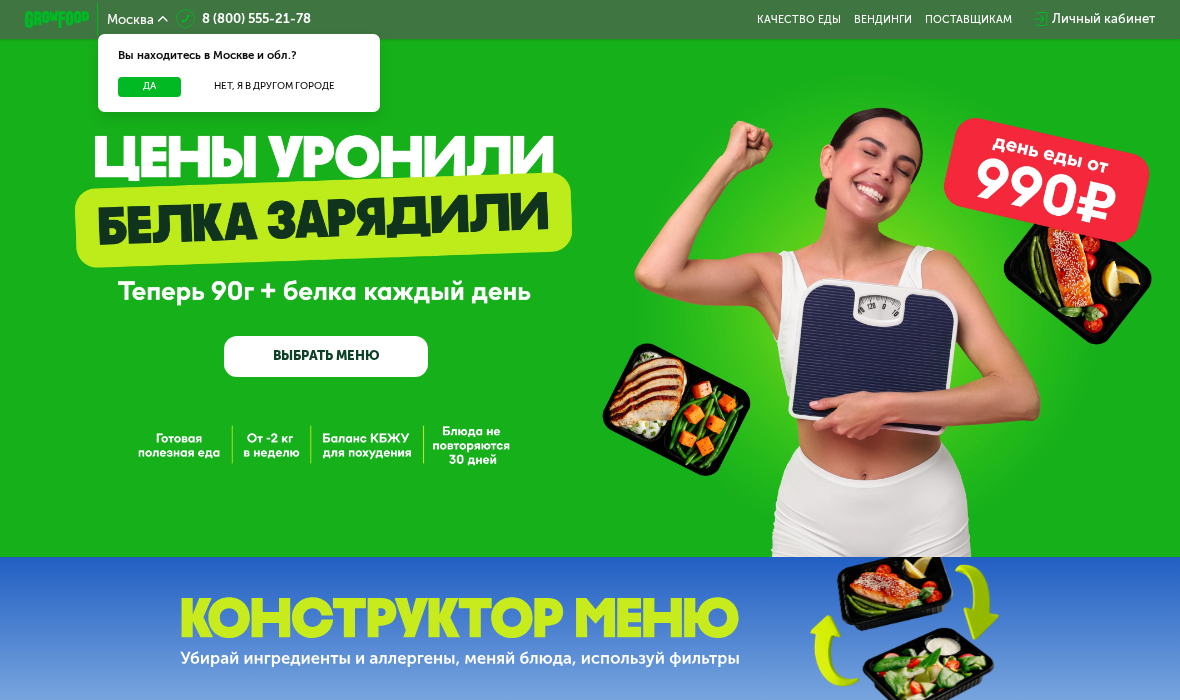 scroll, scrollTop: 0, scrollLeft: 0, axis: both 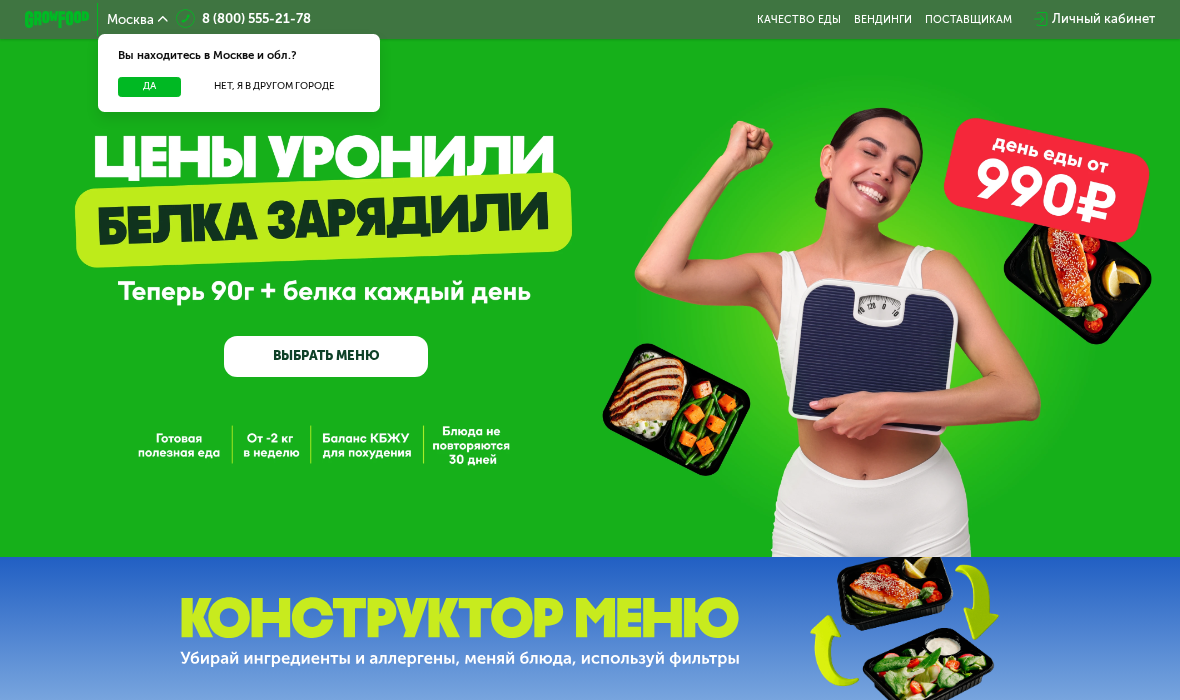 click on "Да" at bounding box center (149, 87) 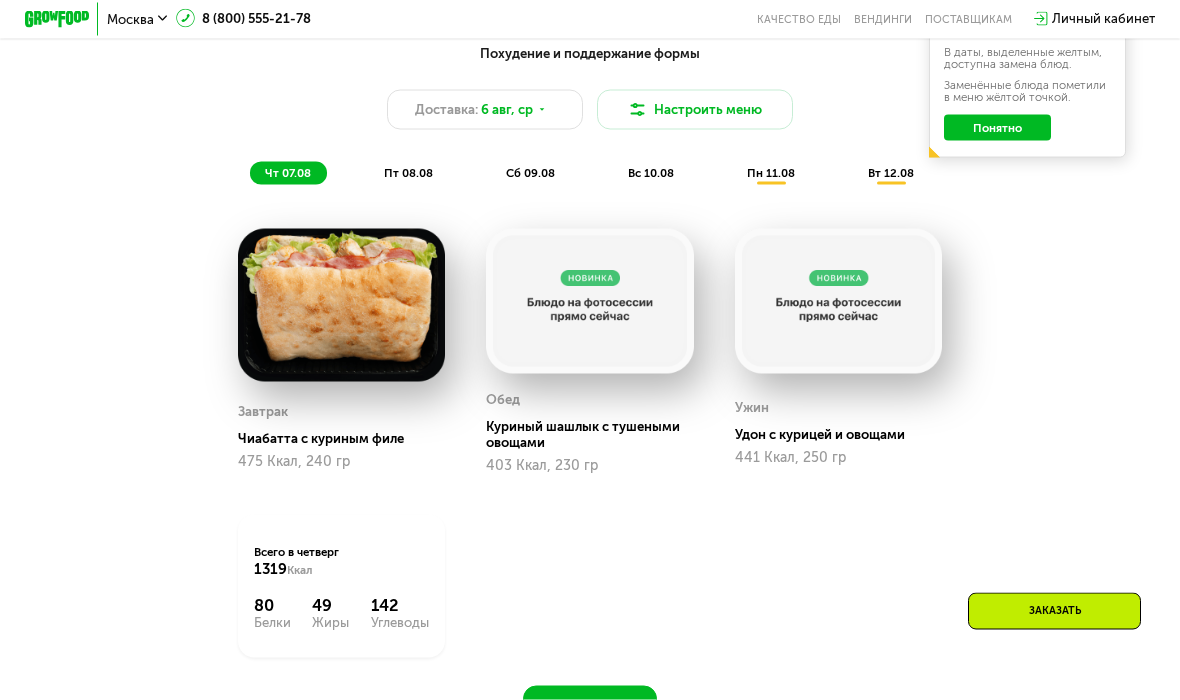 scroll, scrollTop: 913, scrollLeft: 0, axis: vertical 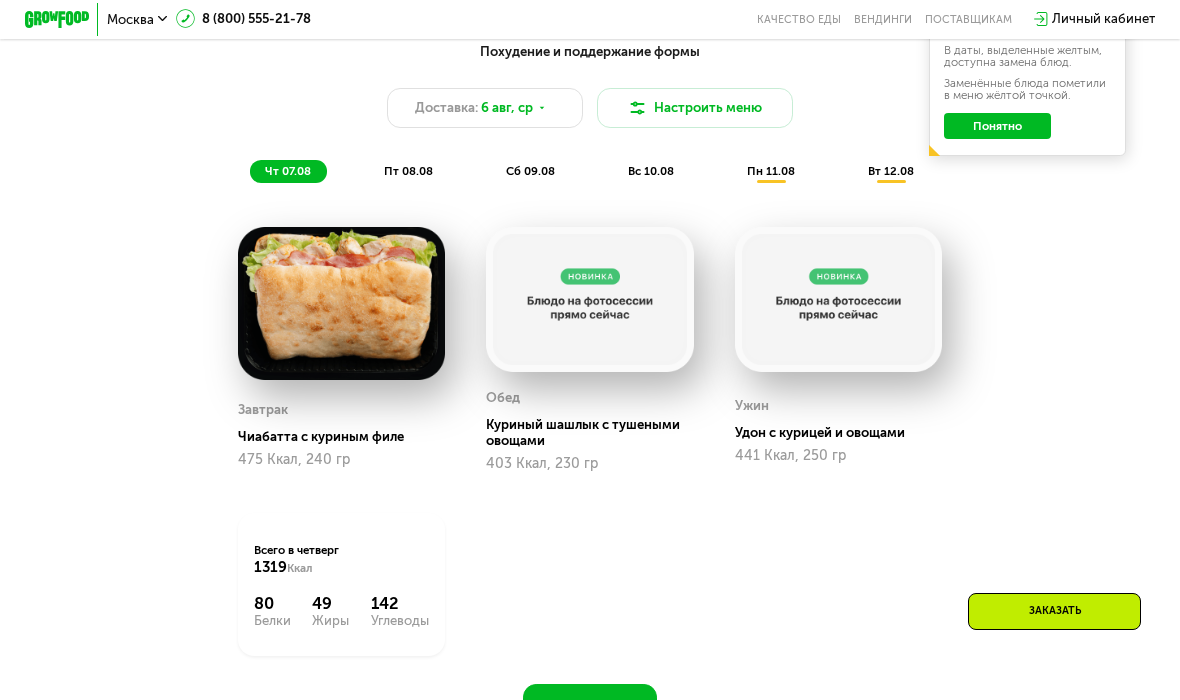 click on "пт 08.08" 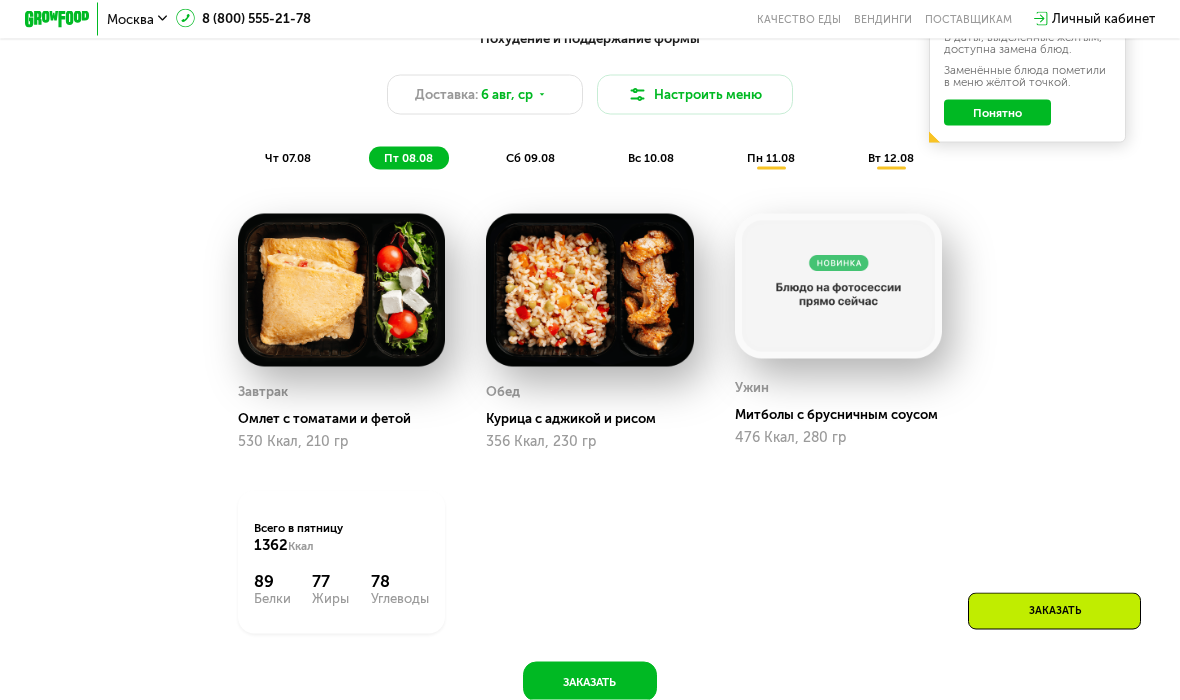 scroll, scrollTop: 909, scrollLeft: 0, axis: vertical 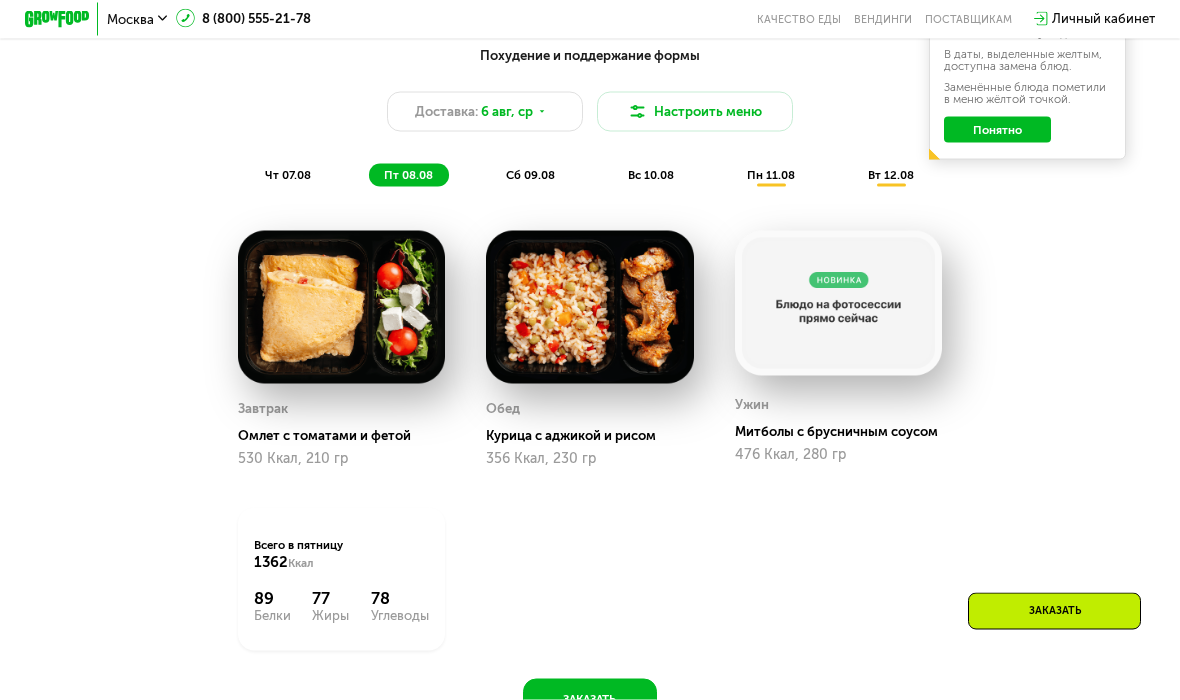 click on "сб 09.08" 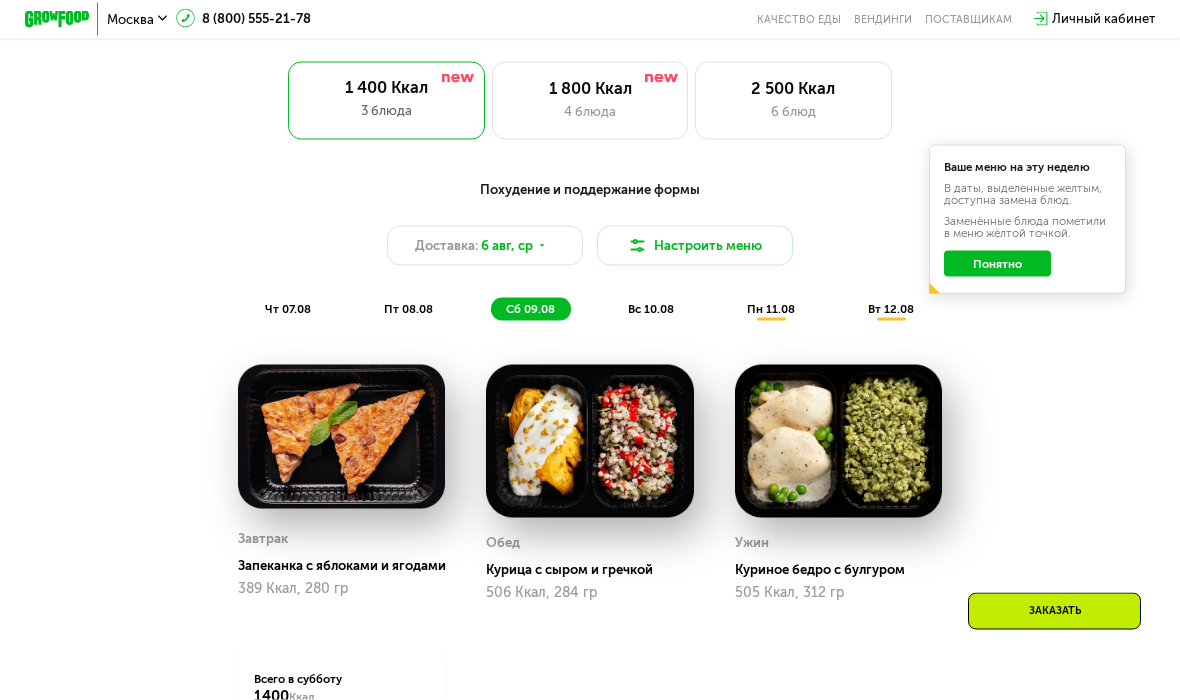 click on "Понятно" 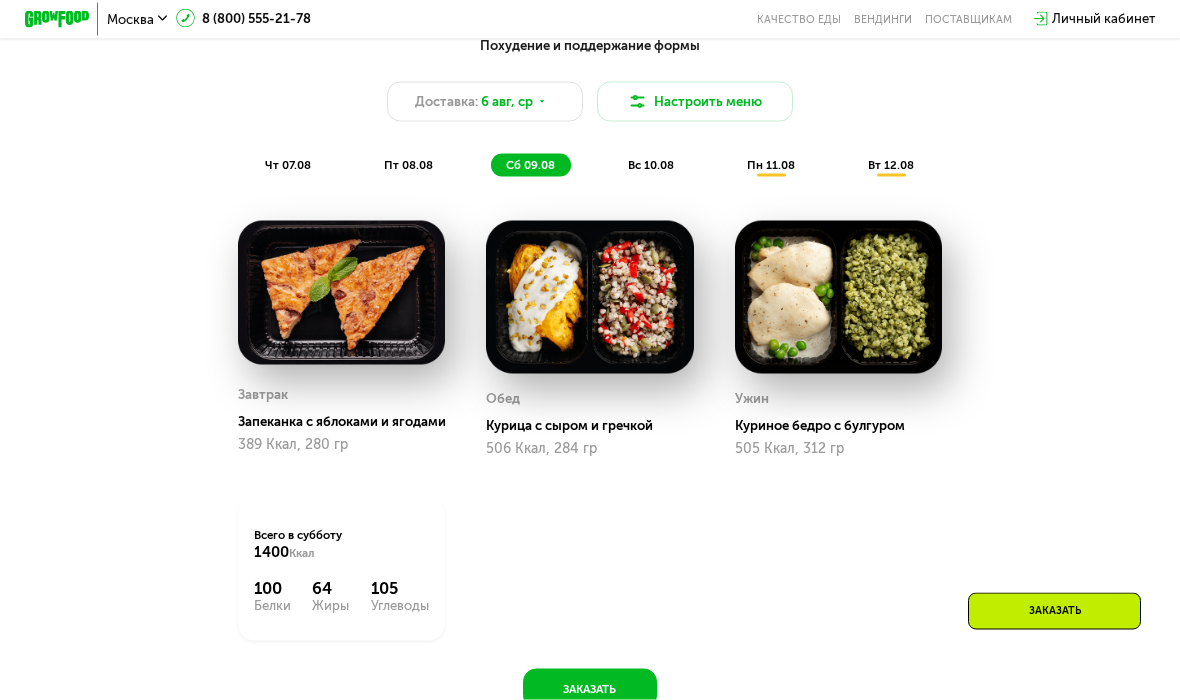 scroll, scrollTop: 922, scrollLeft: 0, axis: vertical 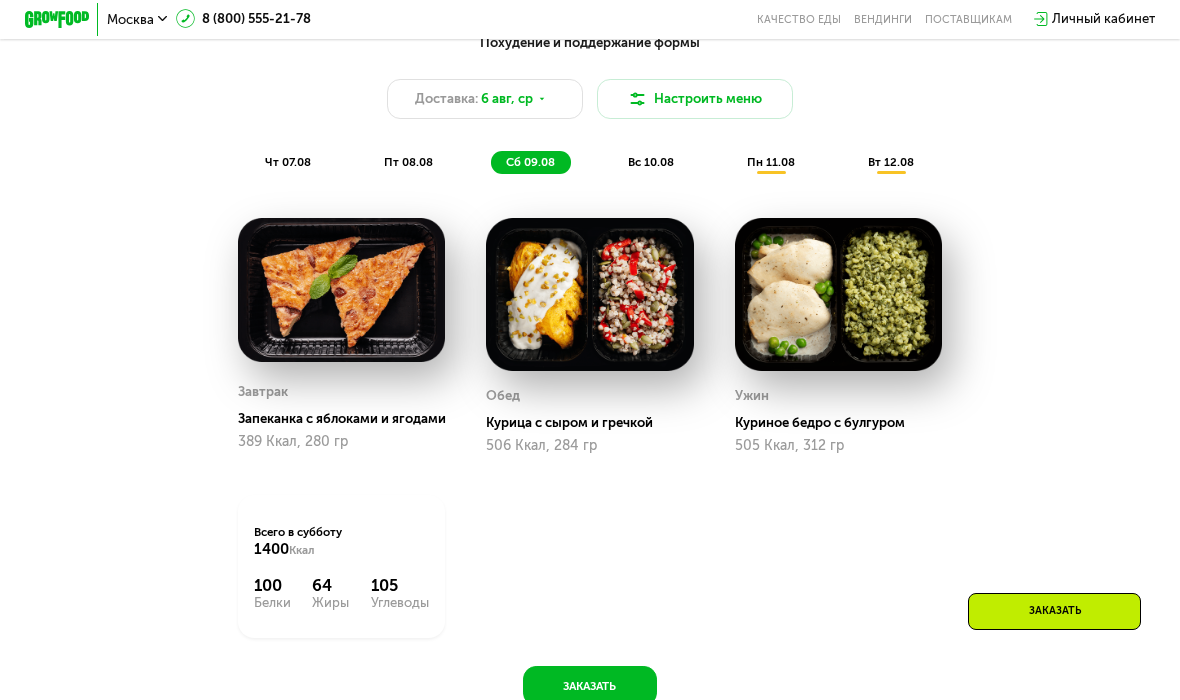 click on "вс 10.08" at bounding box center [651, 162] 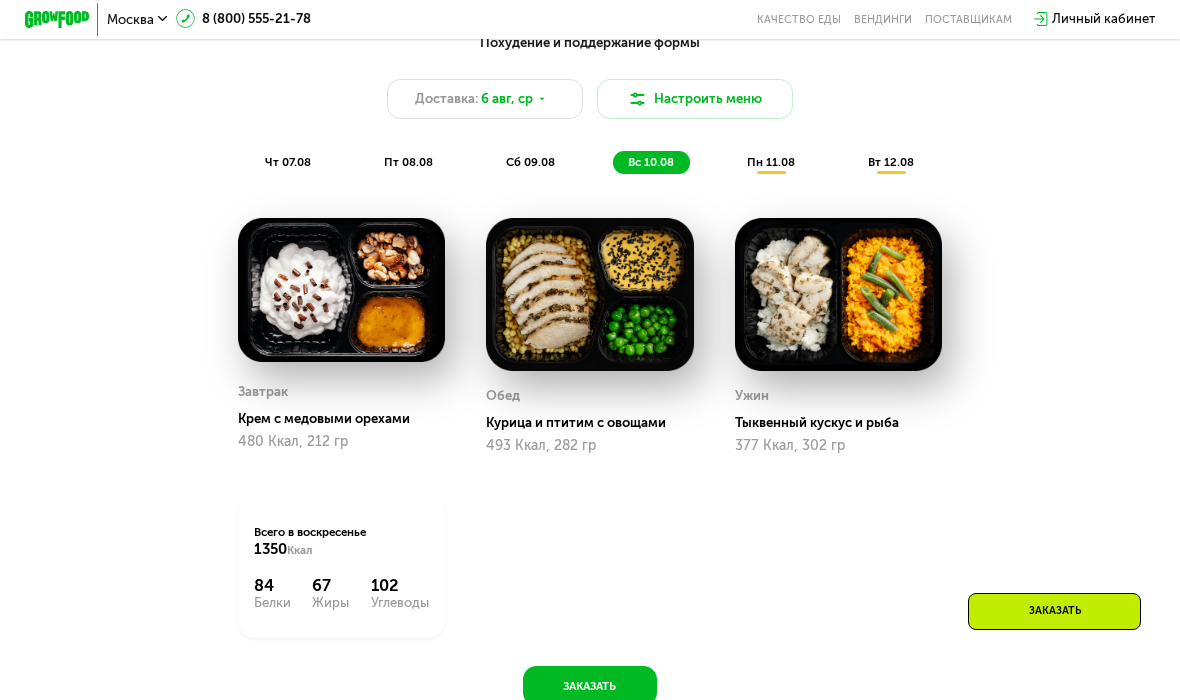 click on "пн 11.08" at bounding box center [771, 162] 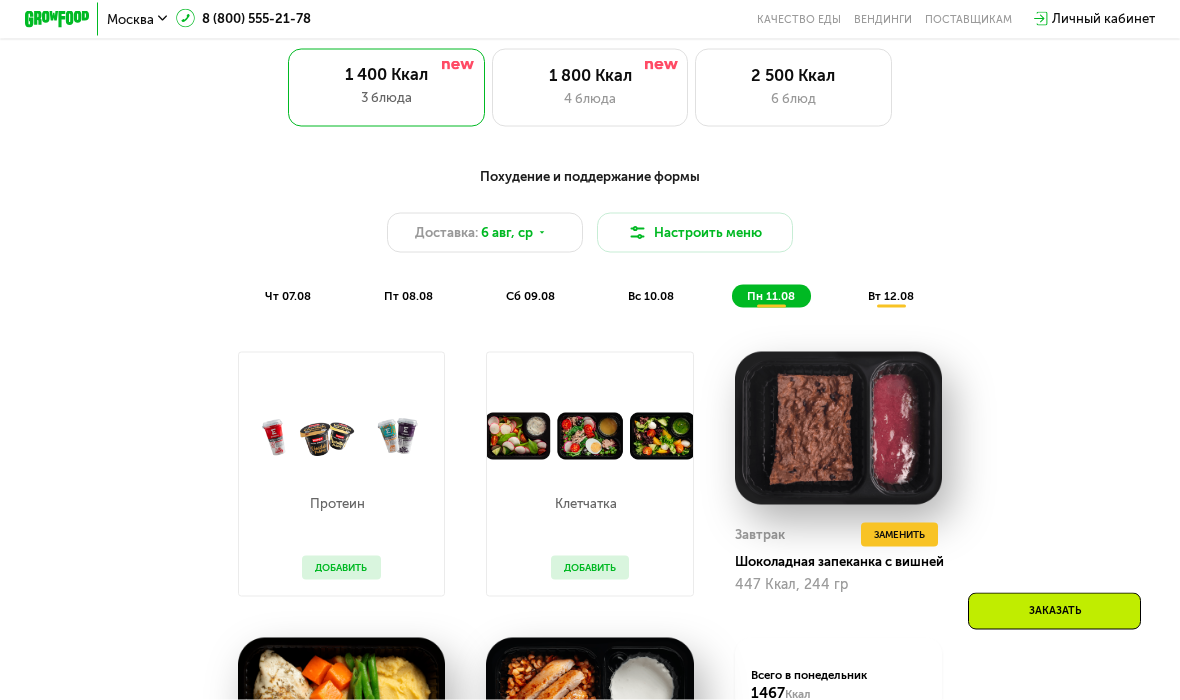 scroll, scrollTop: 779, scrollLeft: 0, axis: vertical 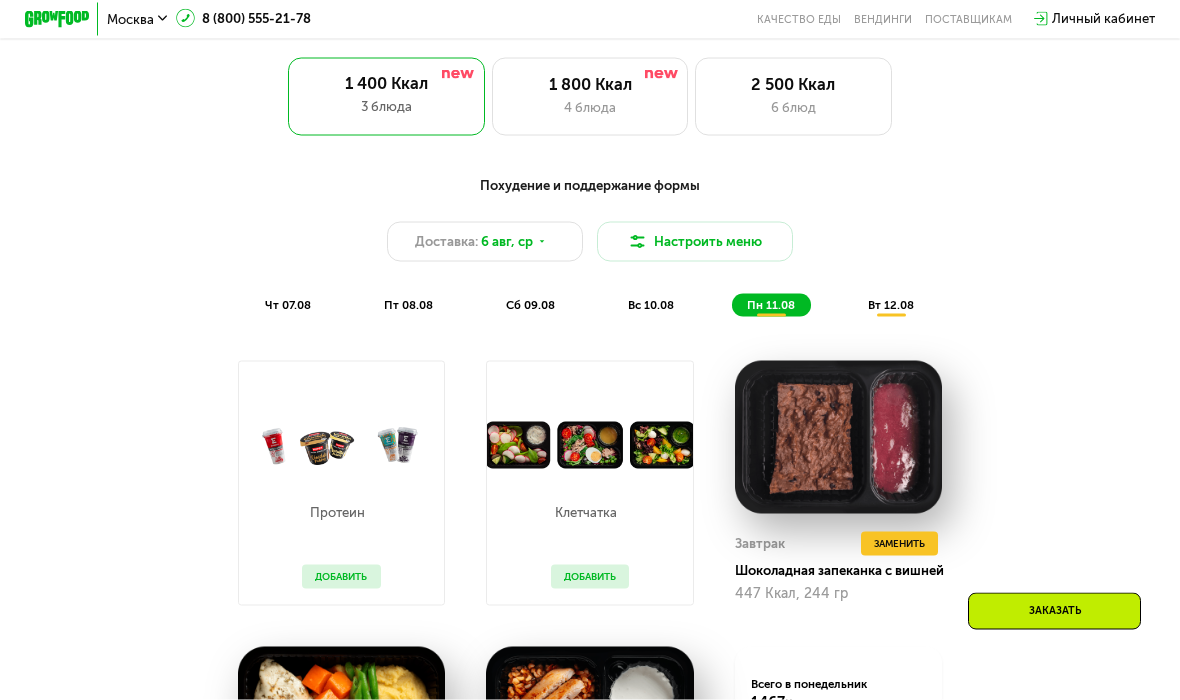 click on "вт 12.08" 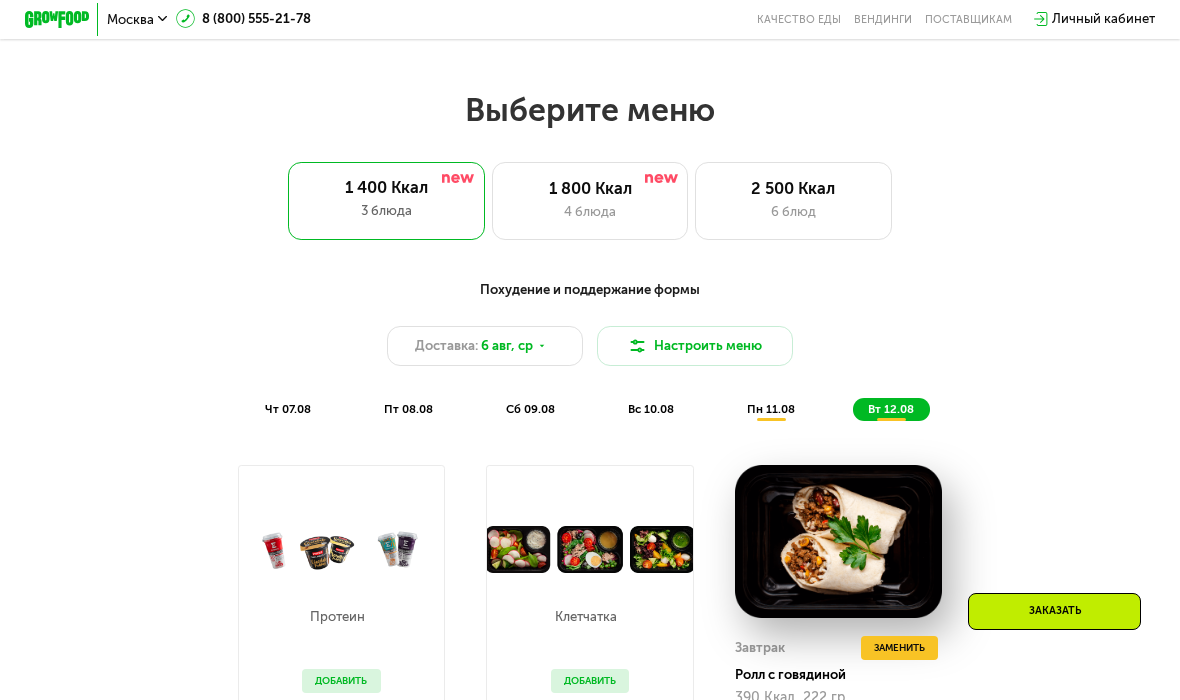 scroll, scrollTop: 670, scrollLeft: 0, axis: vertical 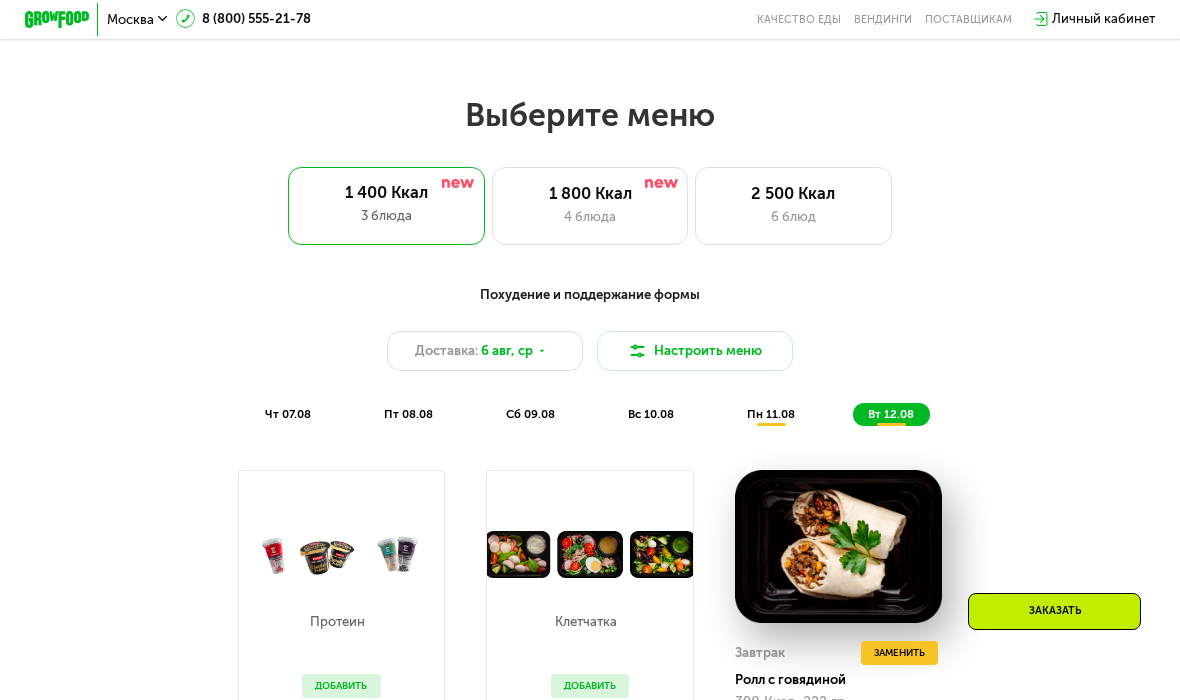 click on "Настроить меню" at bounding box center [695, 350] 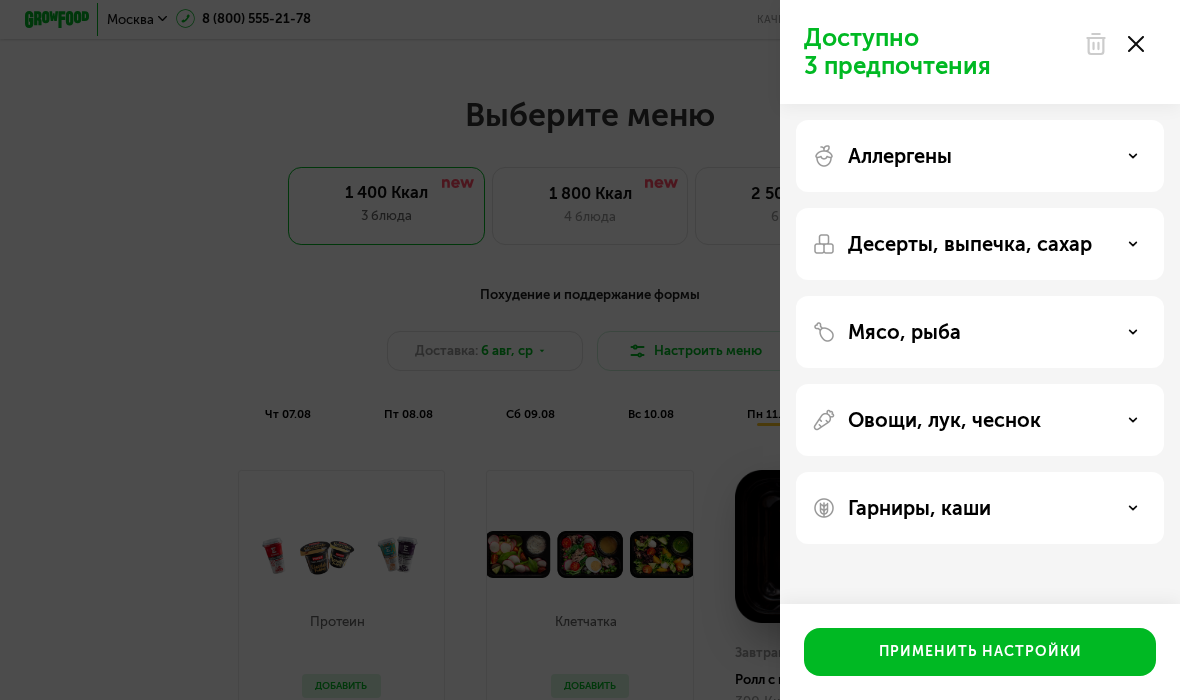 click on "Мясо, рыба" 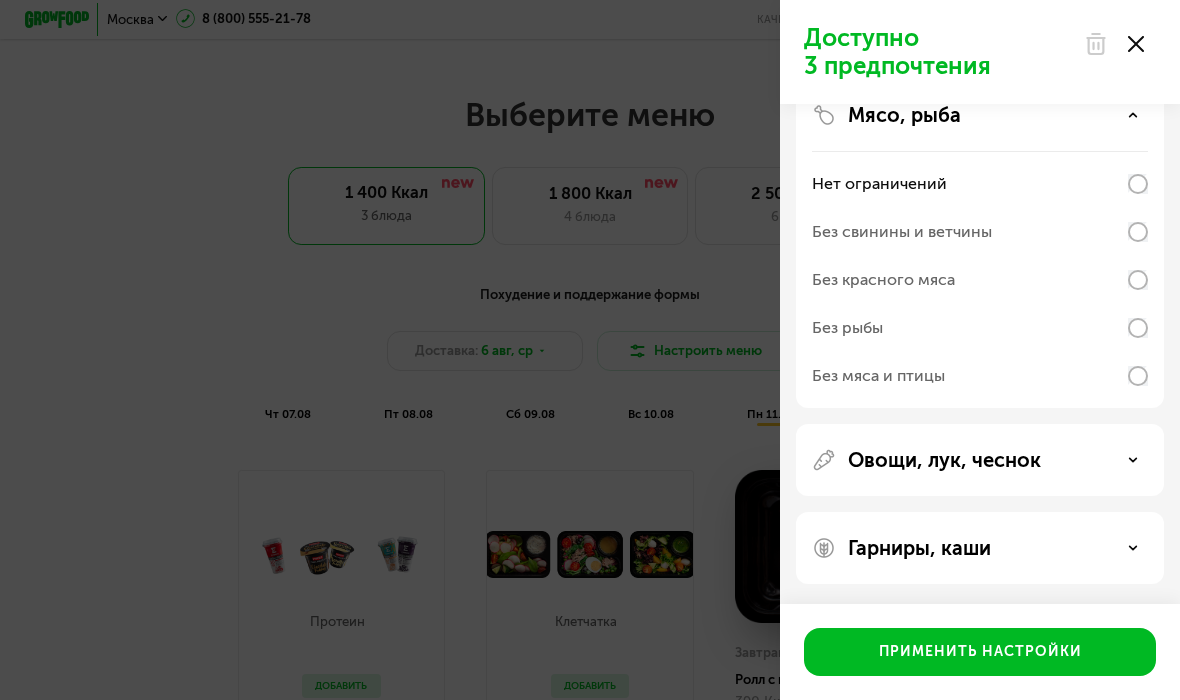 scroll, scrollTop: 217, scrollLeft: 0, axis: vertical 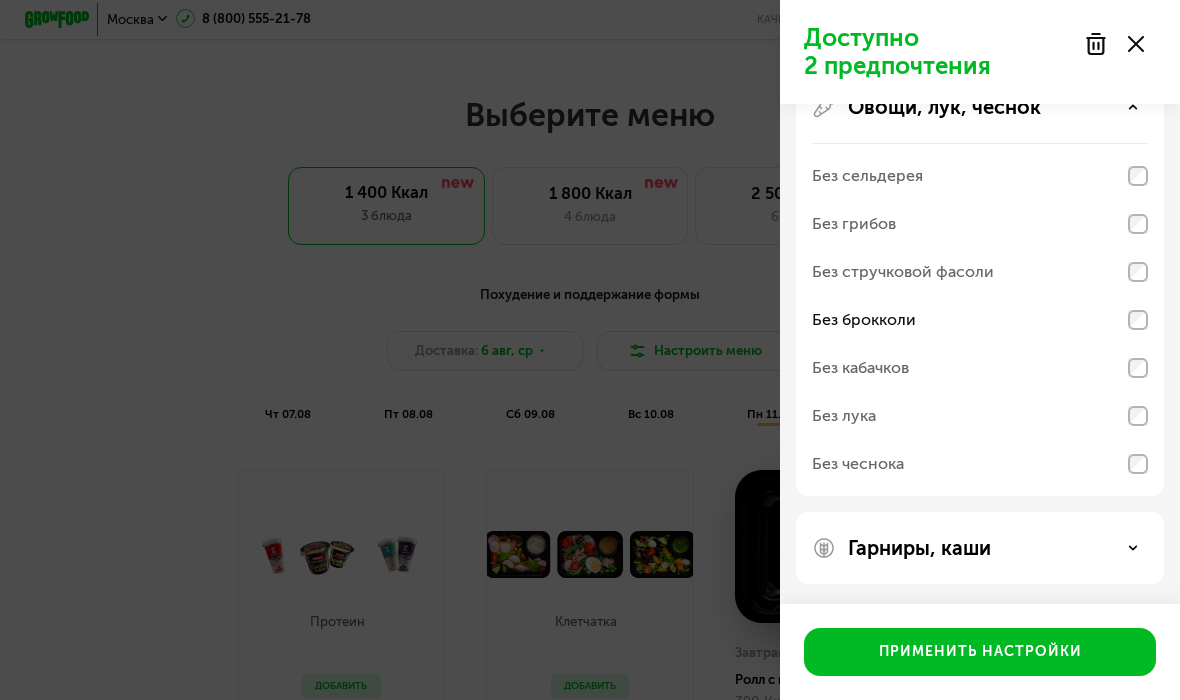 click on "Гарниры, каши" at bounding box center (980, 548) 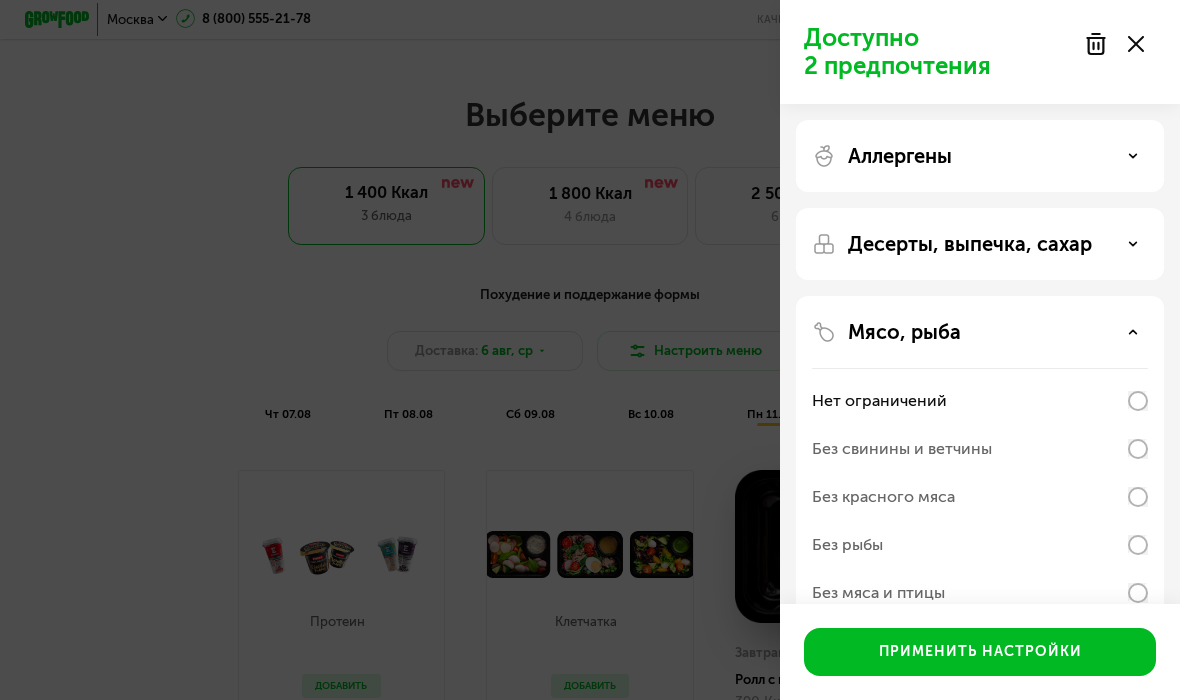 scroll, scrollTop: 0, scrollLeft: 0, axis: both 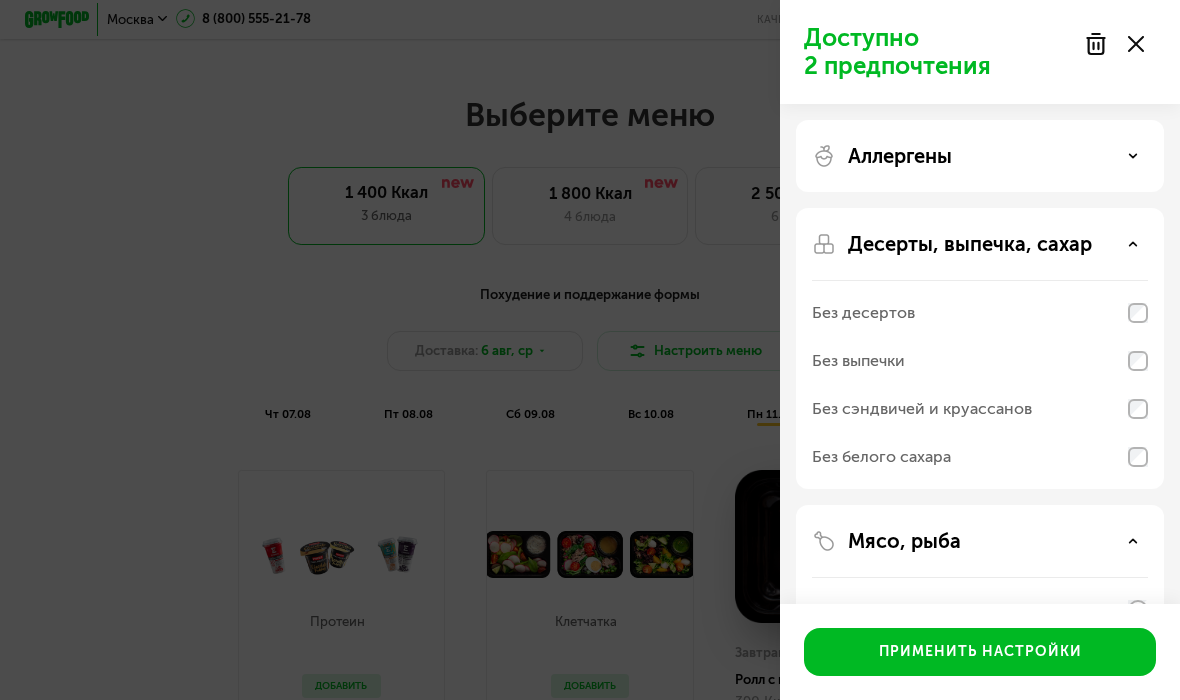 click on "Аллергены" at bounding box center [980, 156] 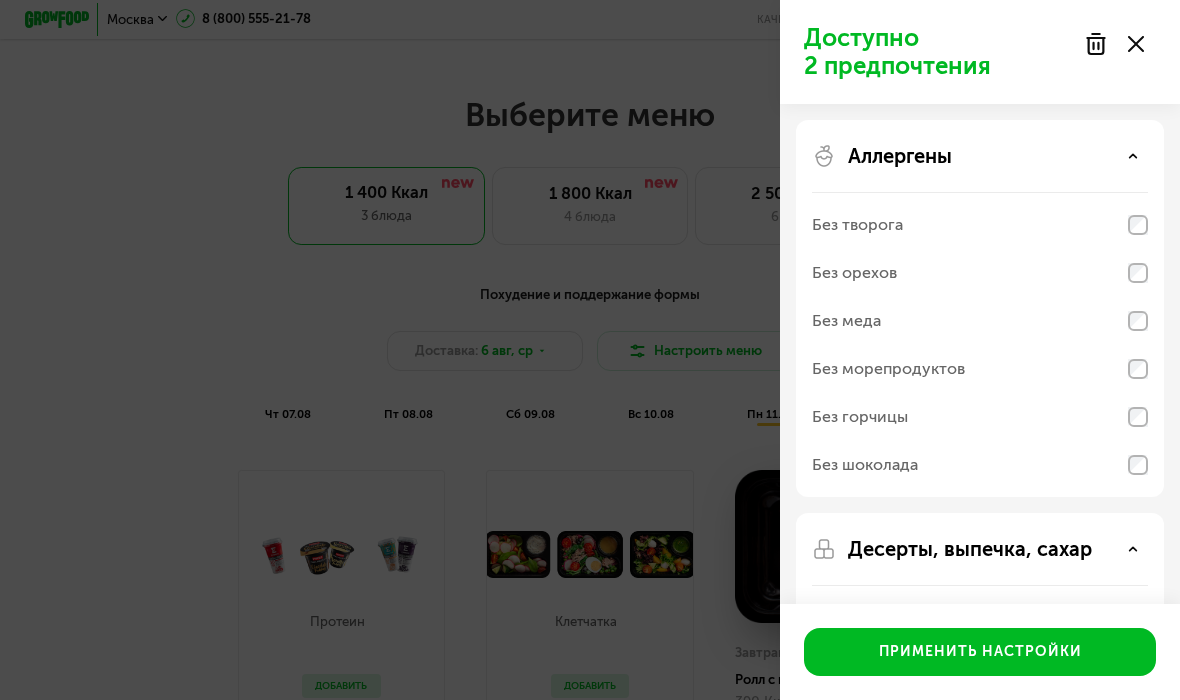click on "Применить настройки" at bounding box center (980, 652) 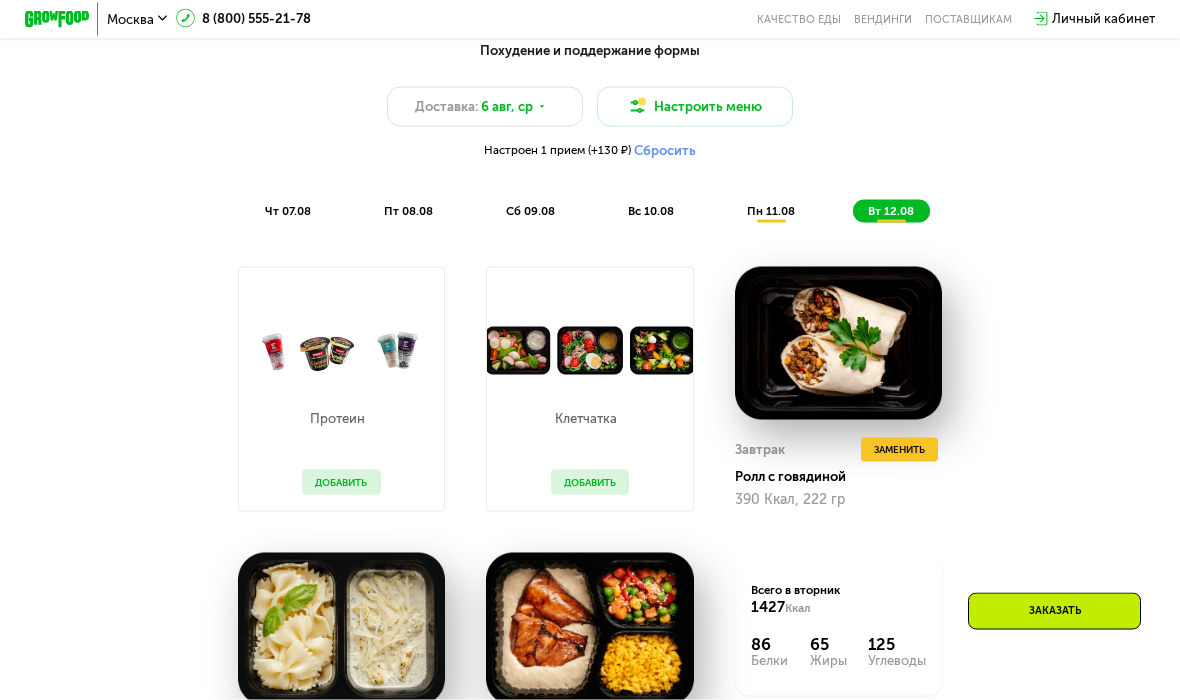 scroll, scrollTop: 922, scrollLeft: 0, axis: vertical 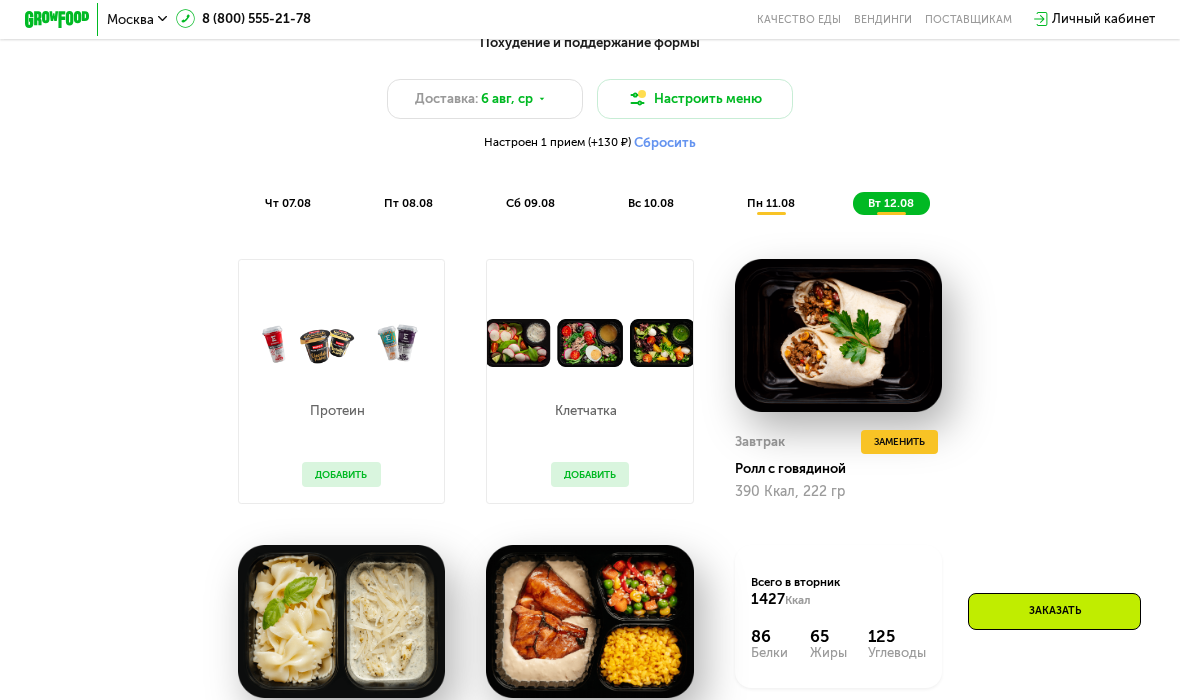 click on "Сбросить" at bounding box center [665, 143] 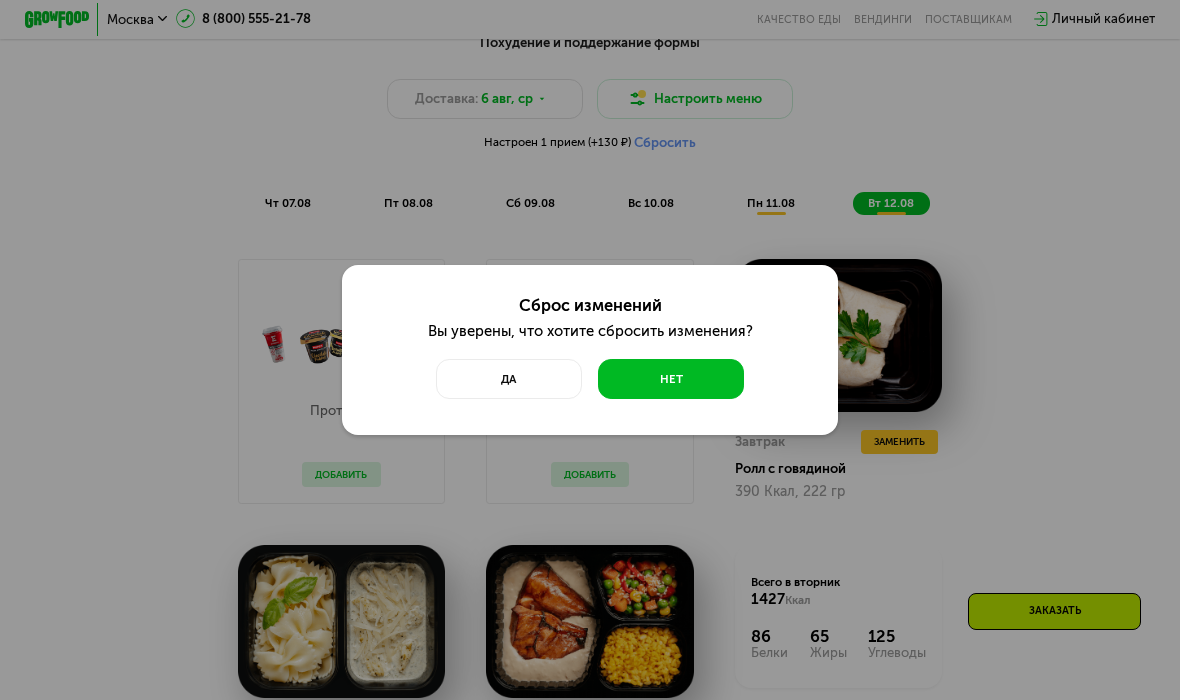 click on "Да" at bounding box center (509, 378) 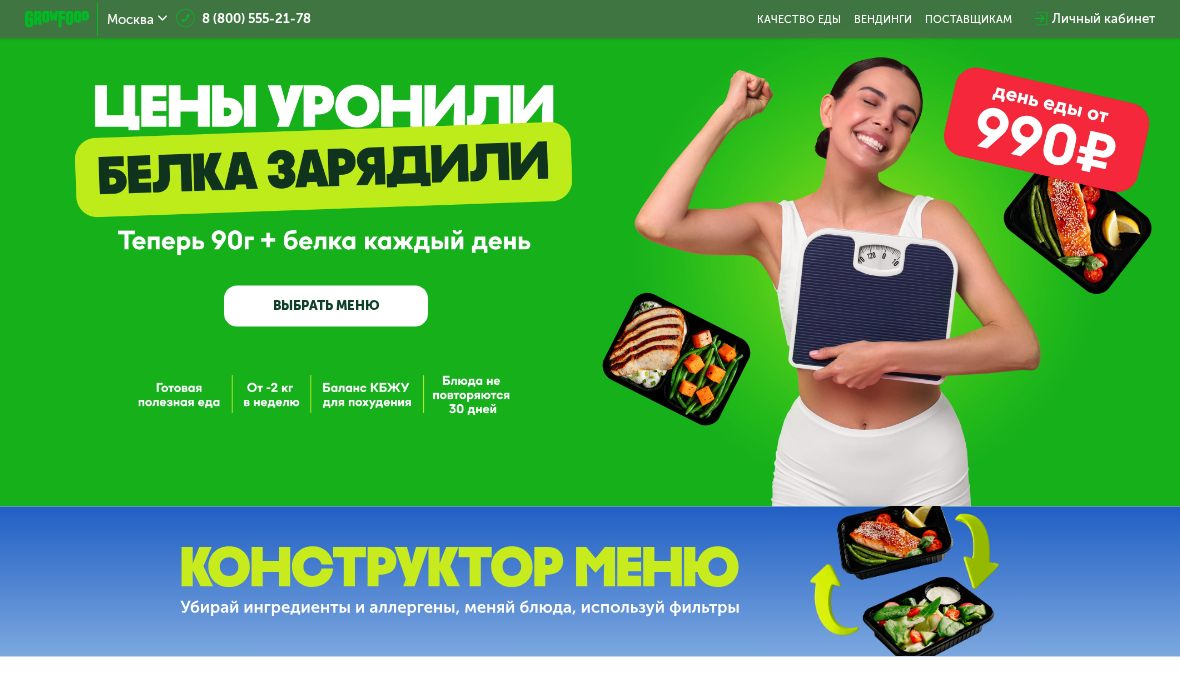 scroll, scrollTop: 22, scrollLeft: 0, axis: vertical 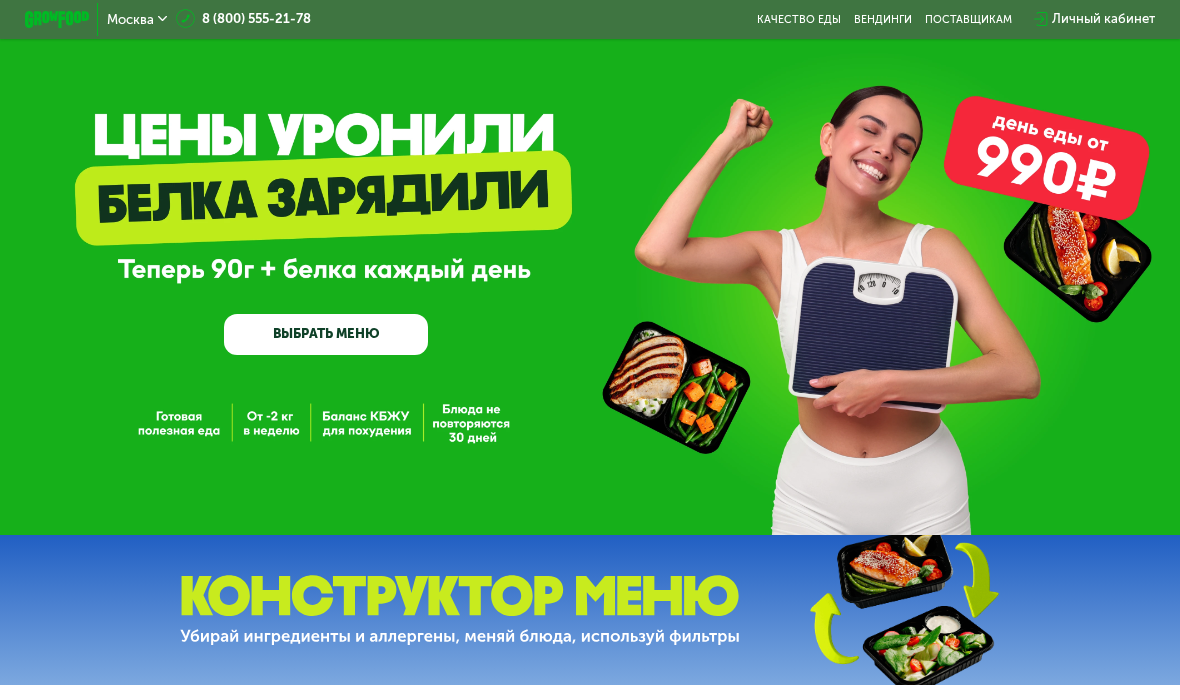 click on "ВЫБРАТЬ МЕНЮ" at bounding box center (326, 334) 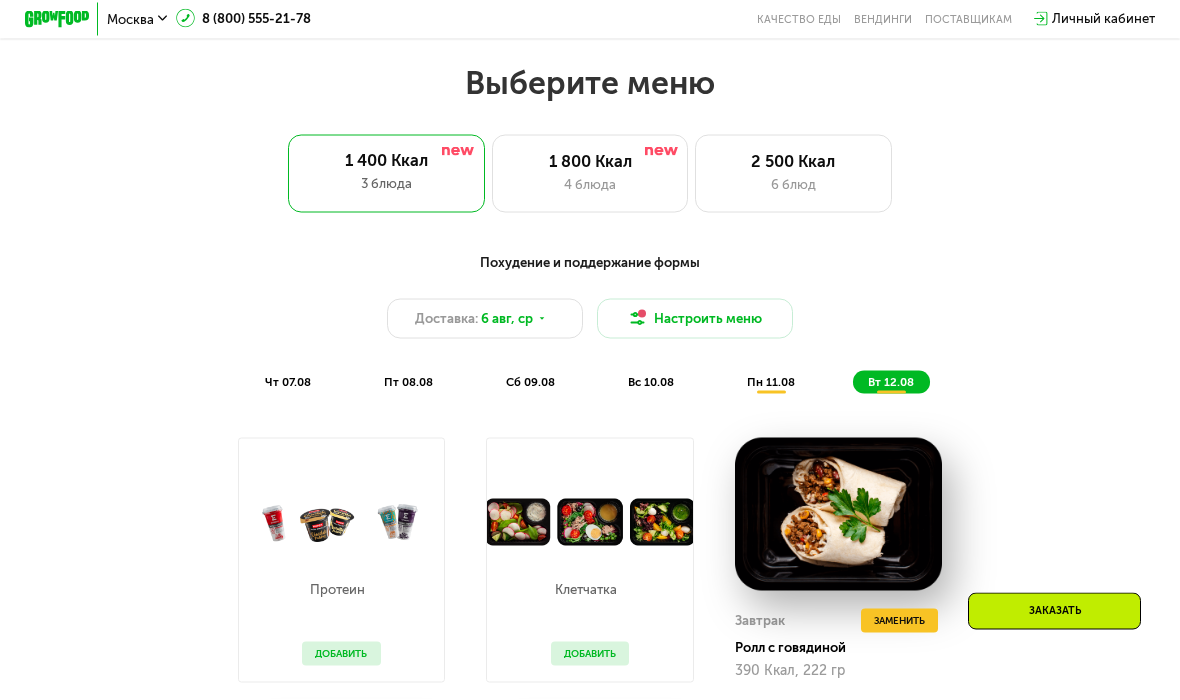 scroll, scrollTop: 726, scrollLeft: 0, axis: vertical 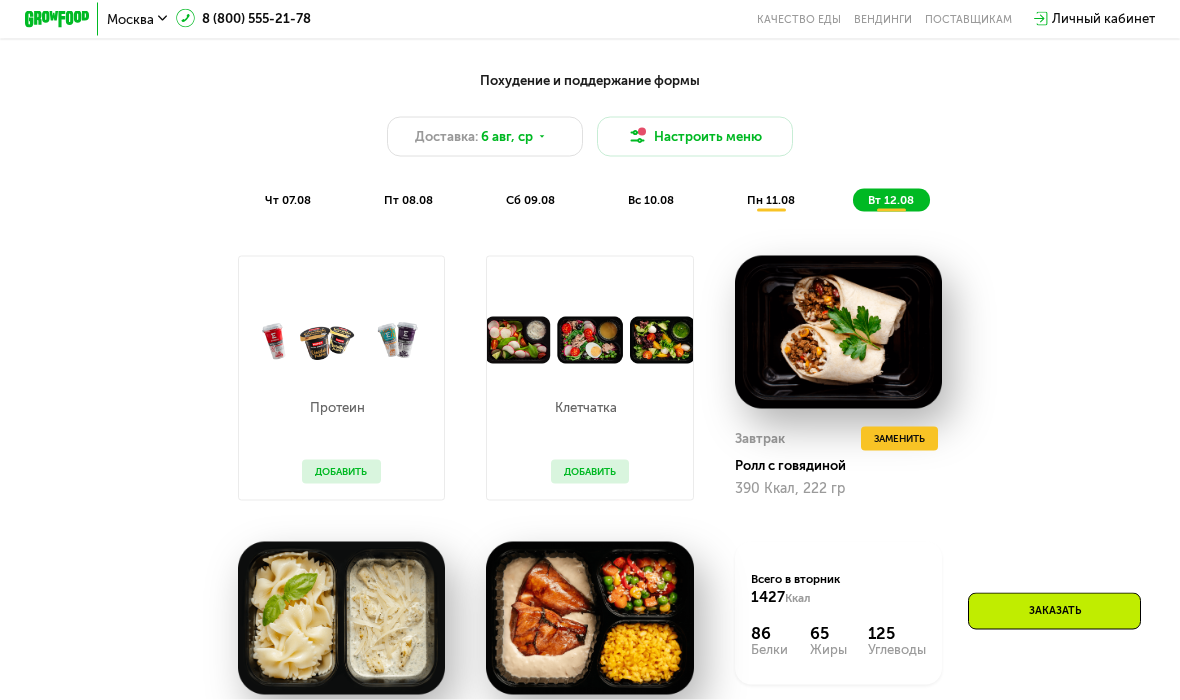 click on "Настроить меню" at bounding box center (695, 136) 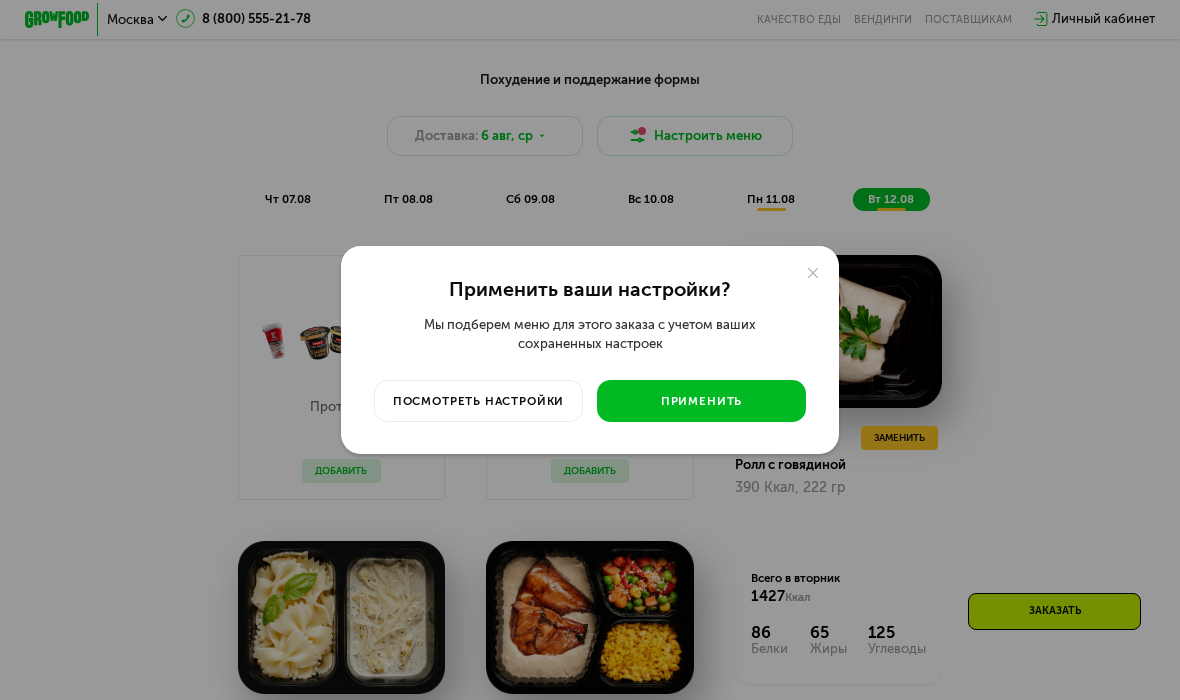 click on "посмотреть настройки" at bounding box center (478, 401) 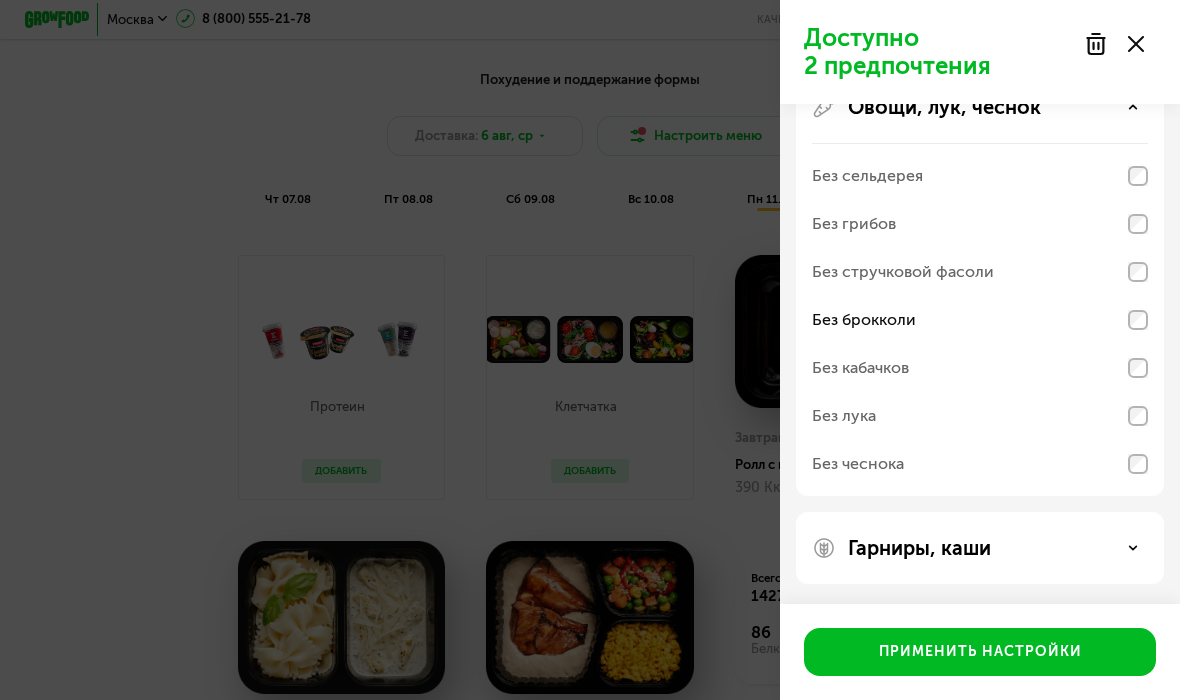scroll, scrollTop: 313, scrollLeft: 0, axis: vertical 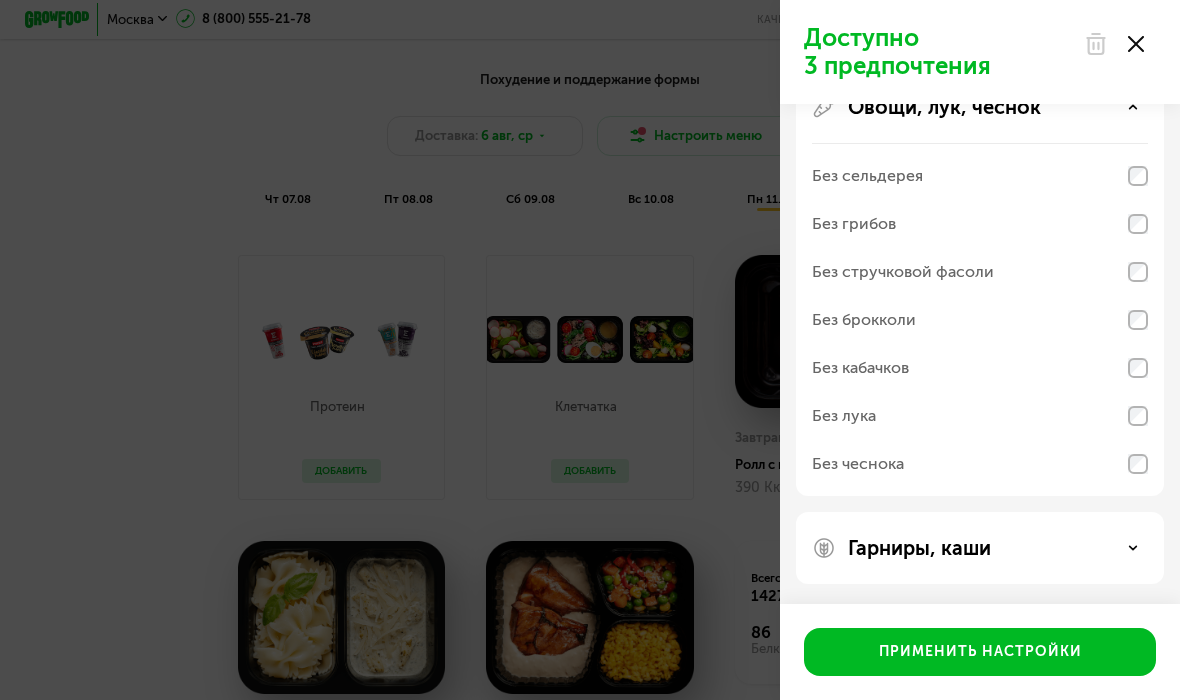 click on "Применить настройки" at bounding box center [980, 652] 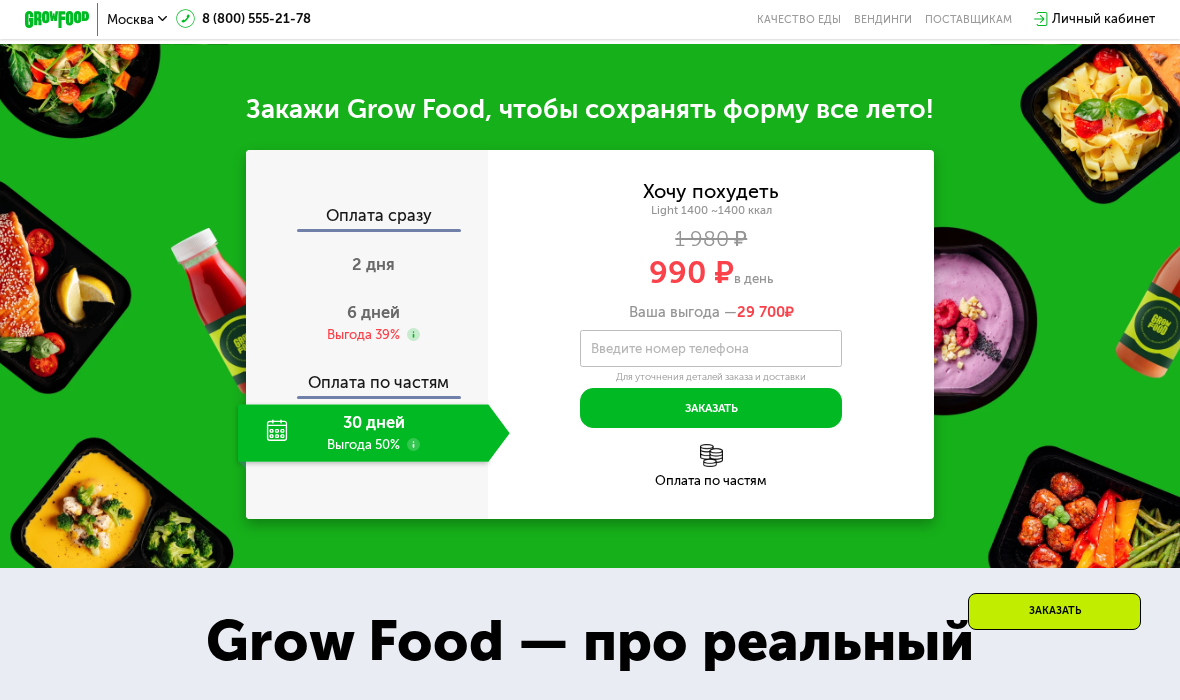 scroll, scrollTop: 1729, scrollLeft: 0, axis: vertical 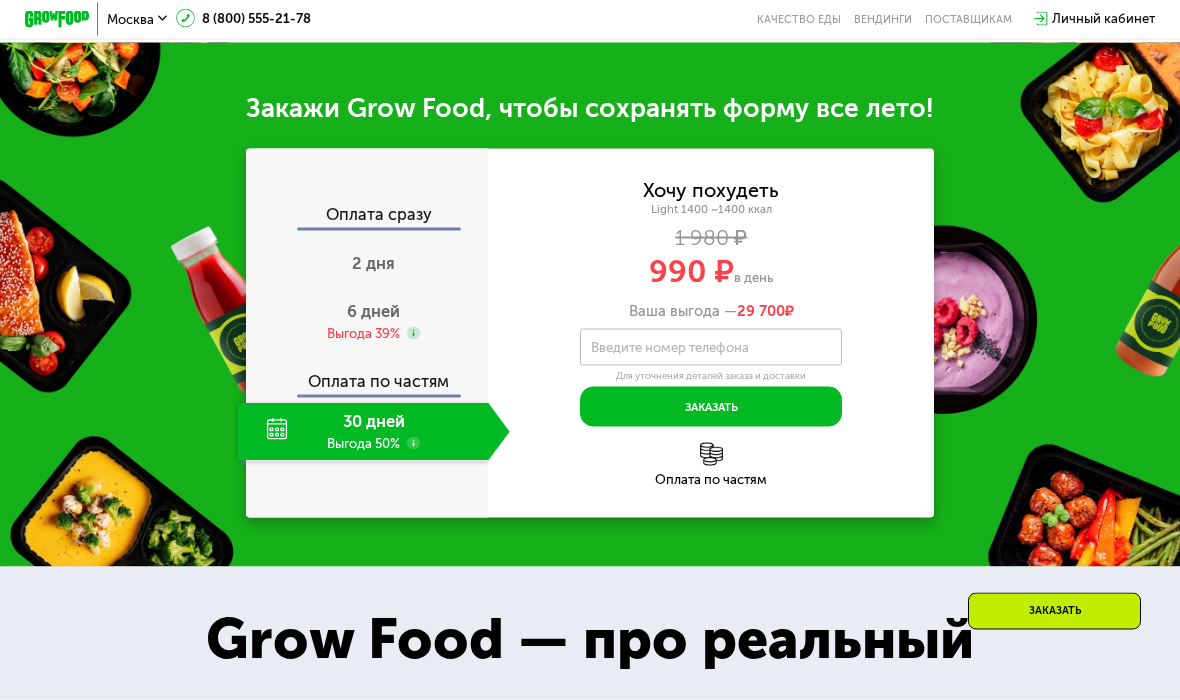 click on "2 дня" at bounding box center [373, 263] 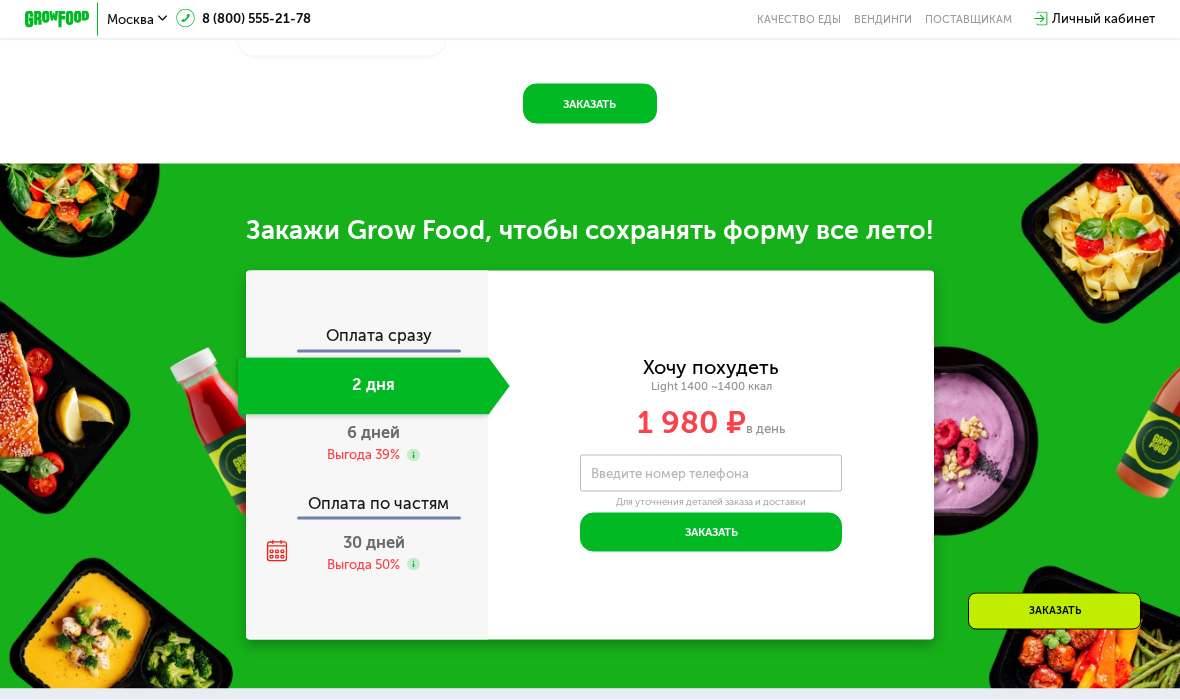 scroll, scrollTop: 1516, scrollLeft: 0, axis: vertical 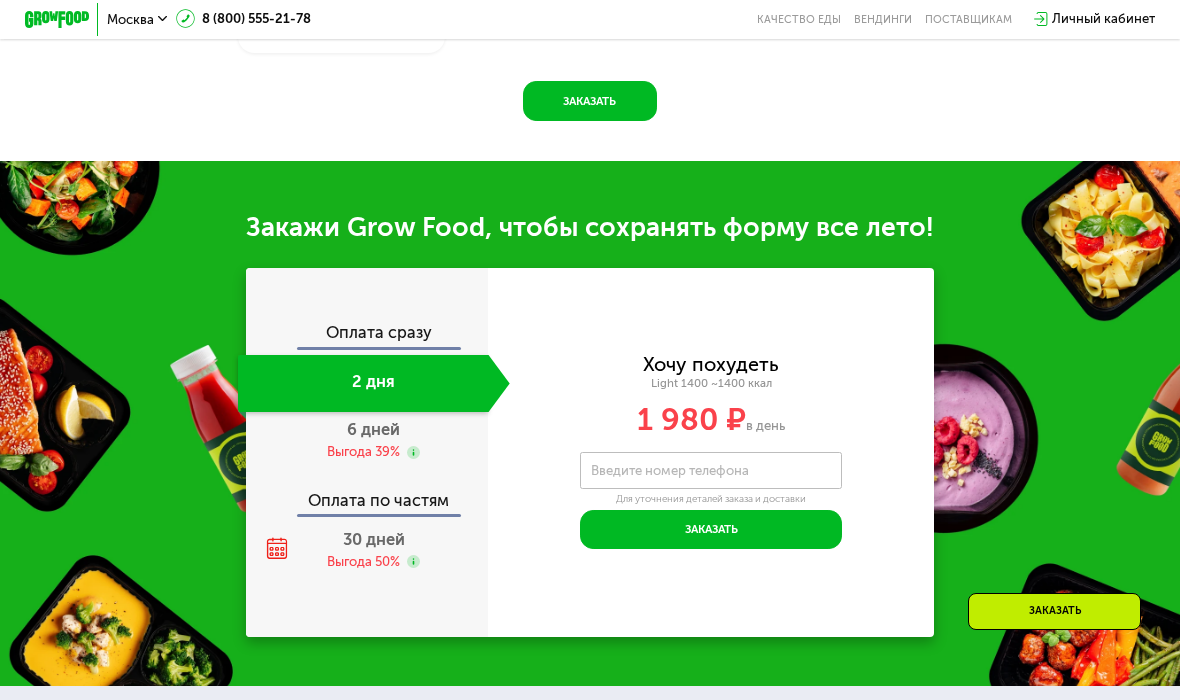click on "Выгода 39%" at bounding box center [363, 452] 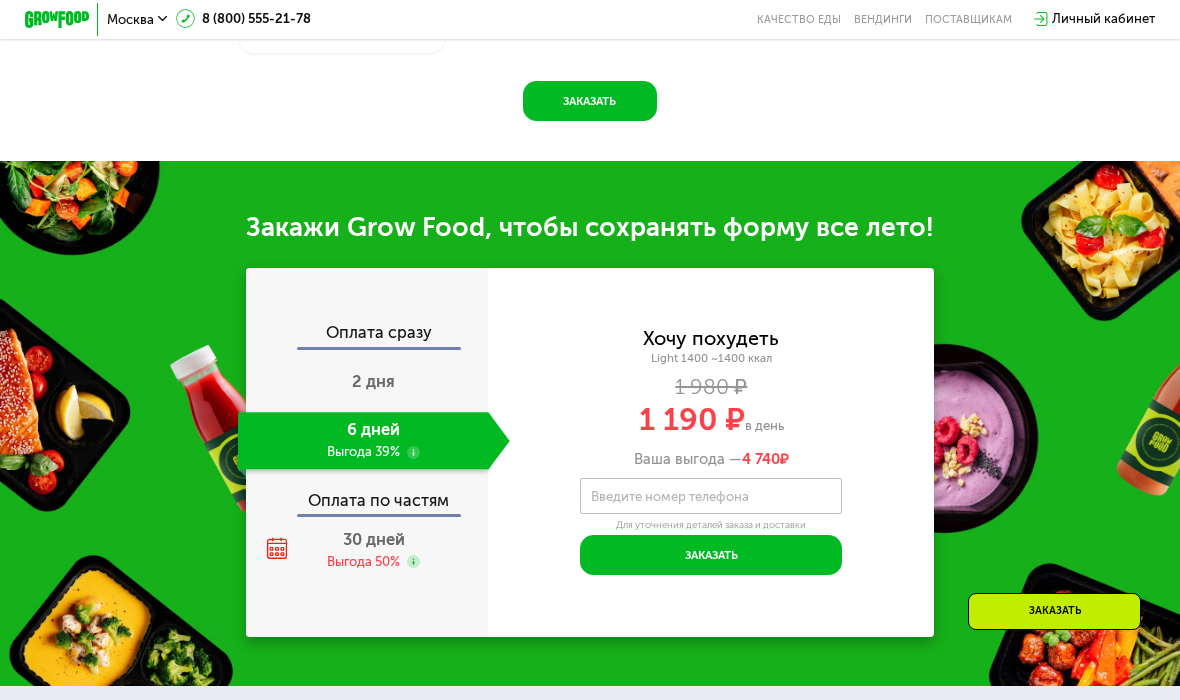 click on "30 дней" at bounding box center (374, 539) 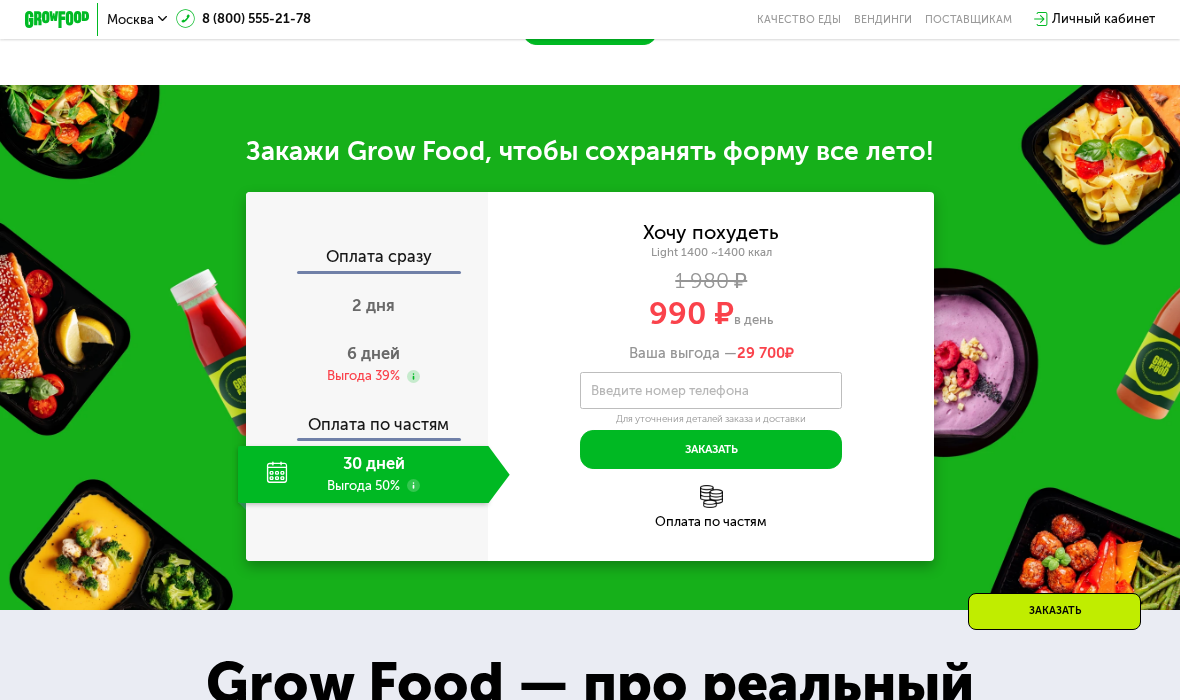 scroll, scrollTop: 1591, scrollLeft: 0, axis: vertical 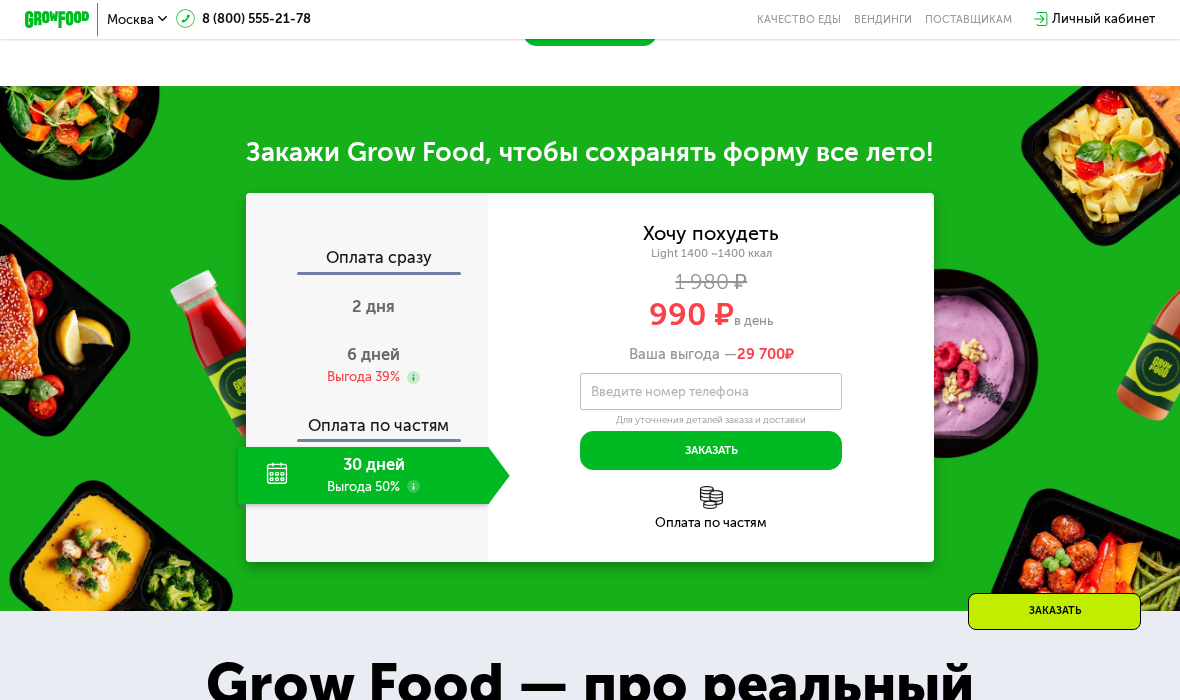 click on "Выгода 39%" at bounding box center (363, 377) 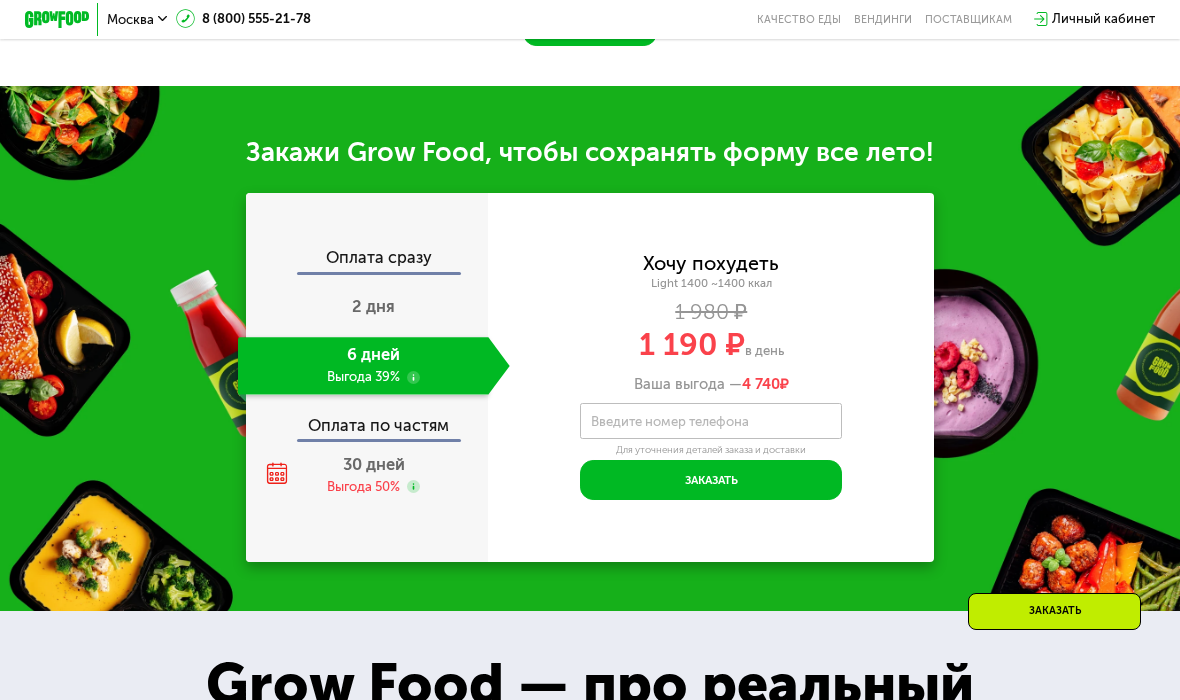 click on "2 дня" at bounding box center [373, 306] 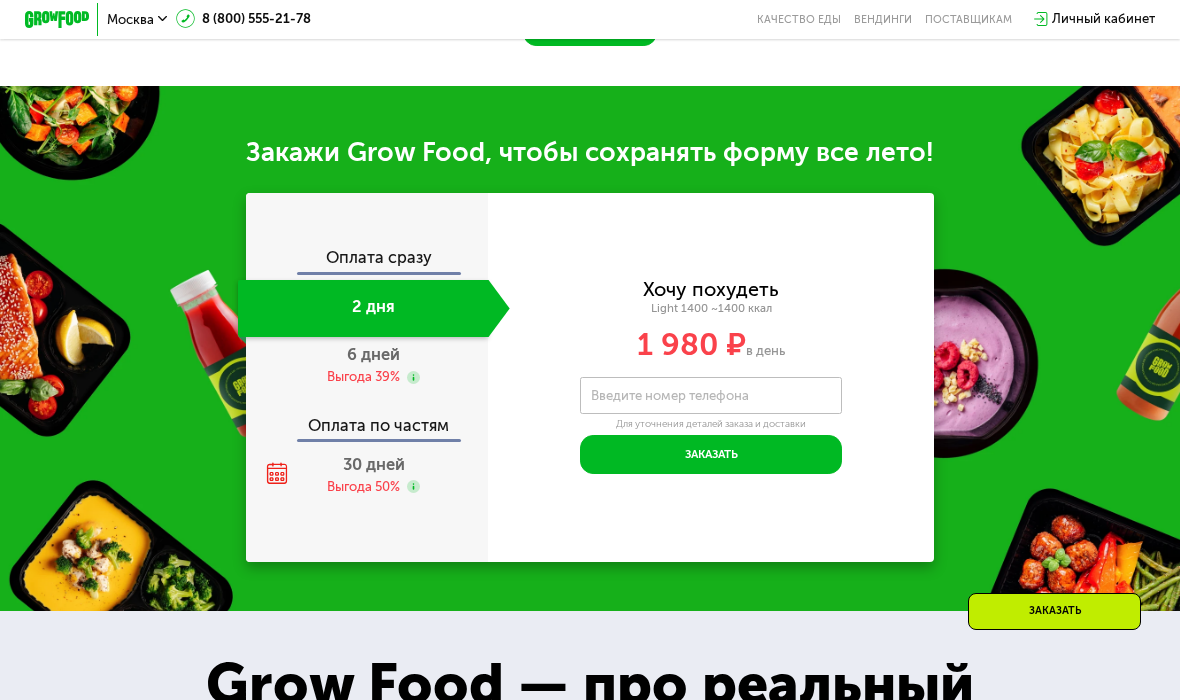 click on "6 дней" at bounding box center [373, 354] 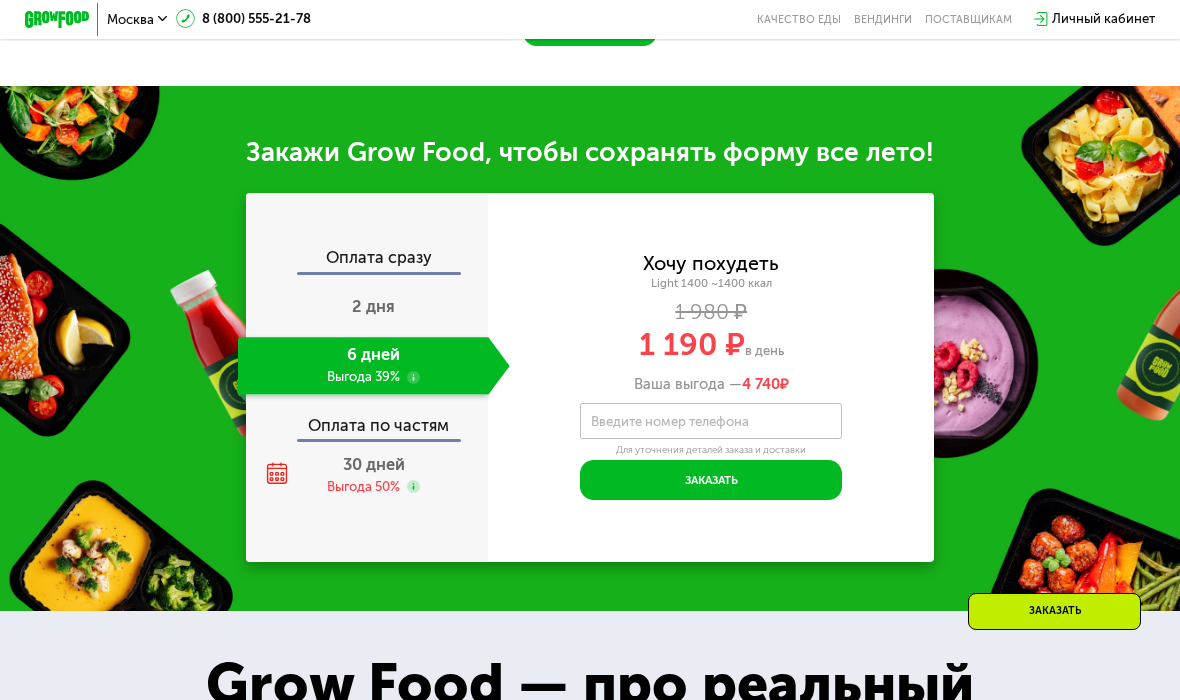 click on "Выгода 50%" at bounding box center (363, 487) 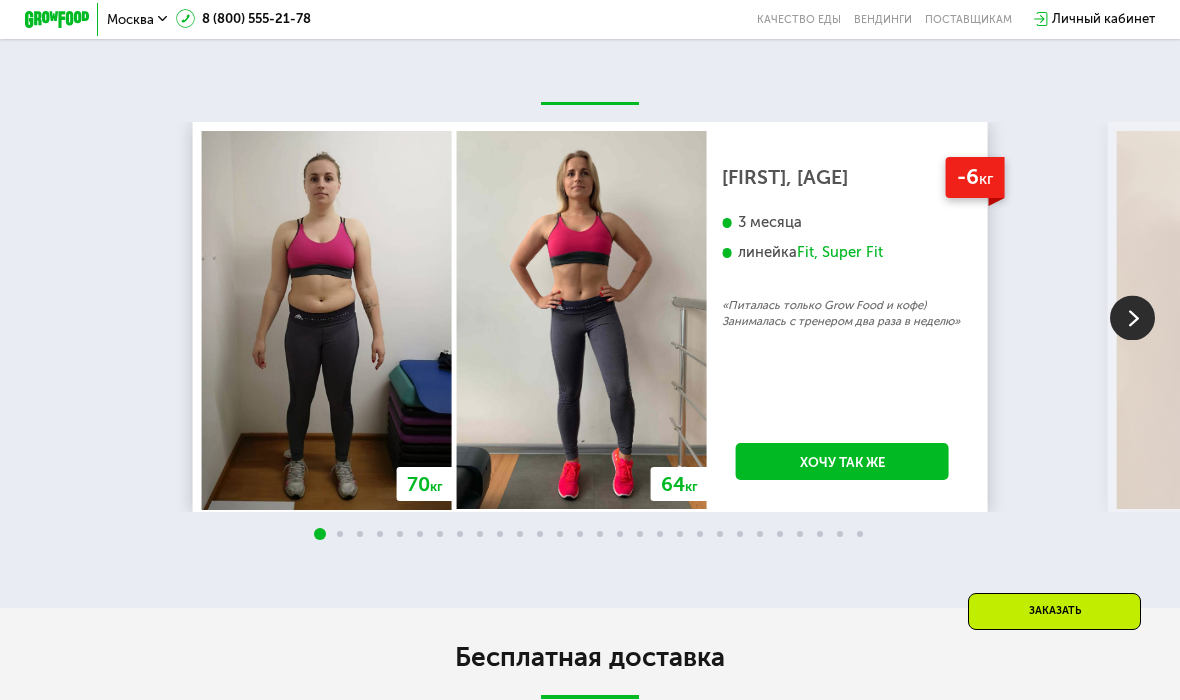 scroll, scrollTop: 2959, scrollLeft: 0, axis: vertical 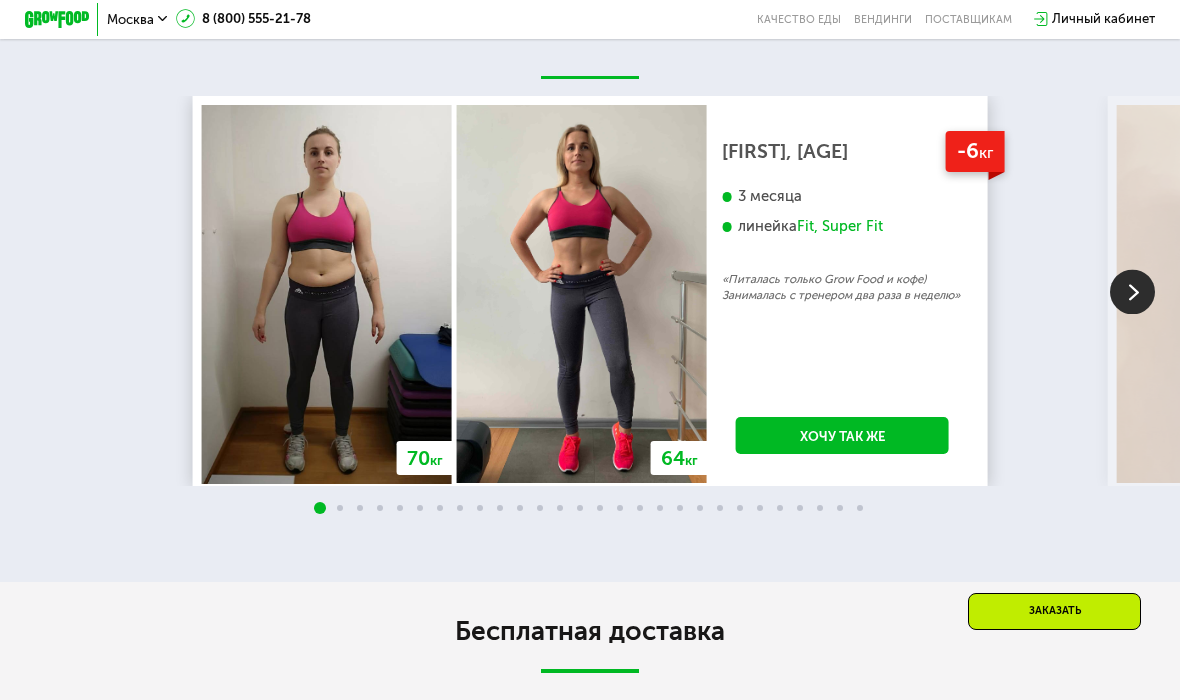 click at bounding box center (1132, 291) 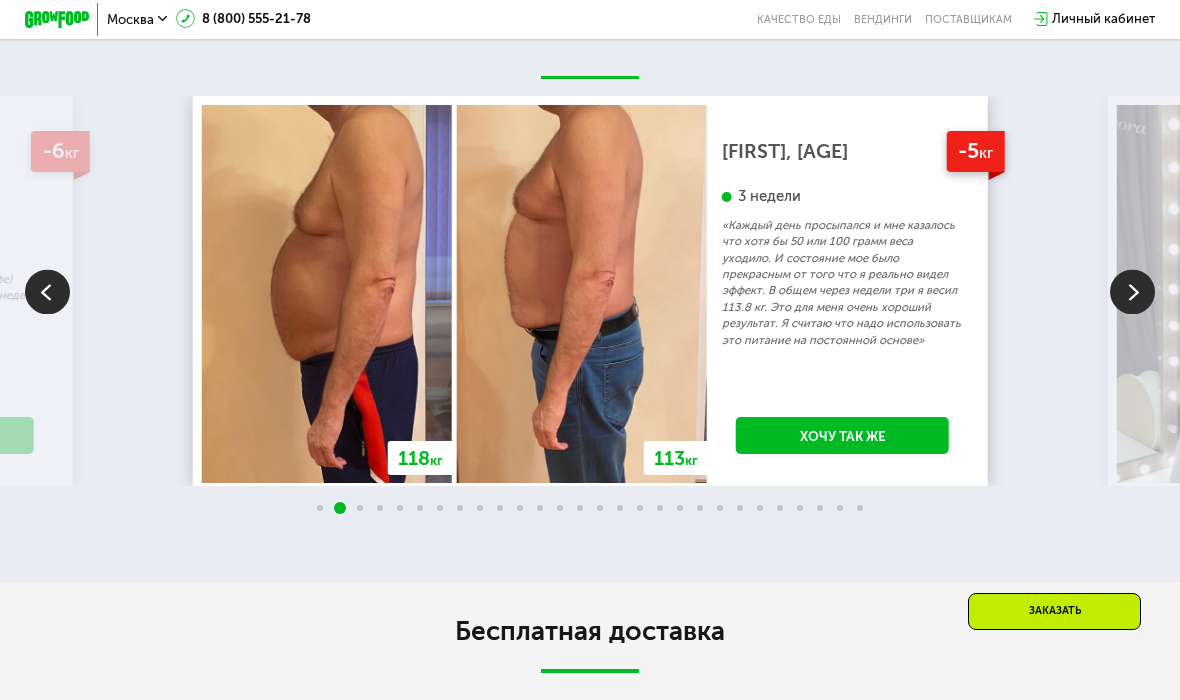 click at bounding box center [1132, 291] 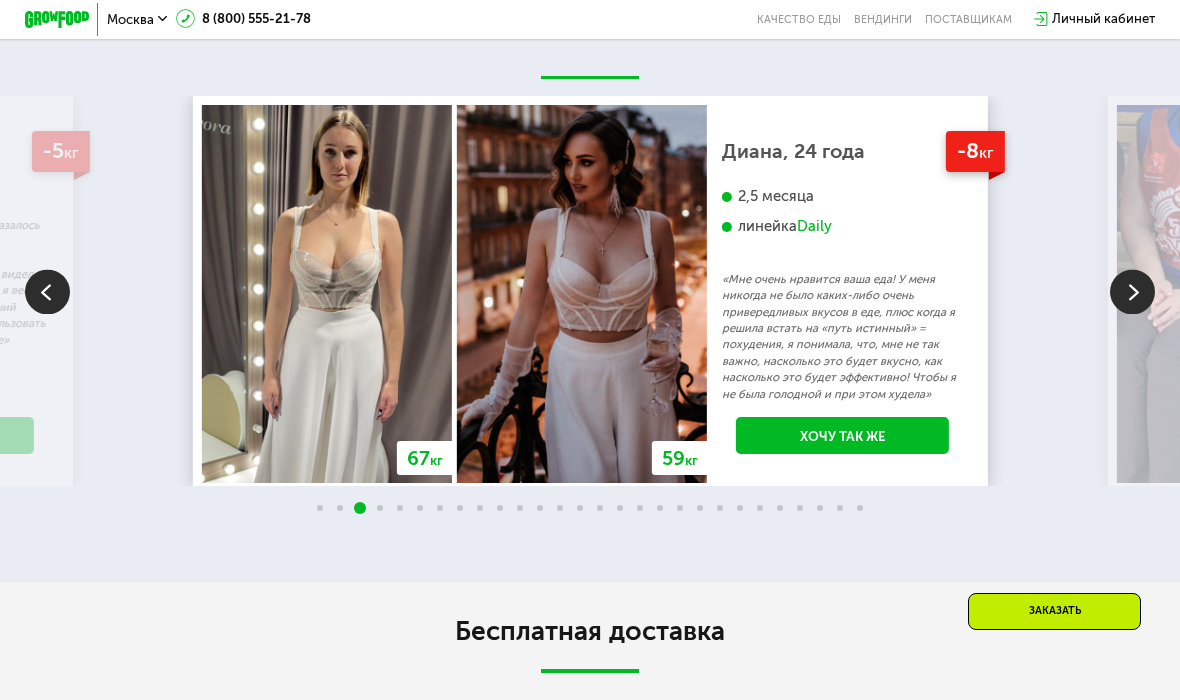 click at bounding box center [1132, 291] 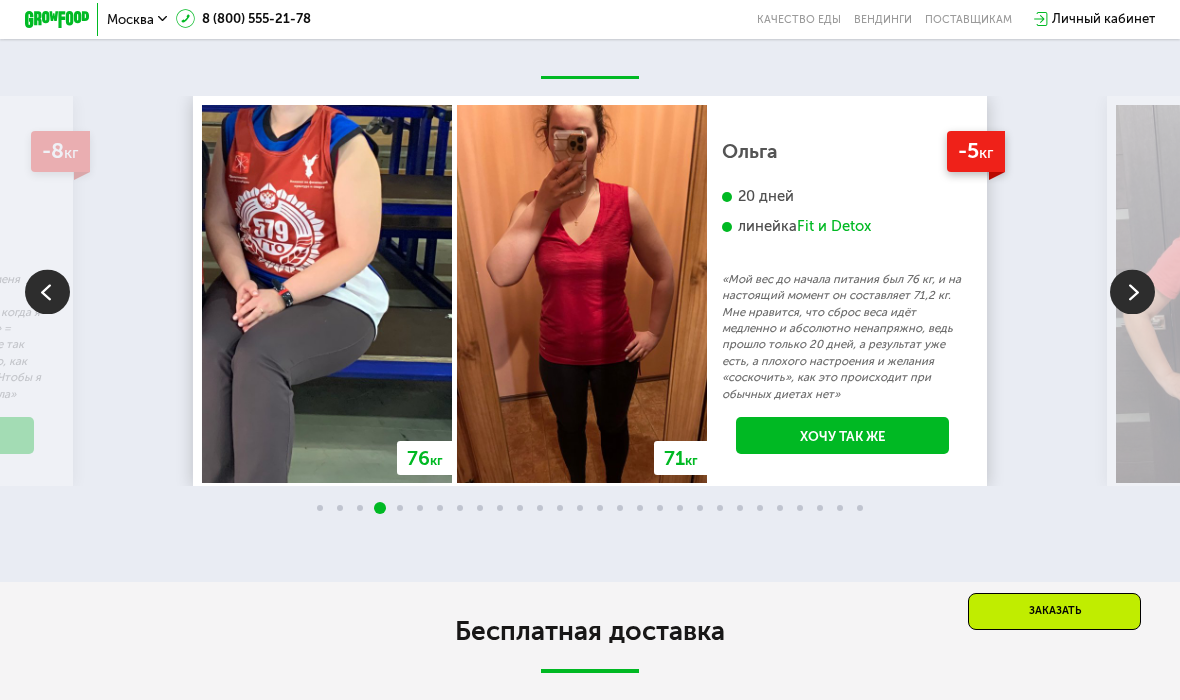 click at bounding box center [47, 291] 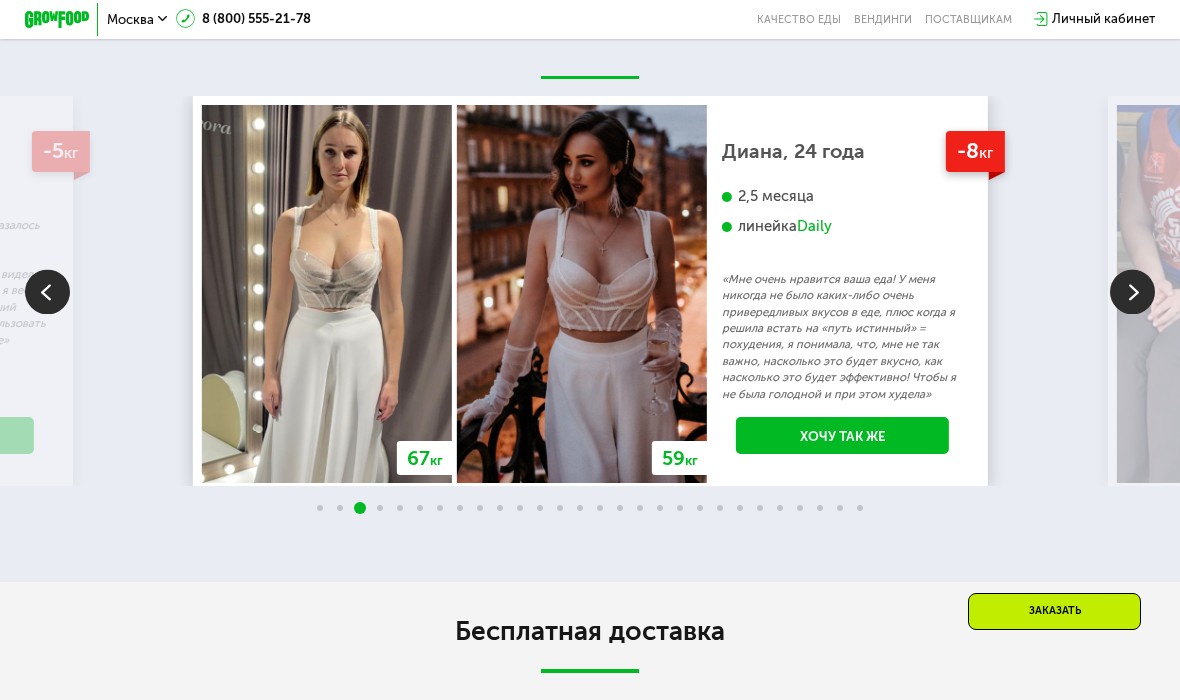 click on "Daily" at bounding box center [814, 226] 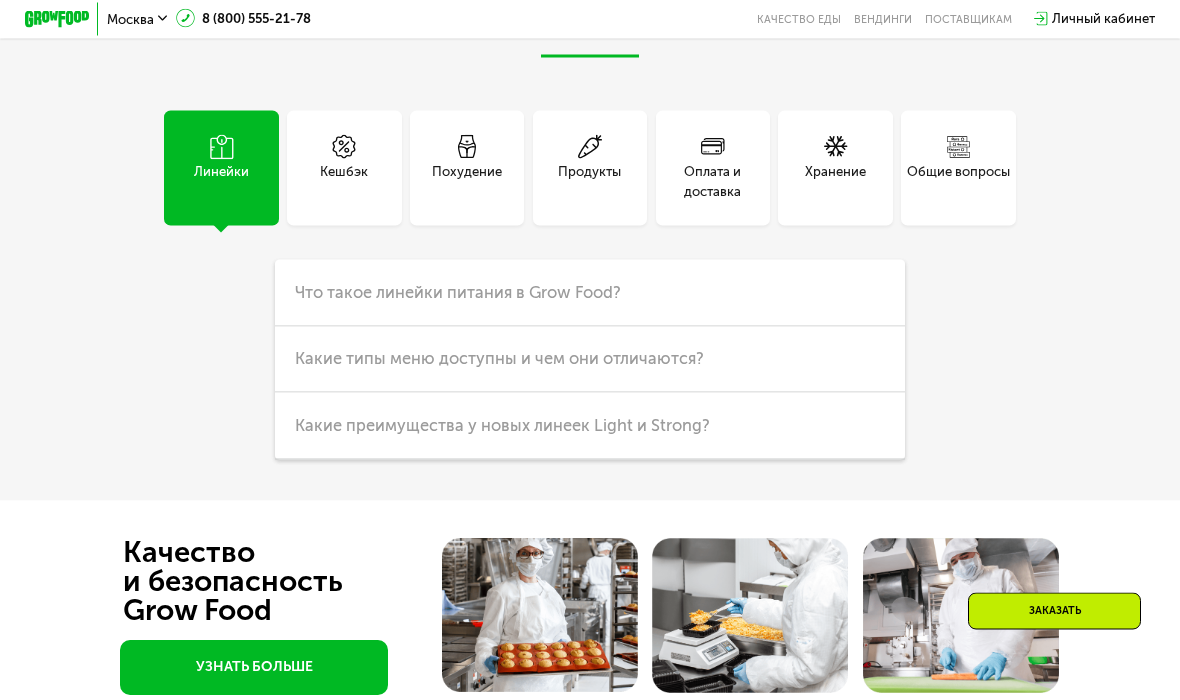 scroll, scrollTop: 4169, scrollLeft: 0, axis: vertical 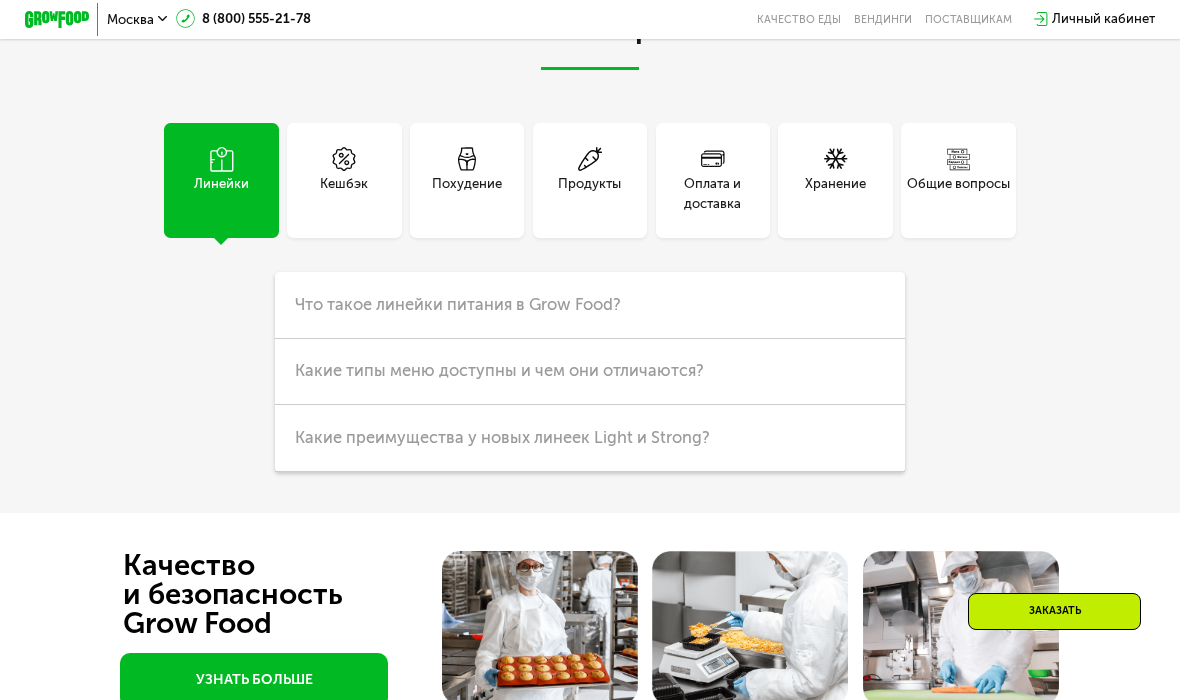 click on "Что такое линейки питания в Grow Food?" at bounding box center [458, 304] 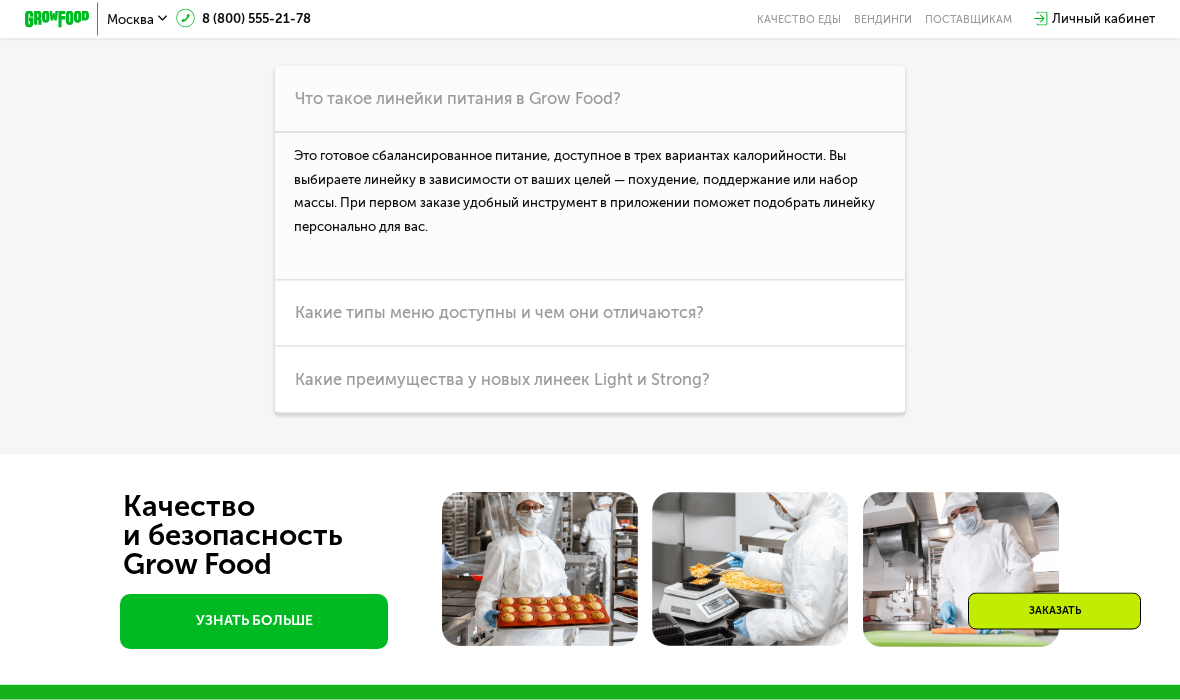 scroll, scrollTop: 4381, scrollLeft: 0, axis: vertical 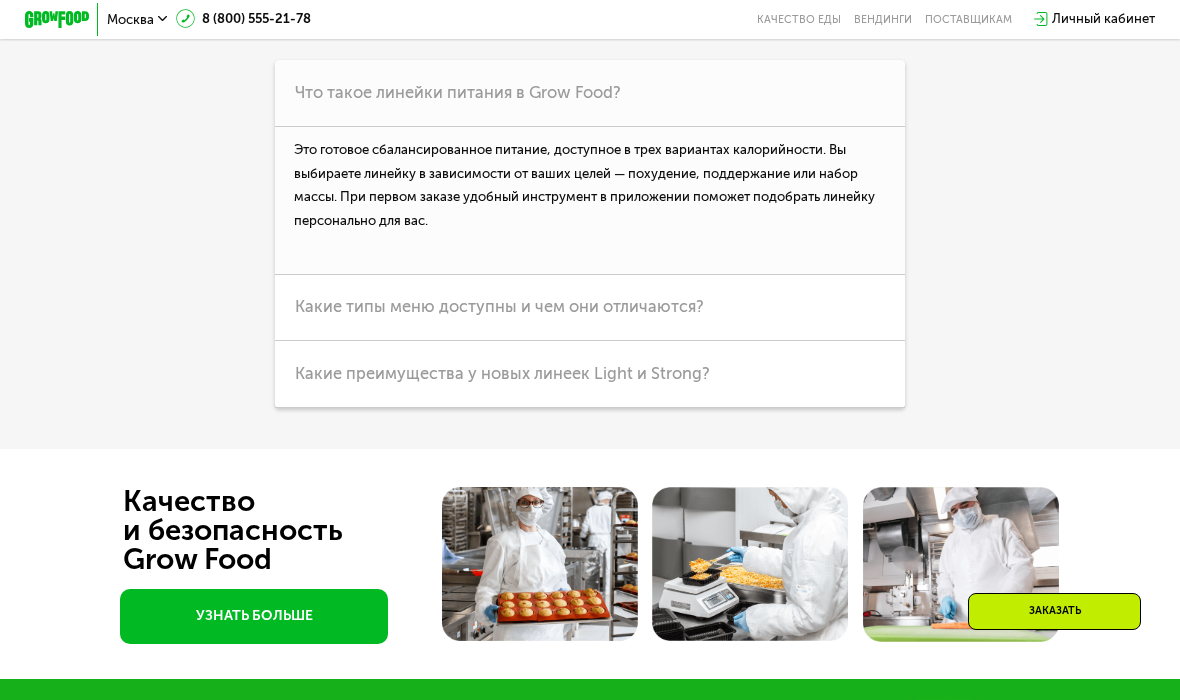 click on "Какие типы меню доступны и чем они отличаются?" at bounding box center (499, 306) 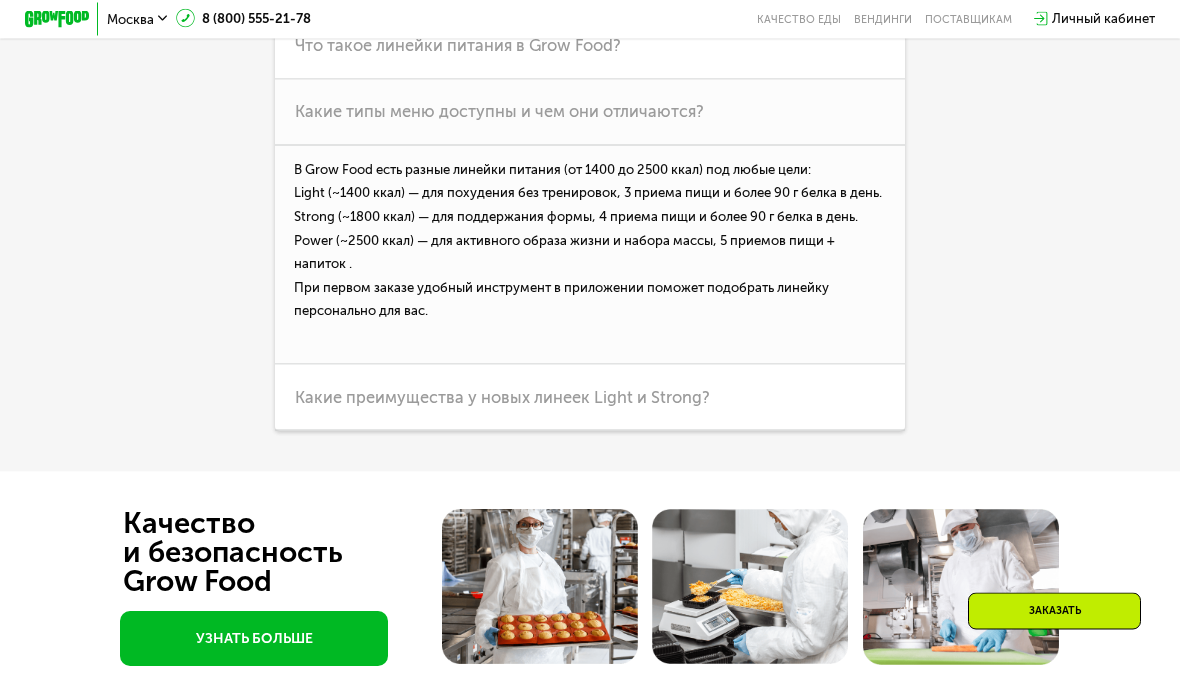 scroll, scrollTop: 4430, scrollLeft: 0, axis: vertical 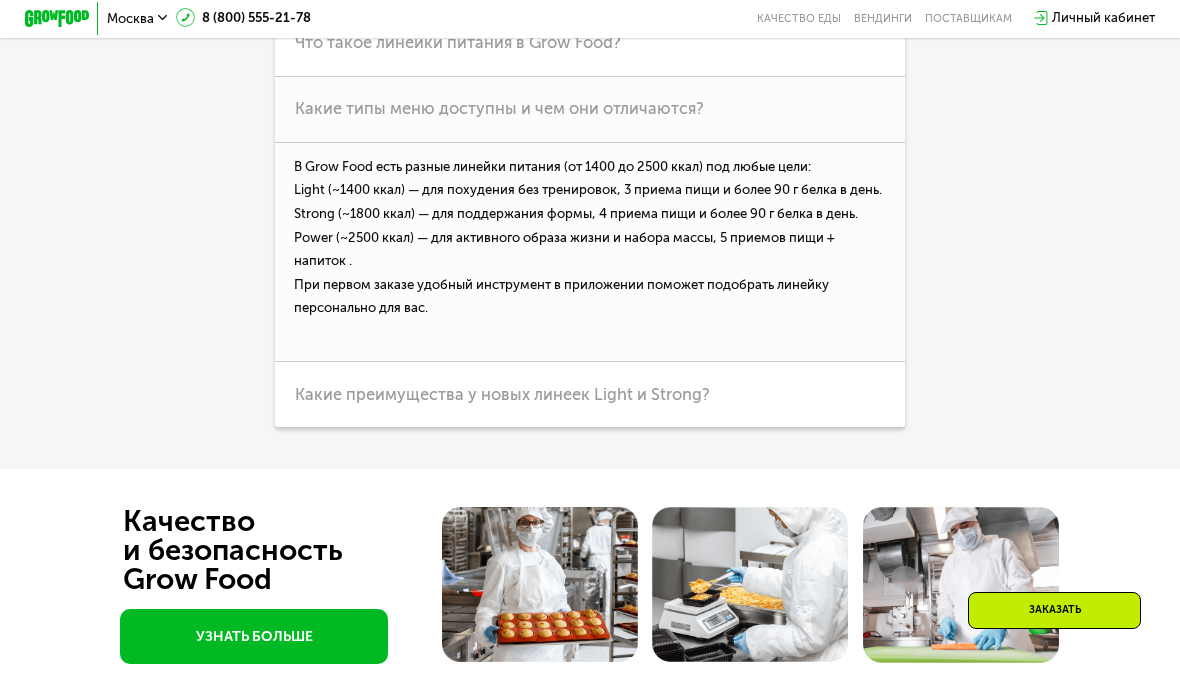 click on "Какие преимущества у новых линеек Light и Strong?" at bounding box center (502, 395) 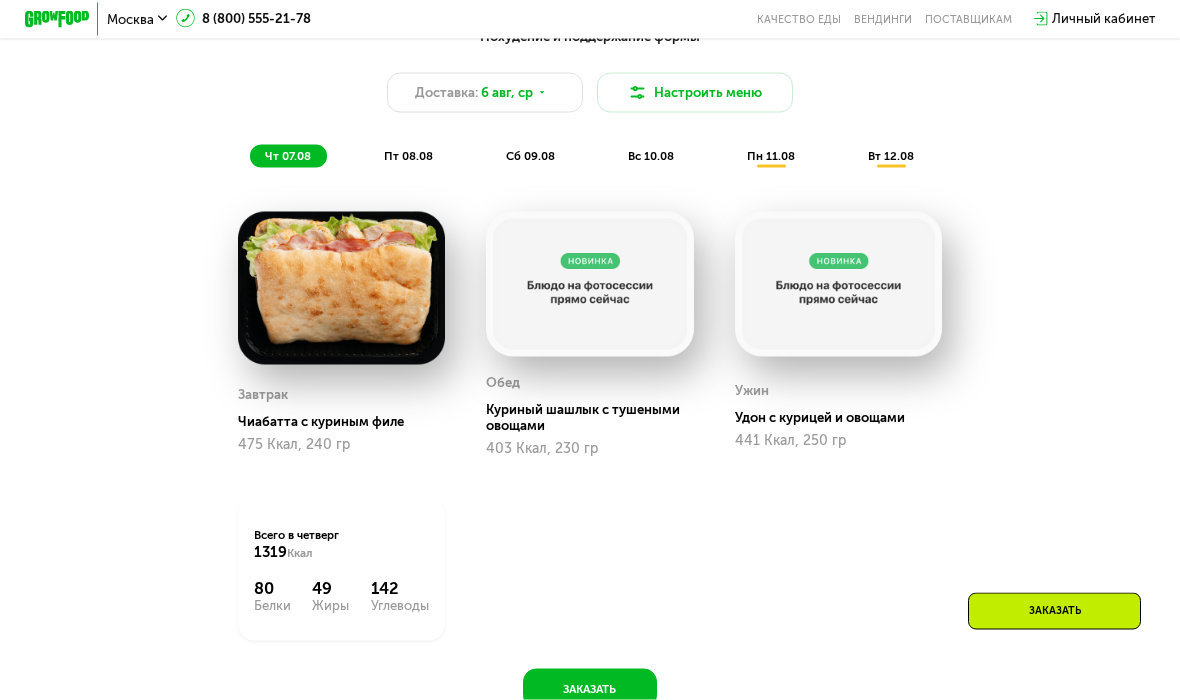 scroll, scrollTop: 935, scrollLeft: 0, axis: vertical 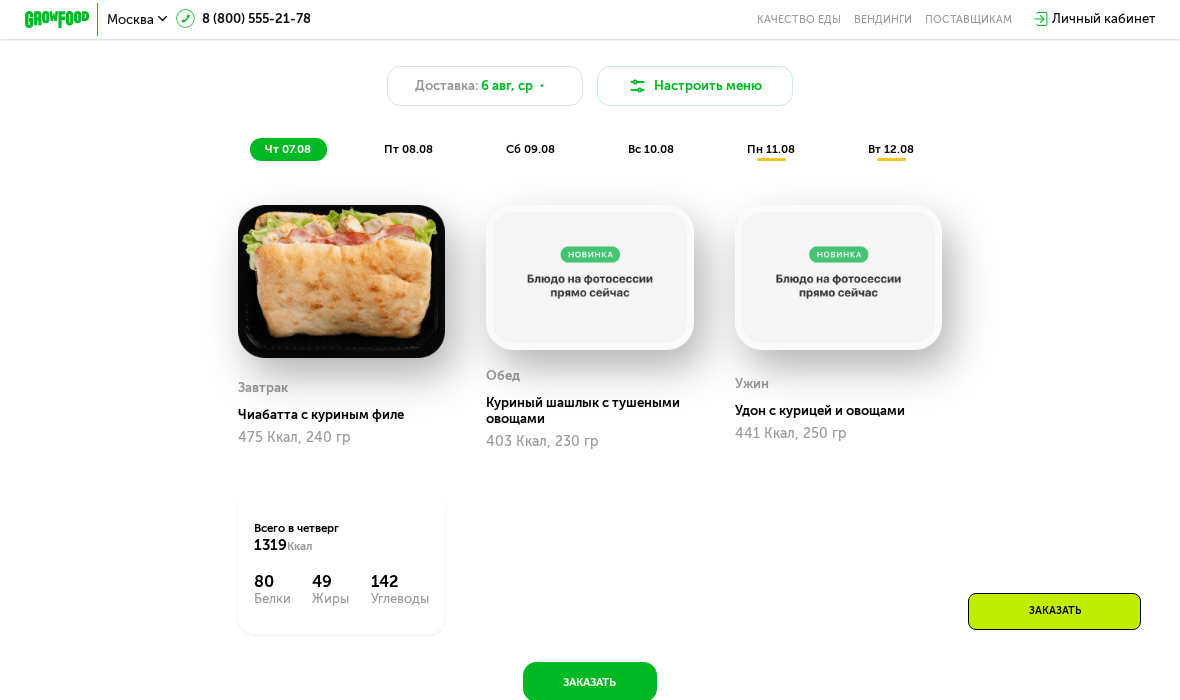 click on "пт 08.08" at bounding box center (408, 149) 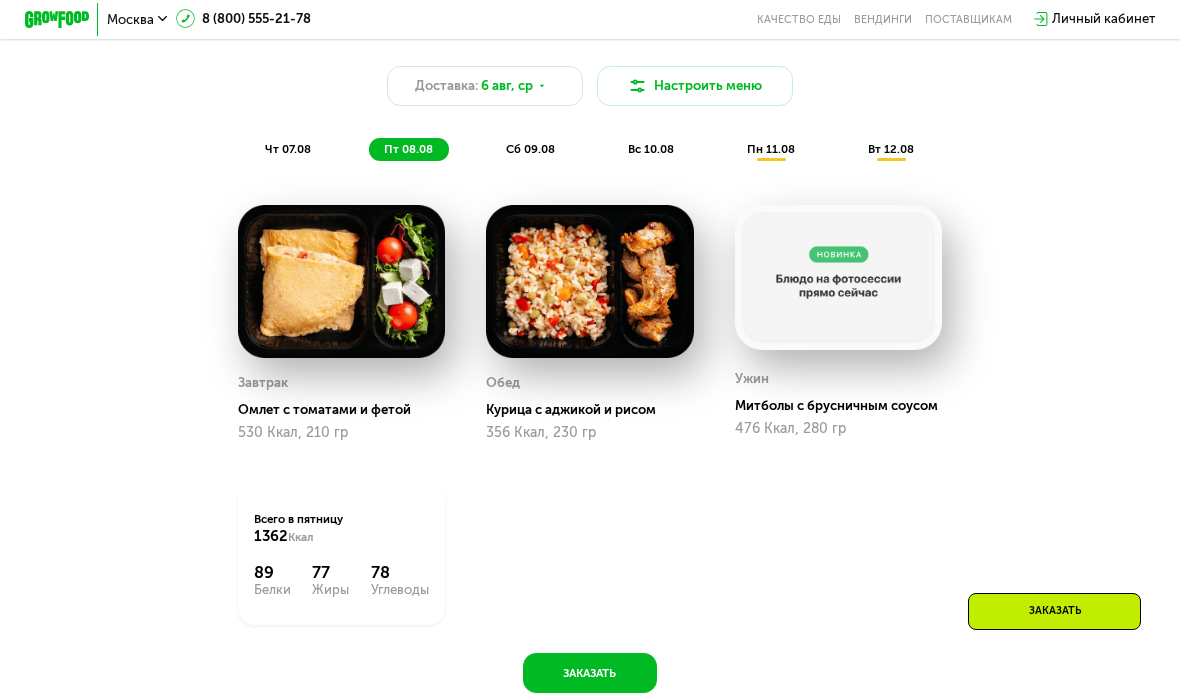 click at bounding box center (590, 281) 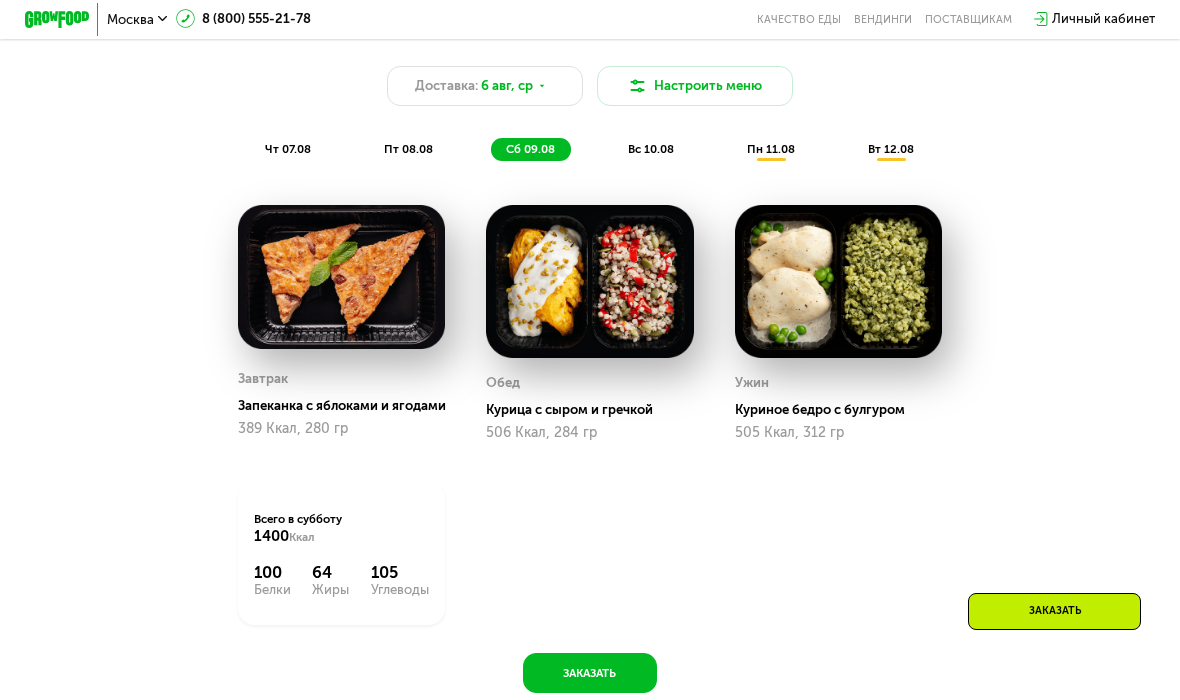 click on "Куриное бедро с булгуром" at bounding box center (845, 410) 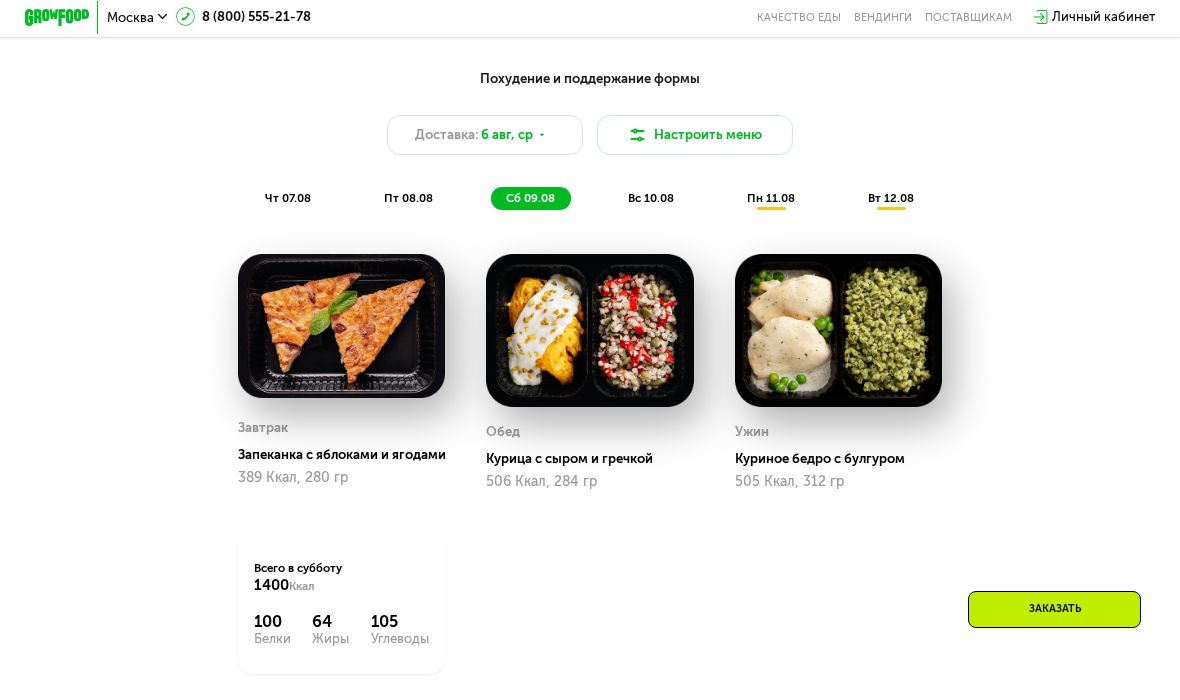 click on "вс 10.08" at bounding box center [651, 200] 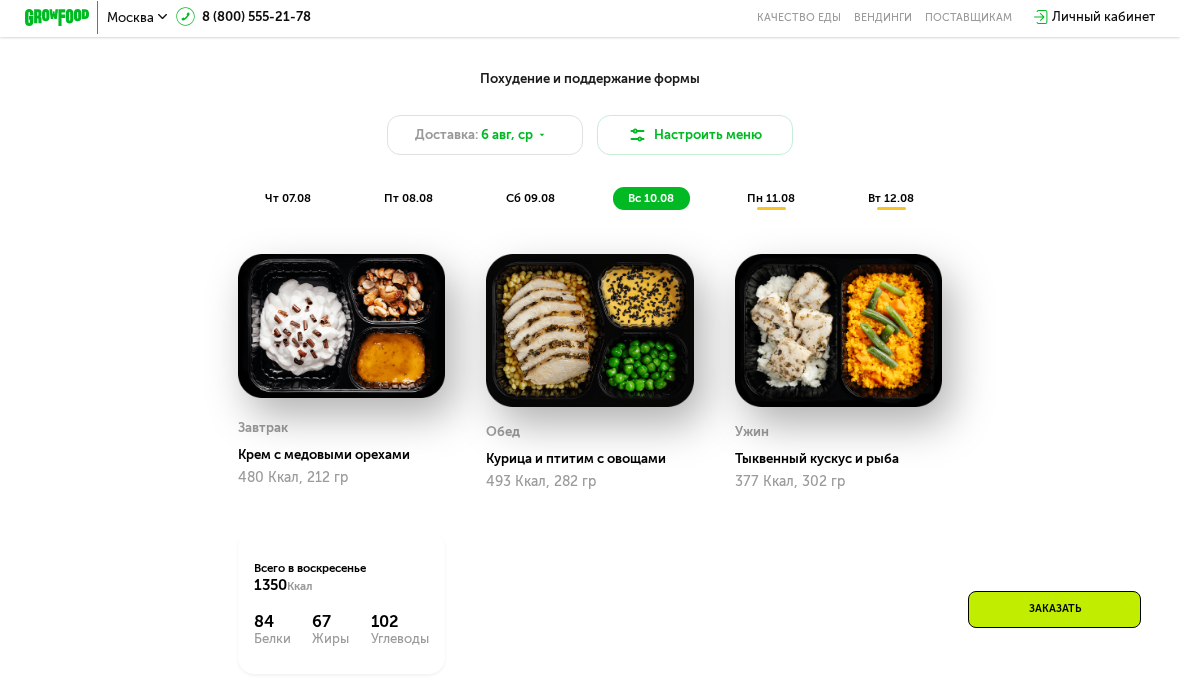 scroll, scrollTop: 886, scrollLeft: 0, axis: vertical 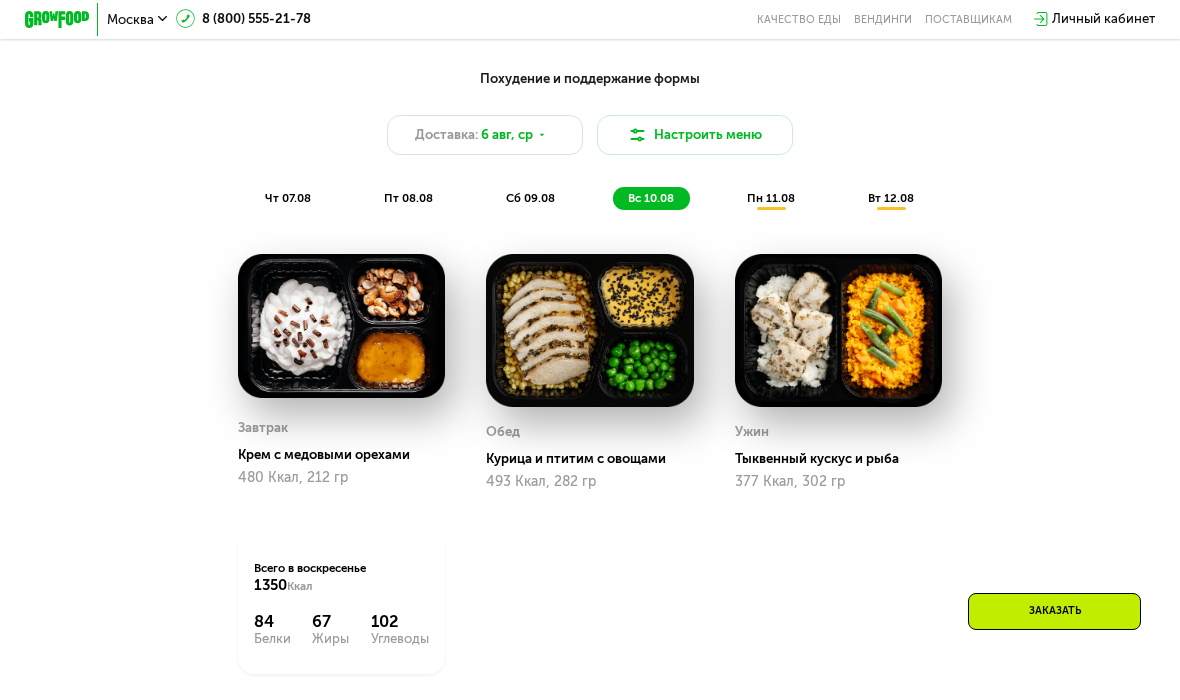 click on "пн 11.08" 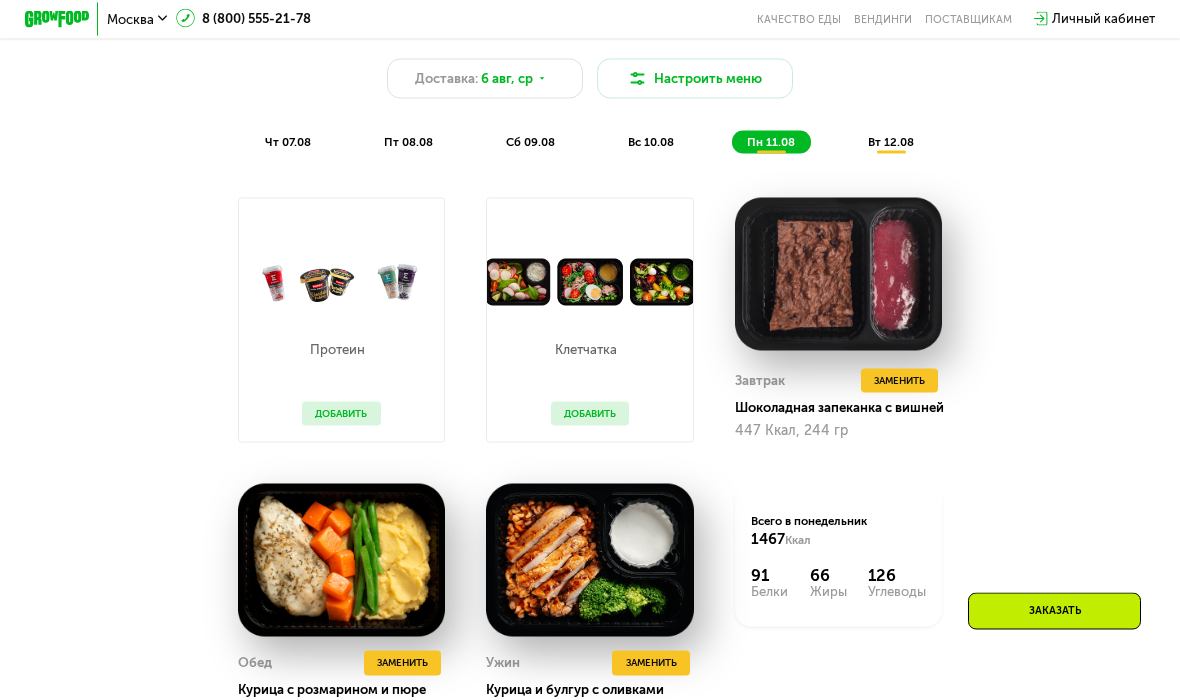 click on "вт 12.08" 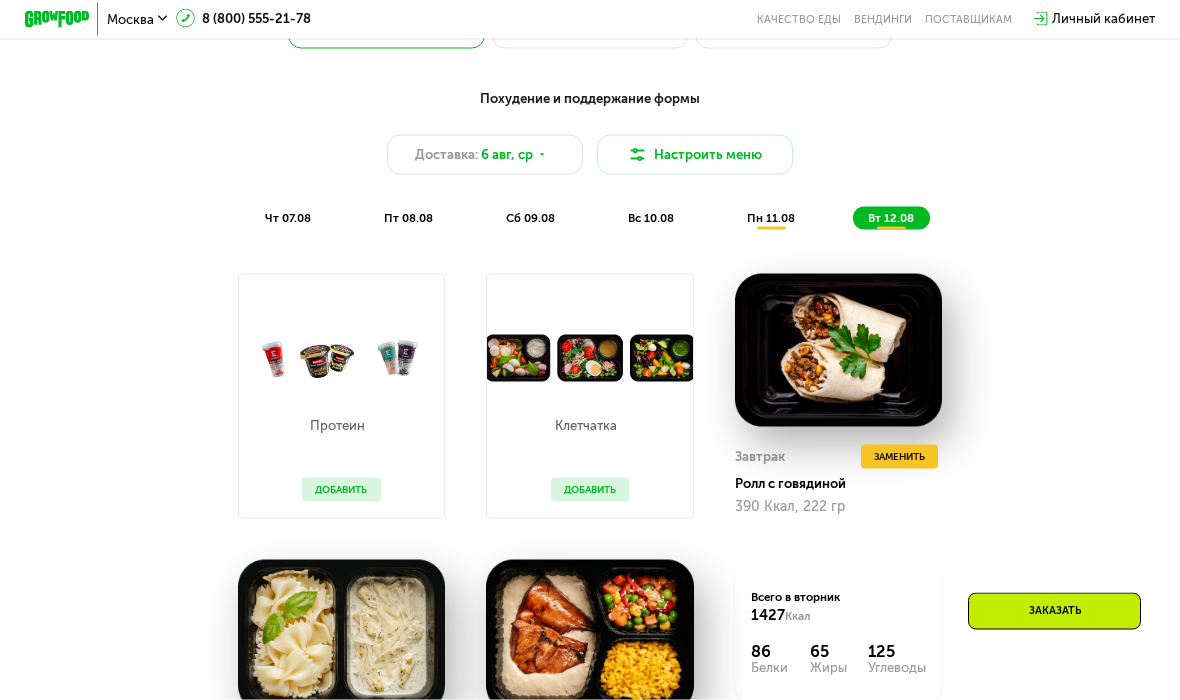scroll, scrollTop: 866, scrollLeft: 0, axis: vertical 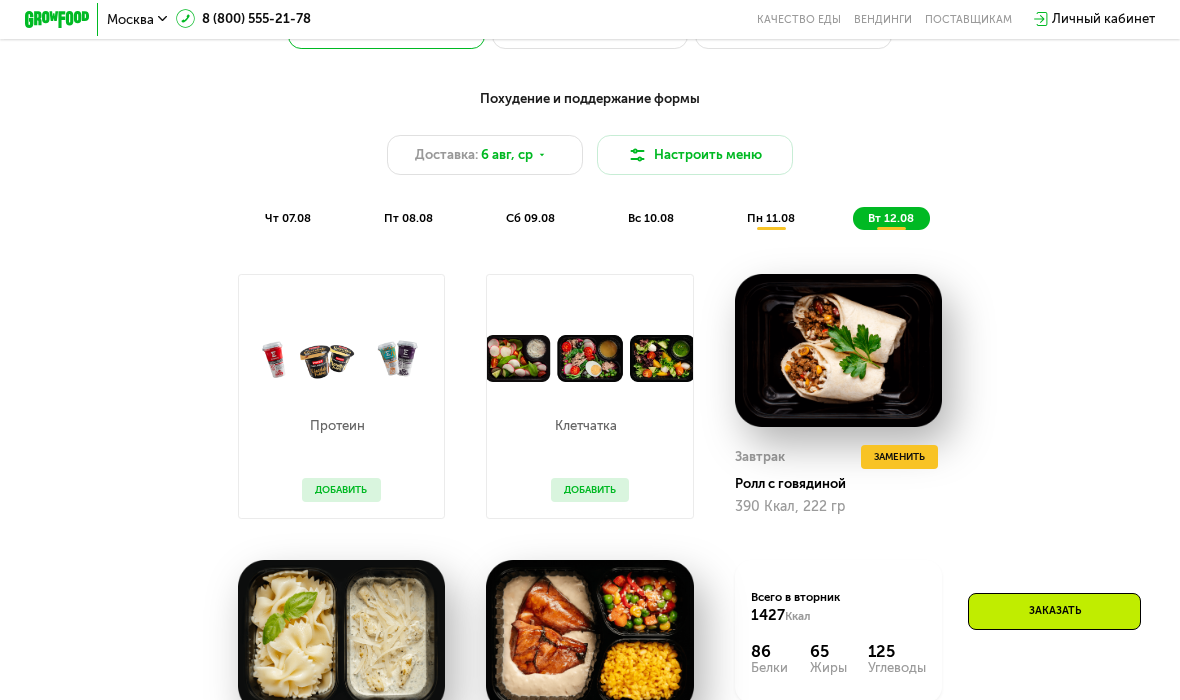 click 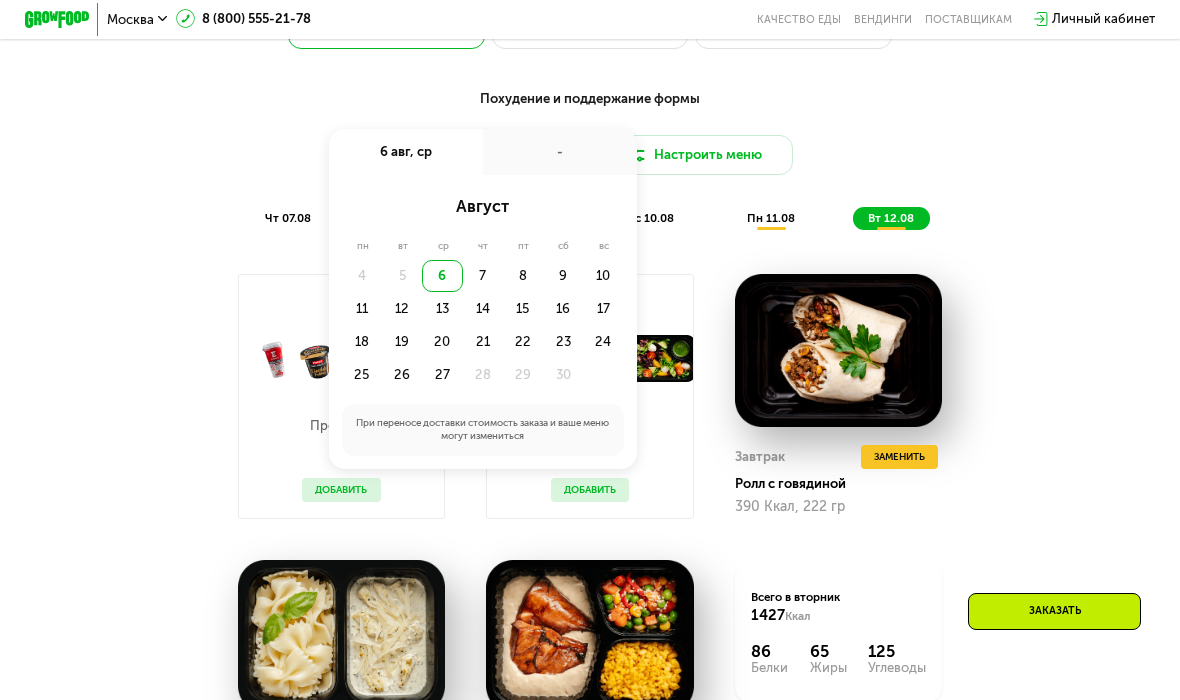 click on "10" 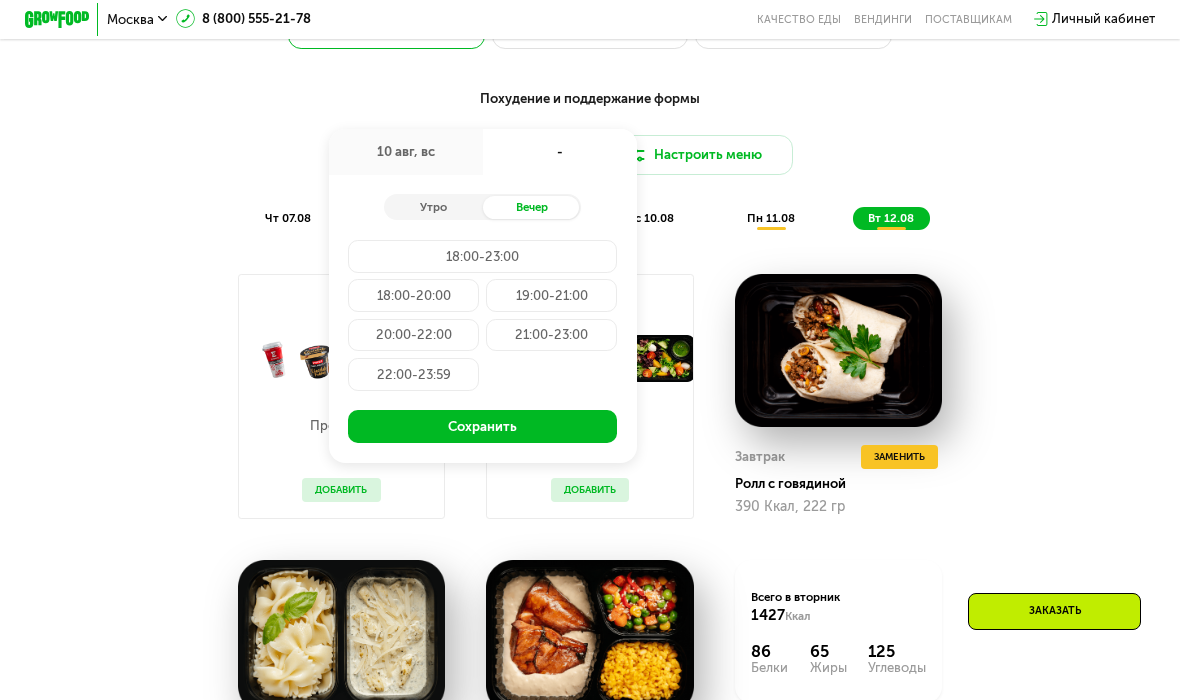 click on "19:00-21:00" 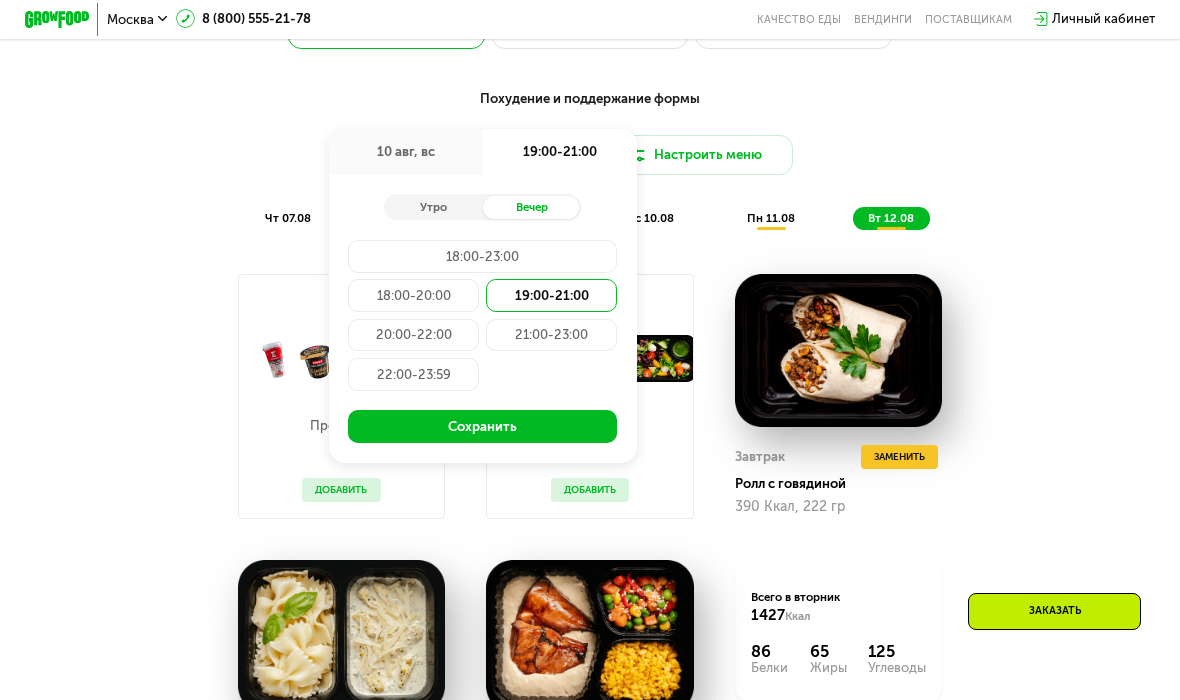 click on "Сохранить" at bounding box center (482, 426) 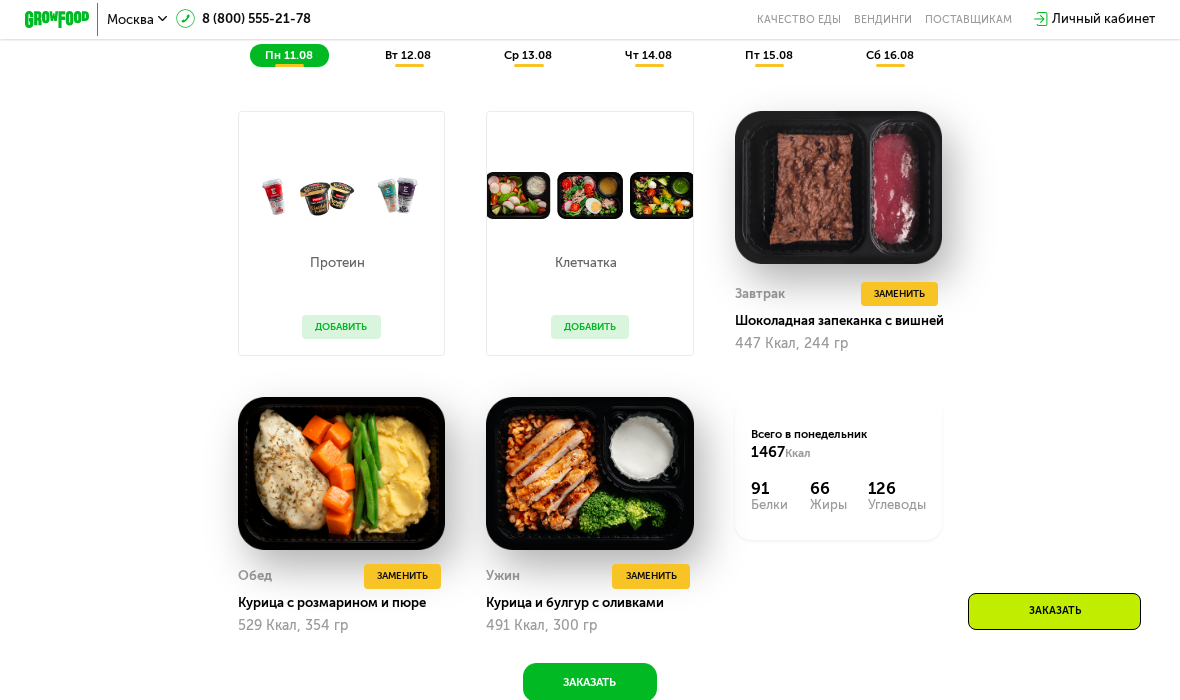 scroll, scrollTop: 1051, scrollLeft: 0, axis: vertical 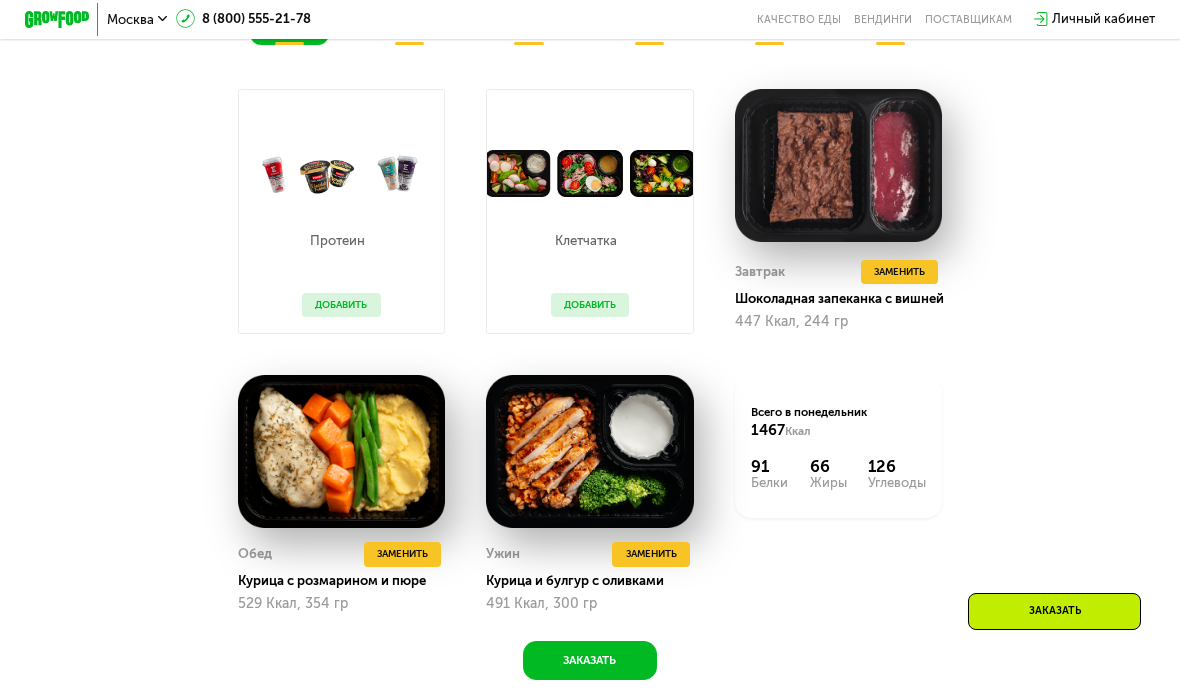 click on "Заменить" at bounding box center [899, 272] 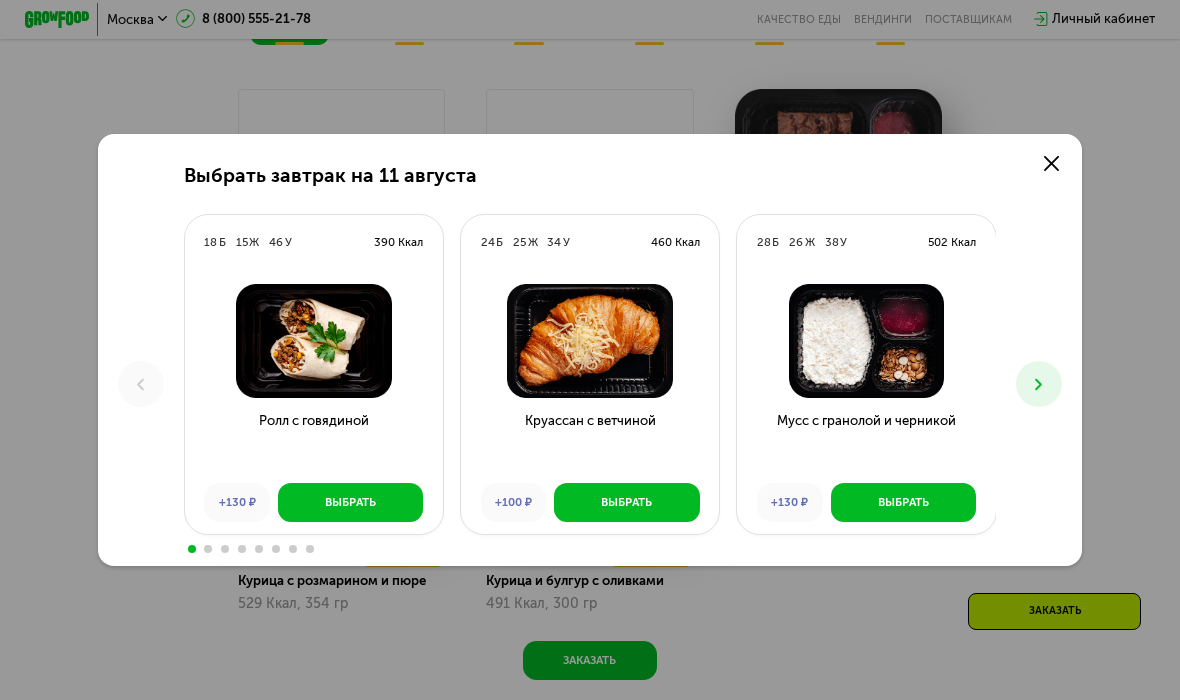 click at bounding box center (866, 341) 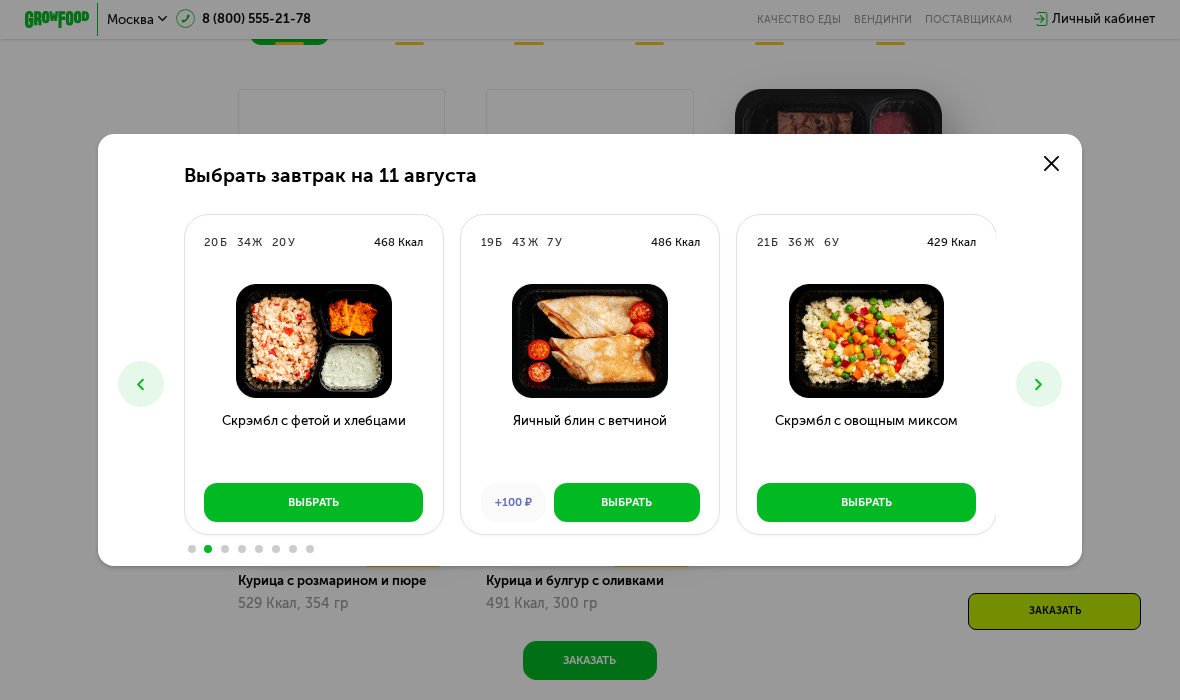 click at bounding box center [1051, 163] 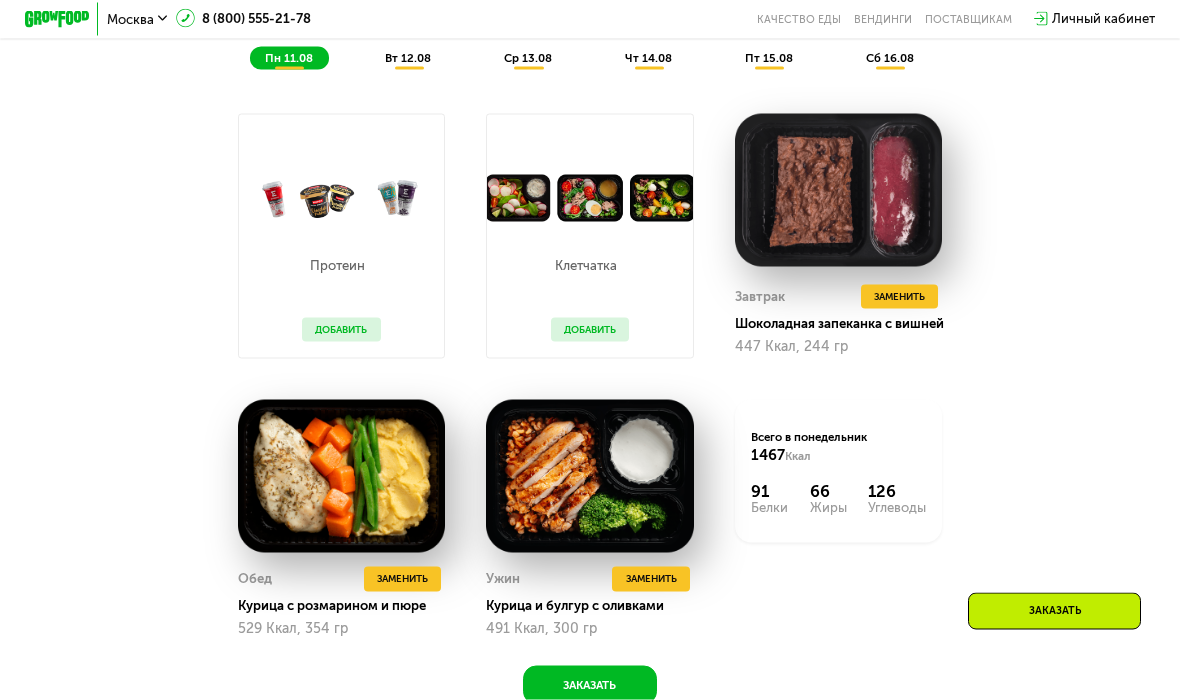 scroll, scrollTop: 1027, scrollLeft: 0, axis: vertical 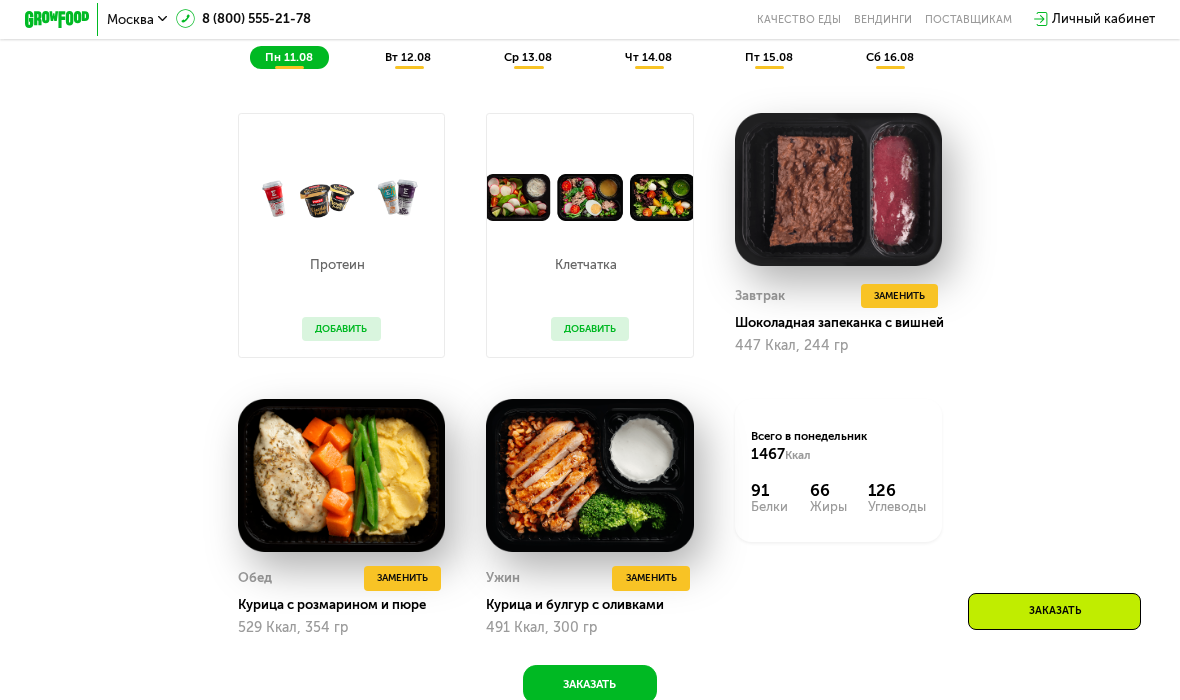 click on "Заменить Завтрак" at bounding box center (901, 268) 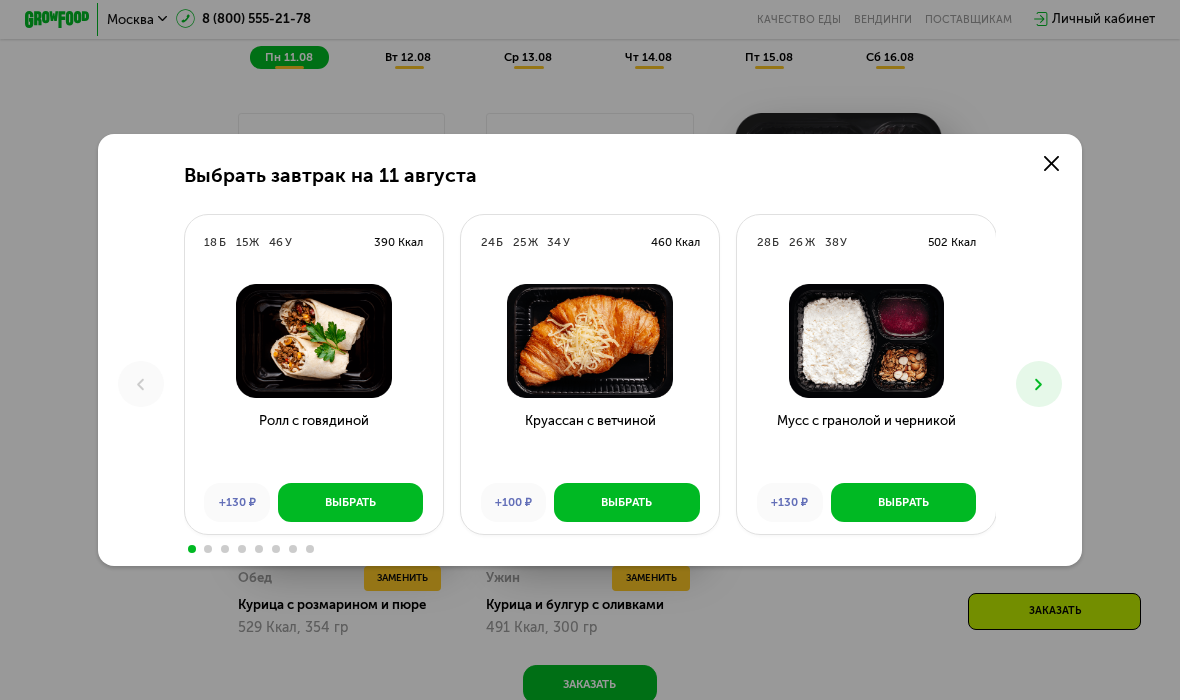 click 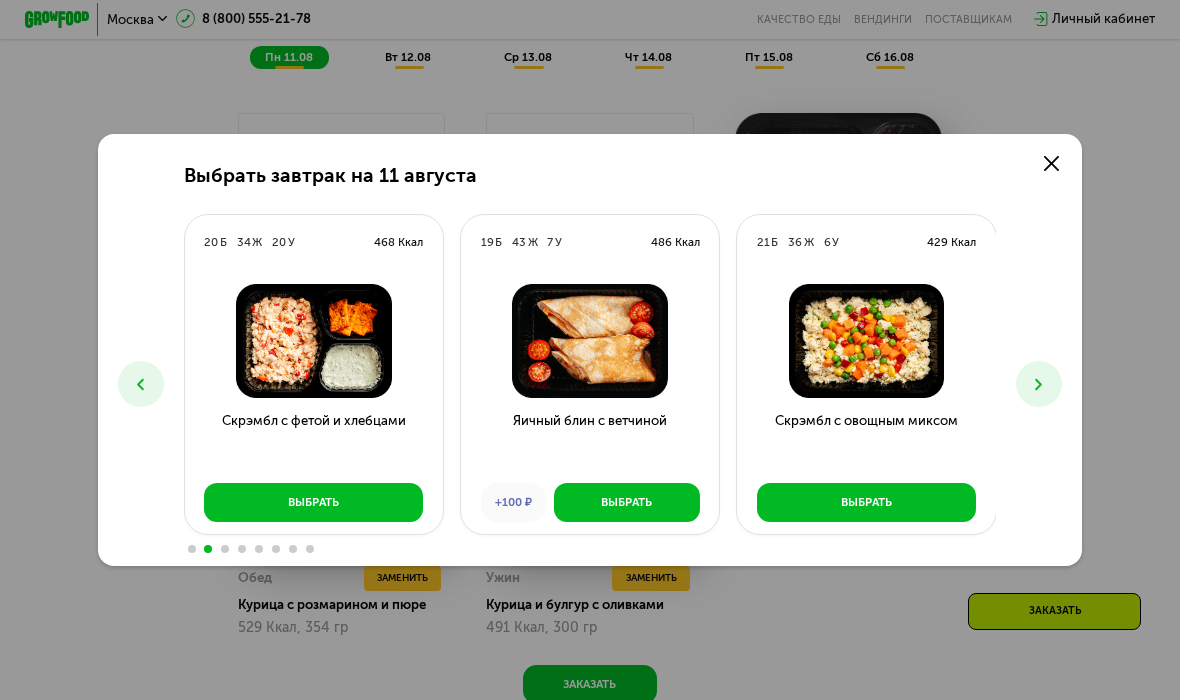 click 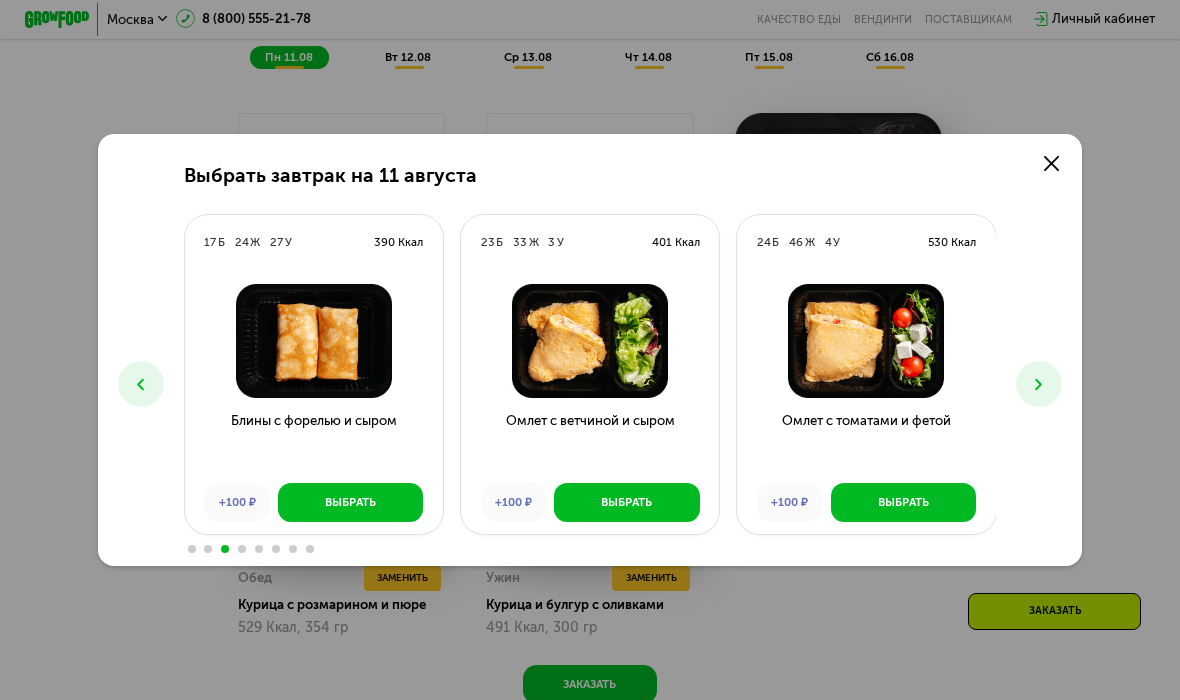 click 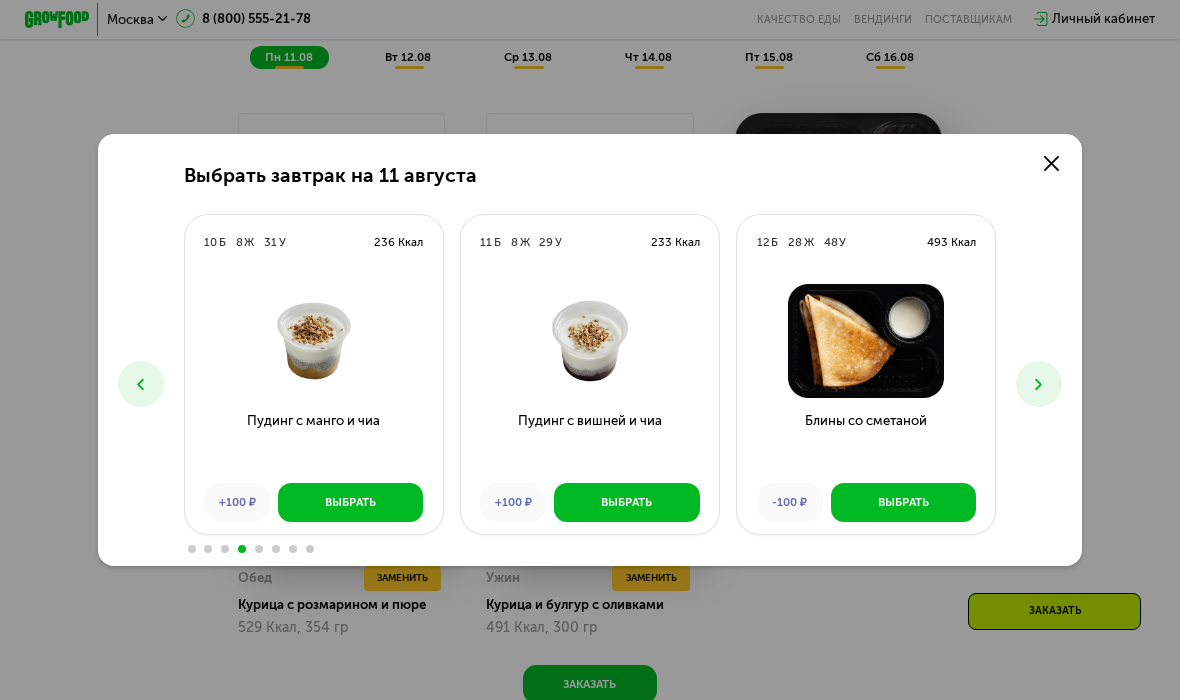 click 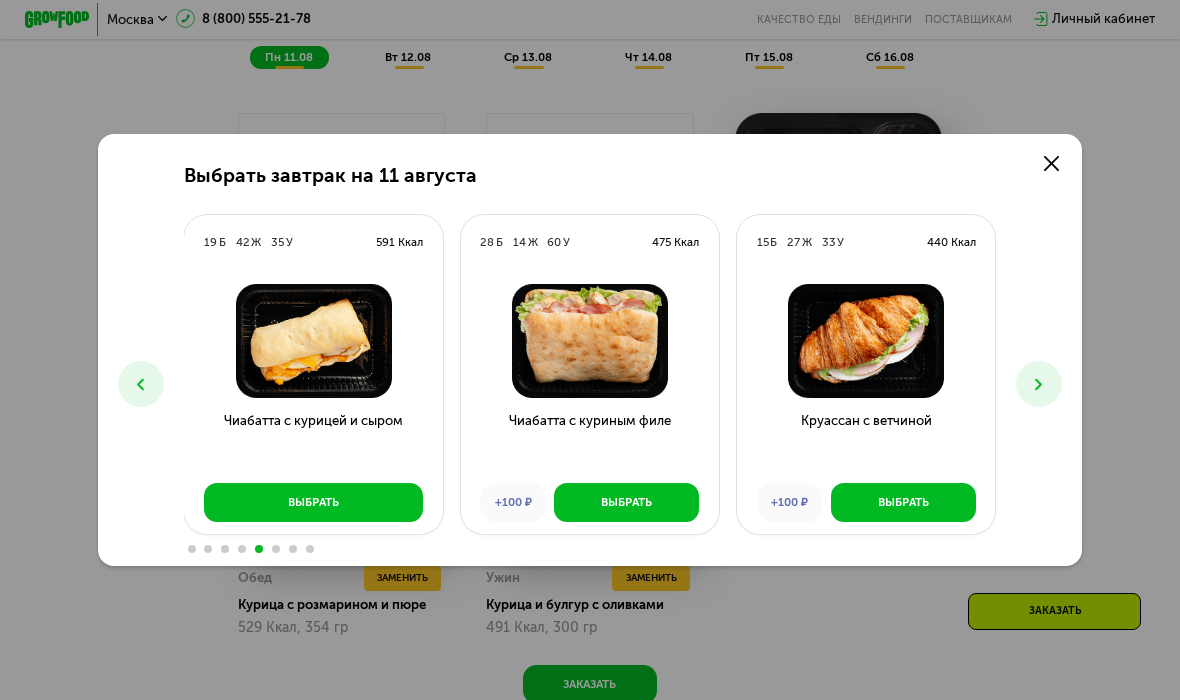 click at bounding box center (141, 384) 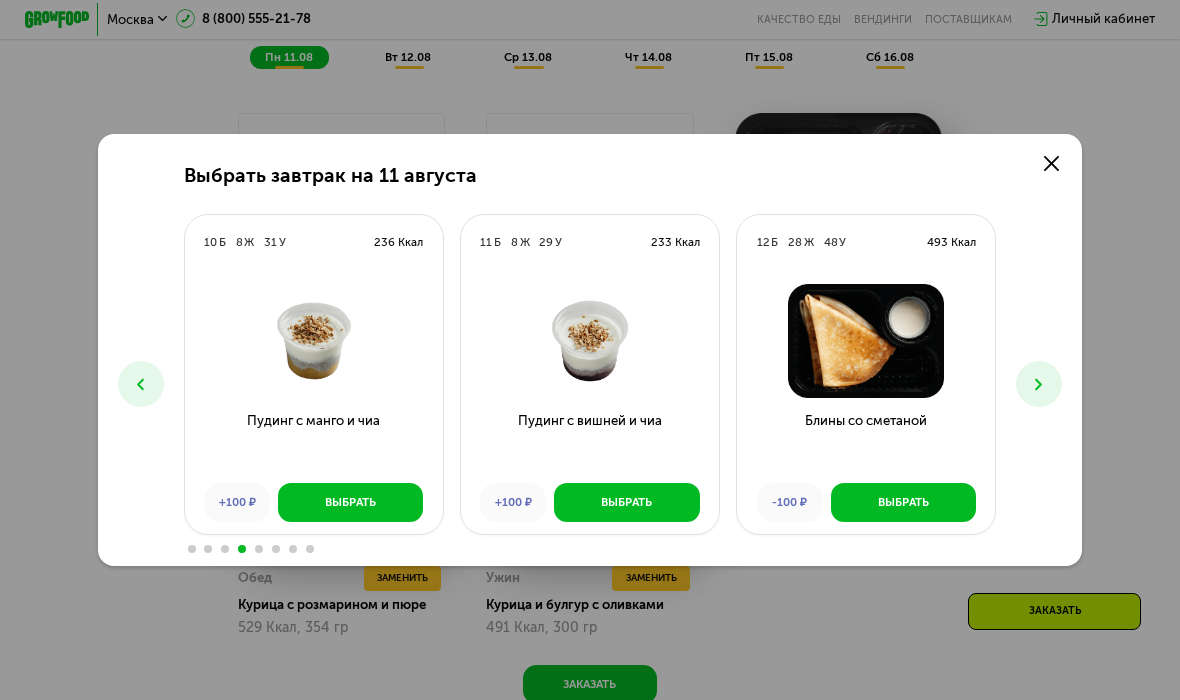 click at bounding box center (1039, 384) 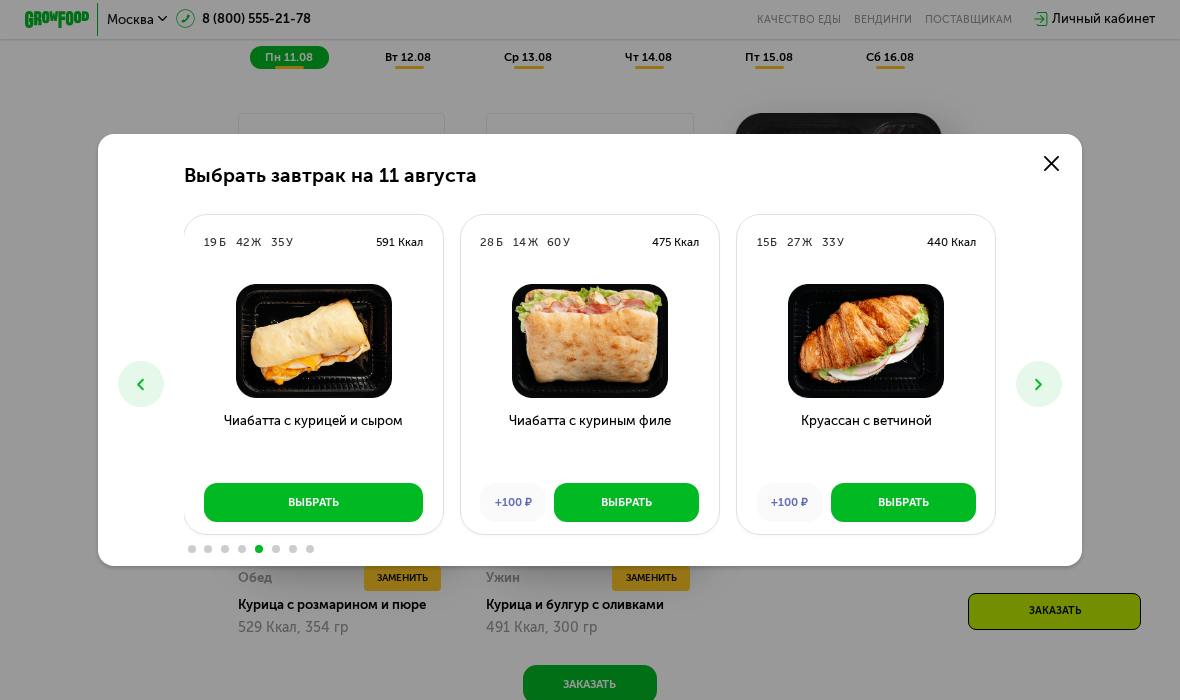 click at bounding box center [1039, 384] 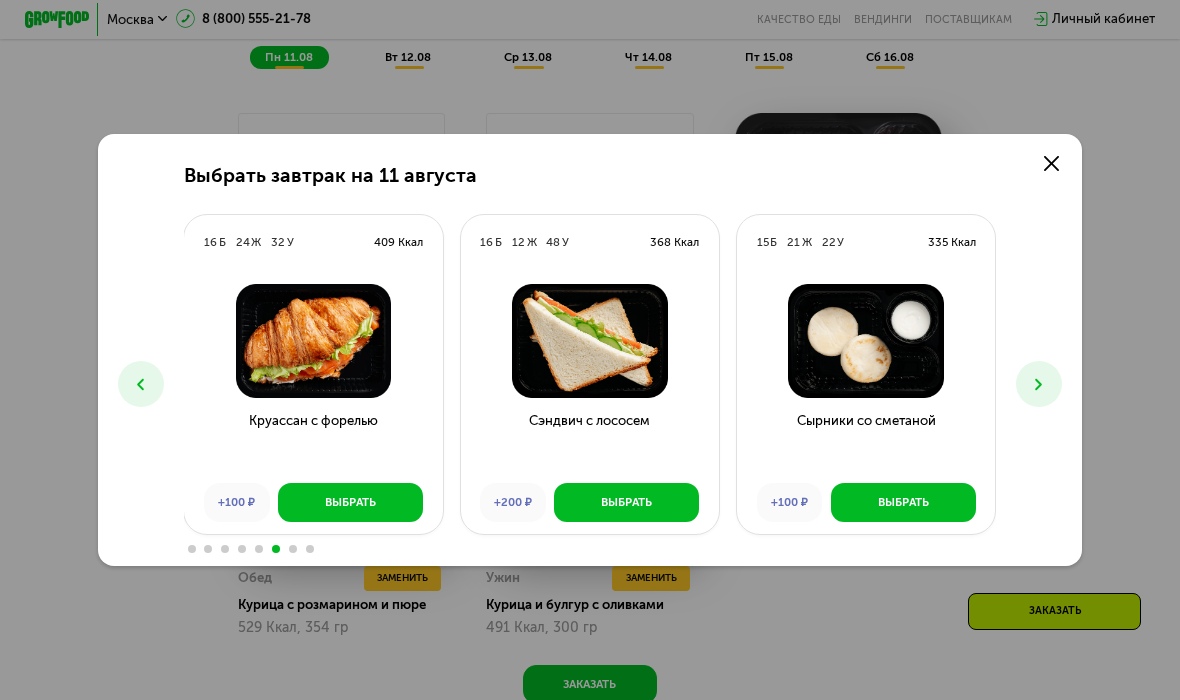 click at bounding box center [1039, 384] 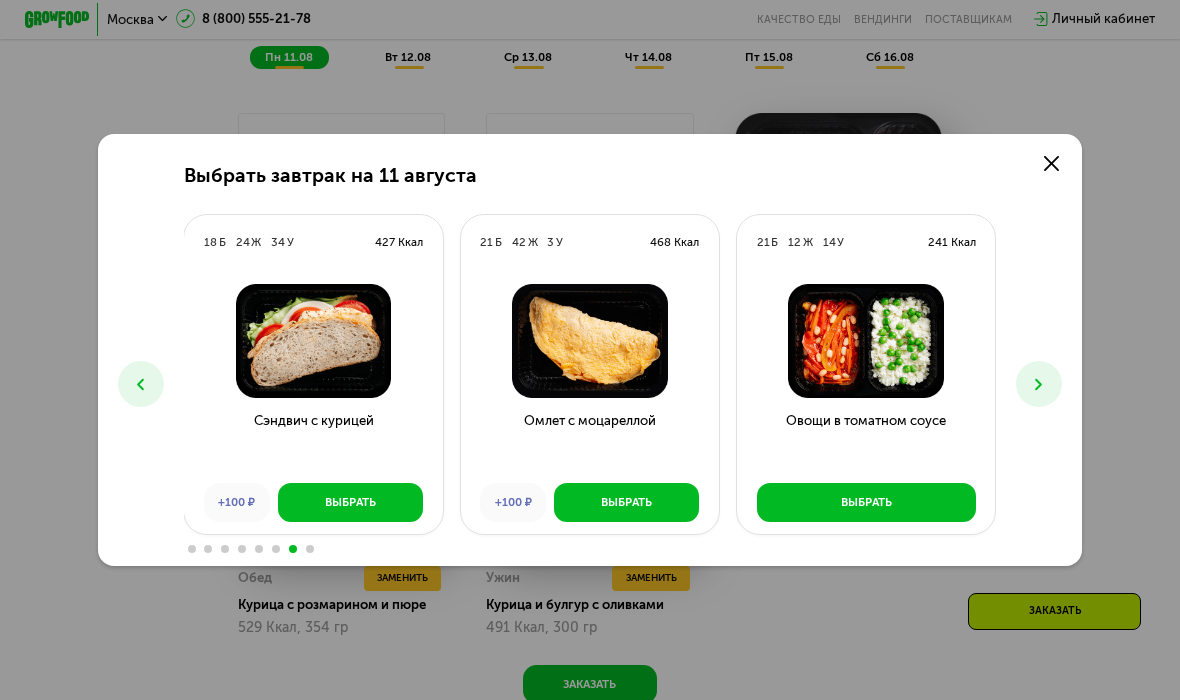 click 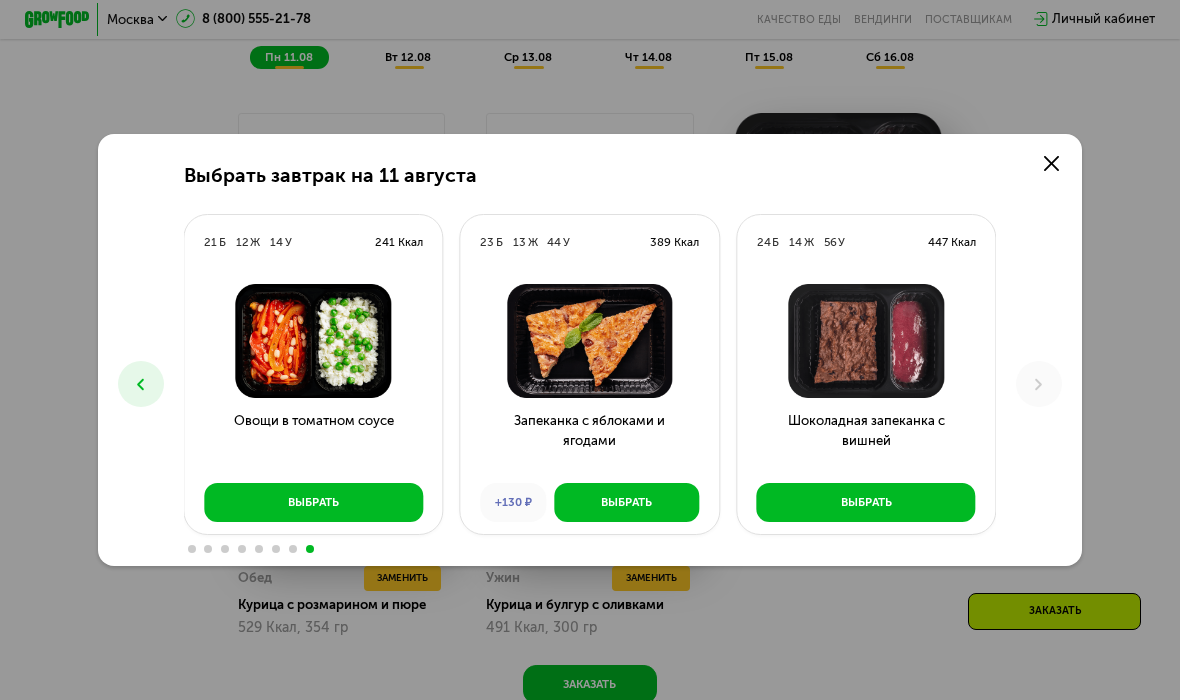 click 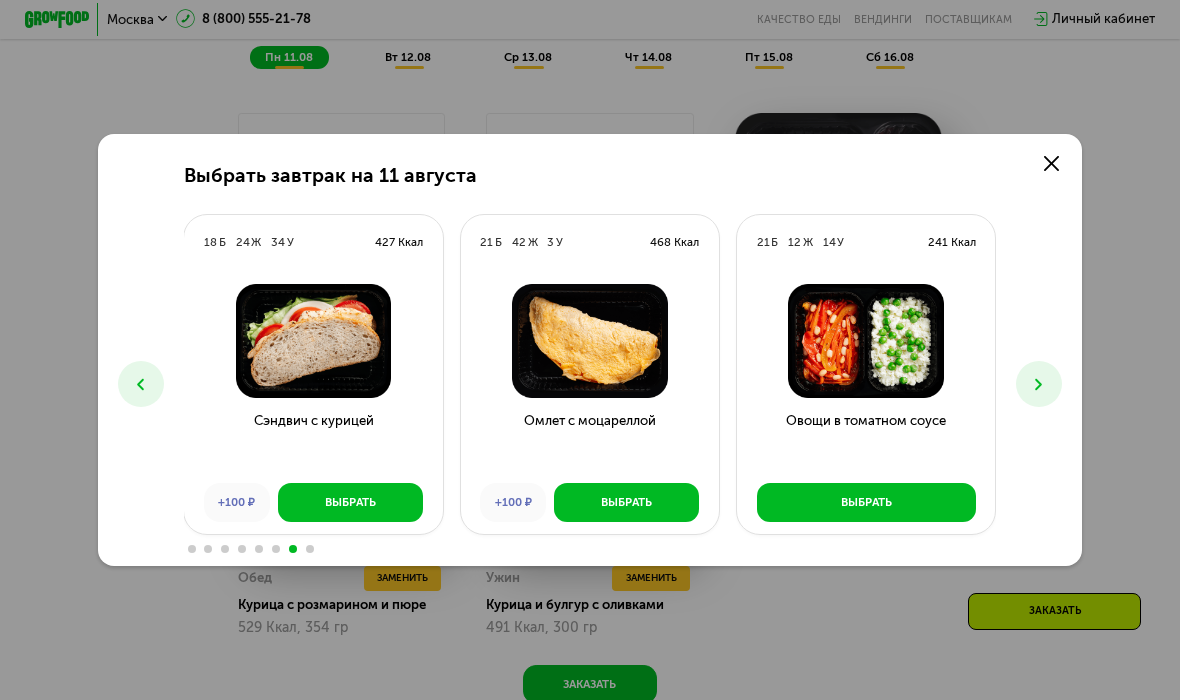 click 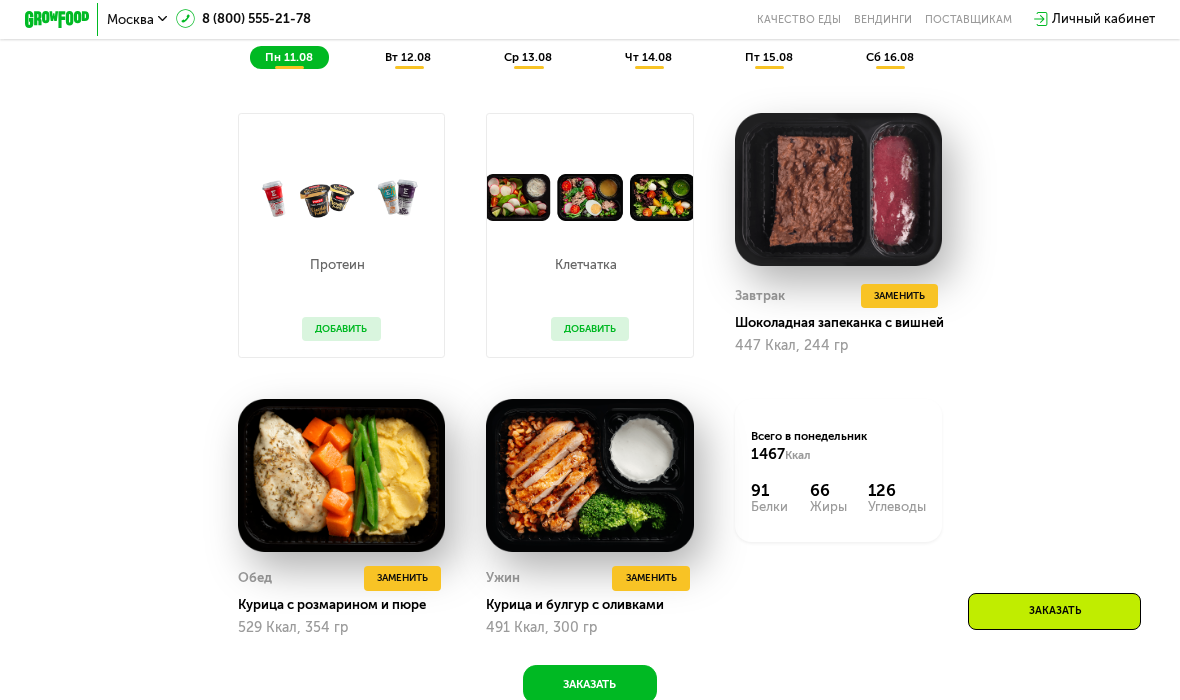 click on "Добавить" at bounding box center [590, 329] 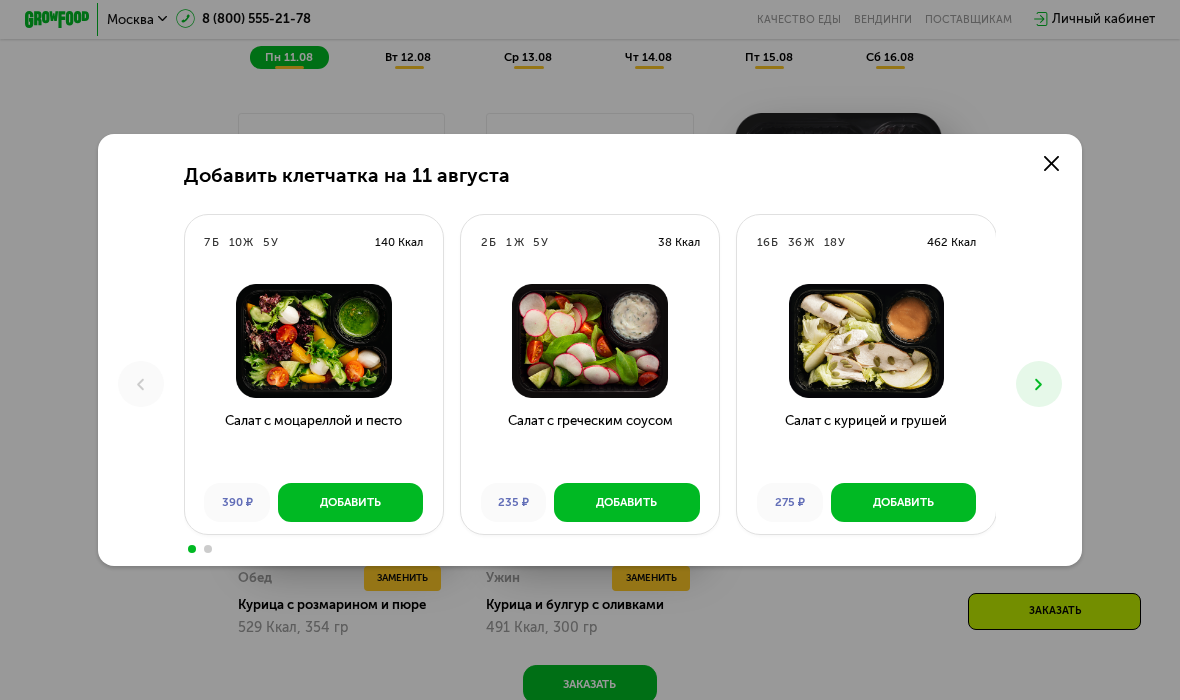 click 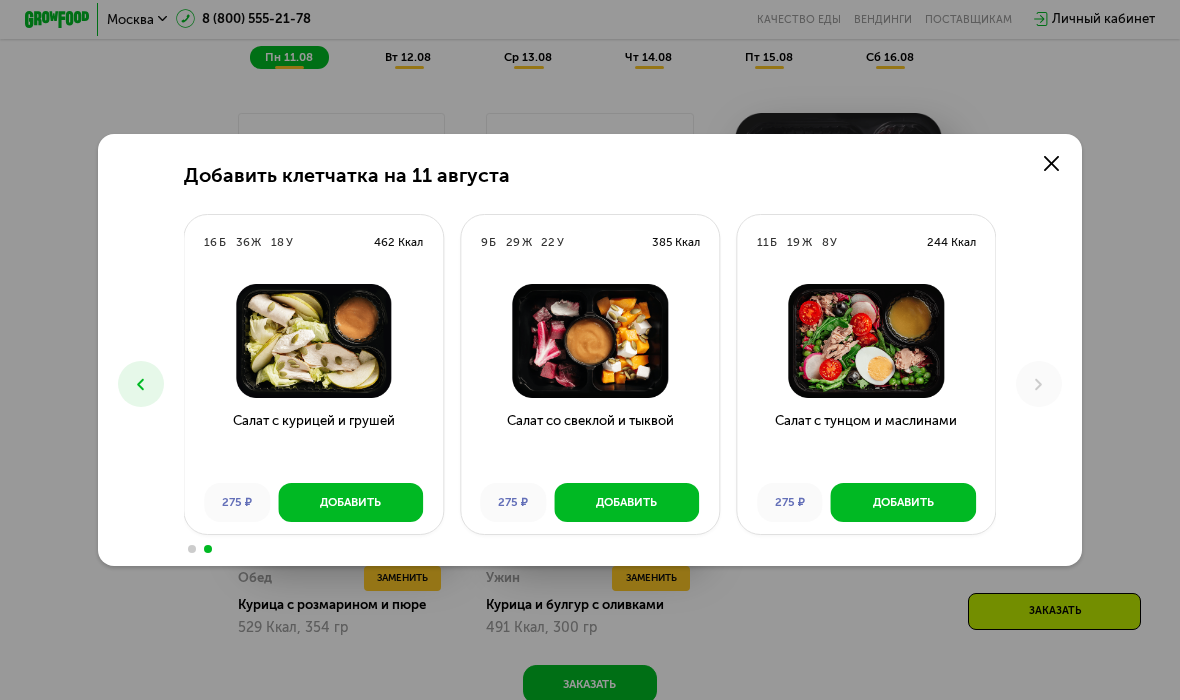 click at bounding box center (1051, 163) 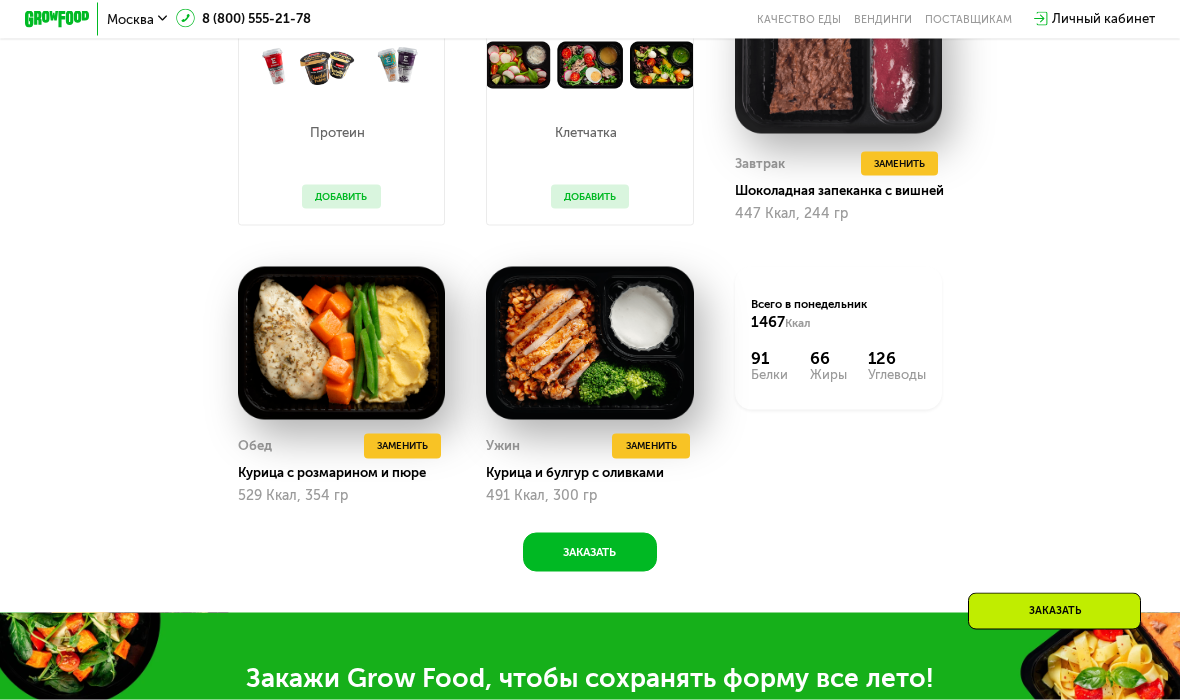 scroll, scrollTop: 1160, scrollLeft: 0, axis: vertical 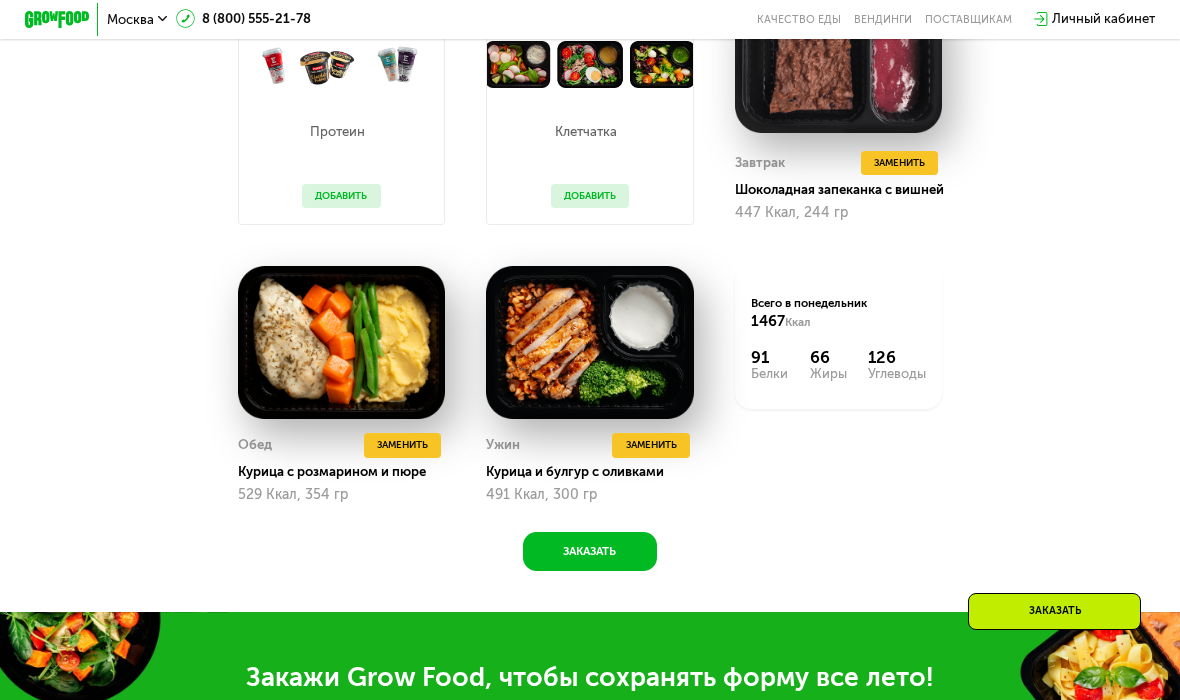 click on "Заменить" at bounding box center [402, 445] 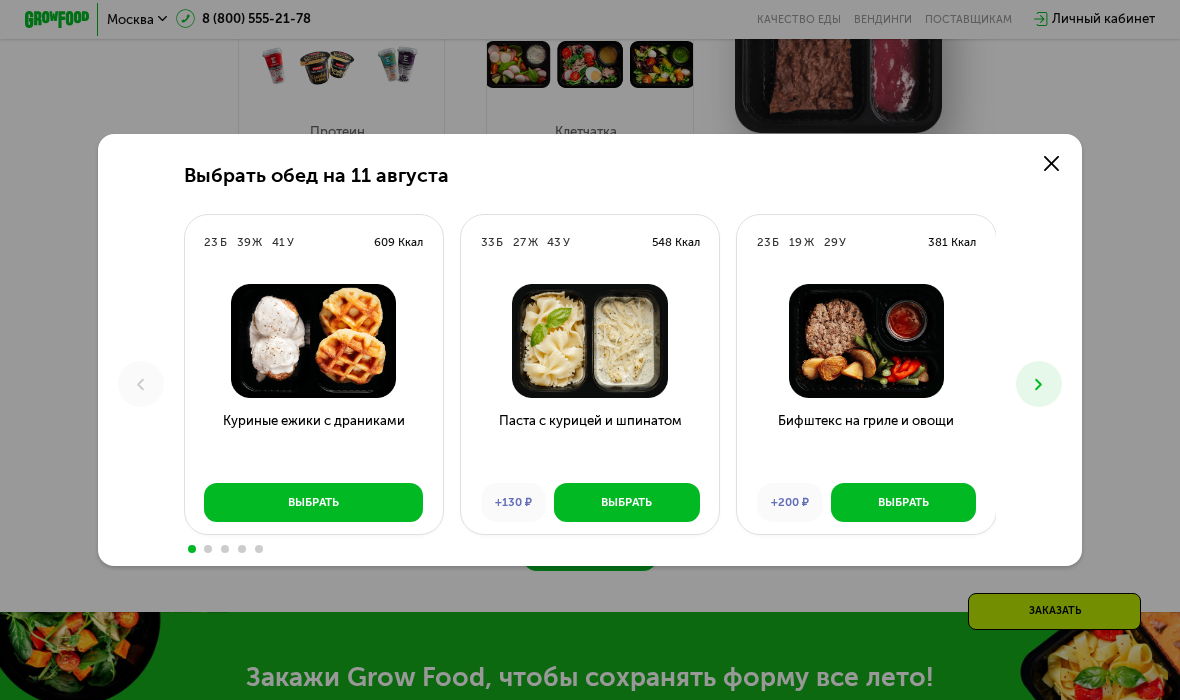 click 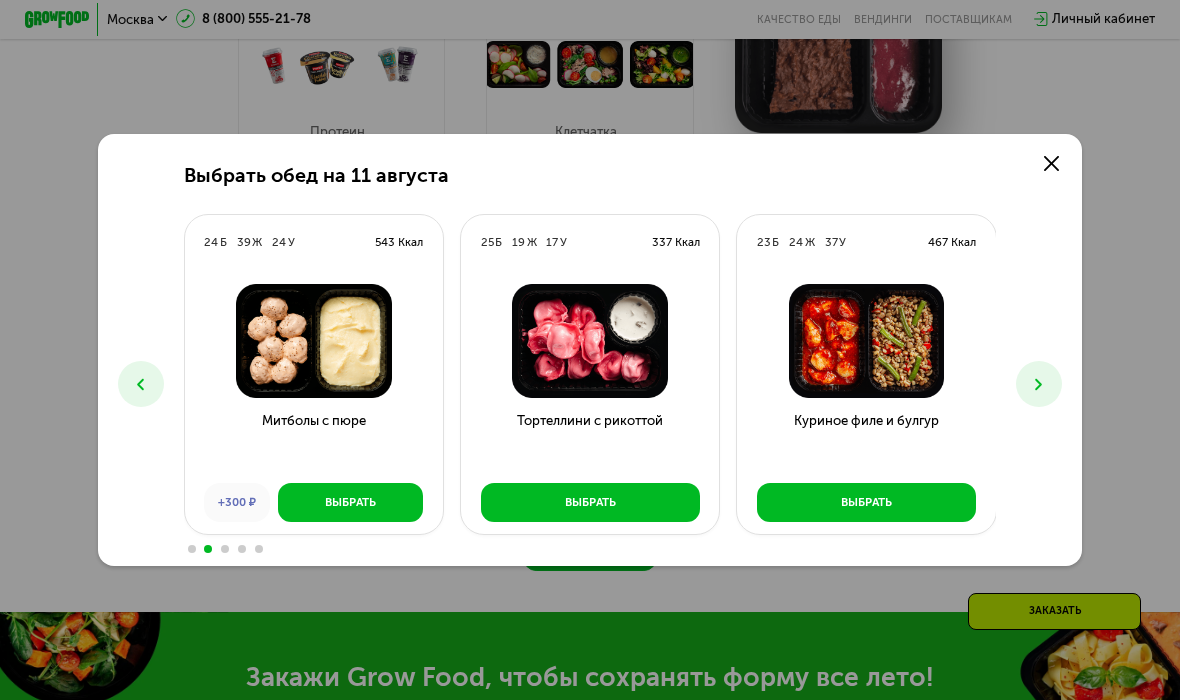 click at bounding box center (1039, 384) 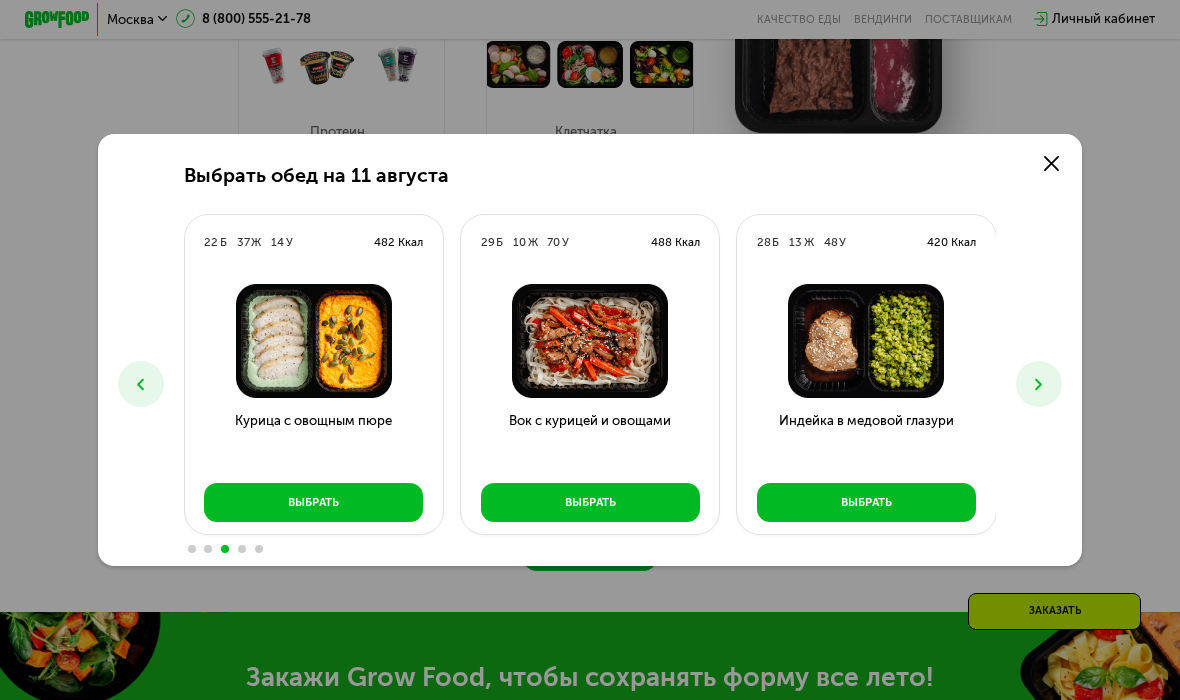 click at bounding box center (1039, 384) 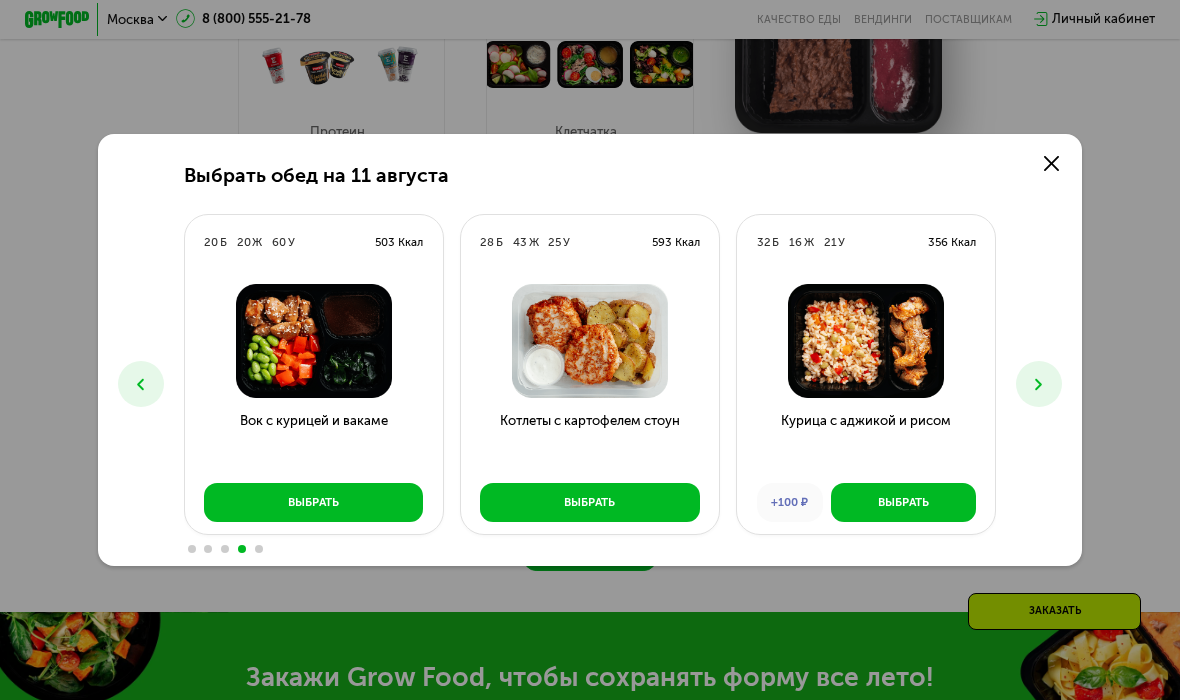 click at bounding box center [1039, 384] 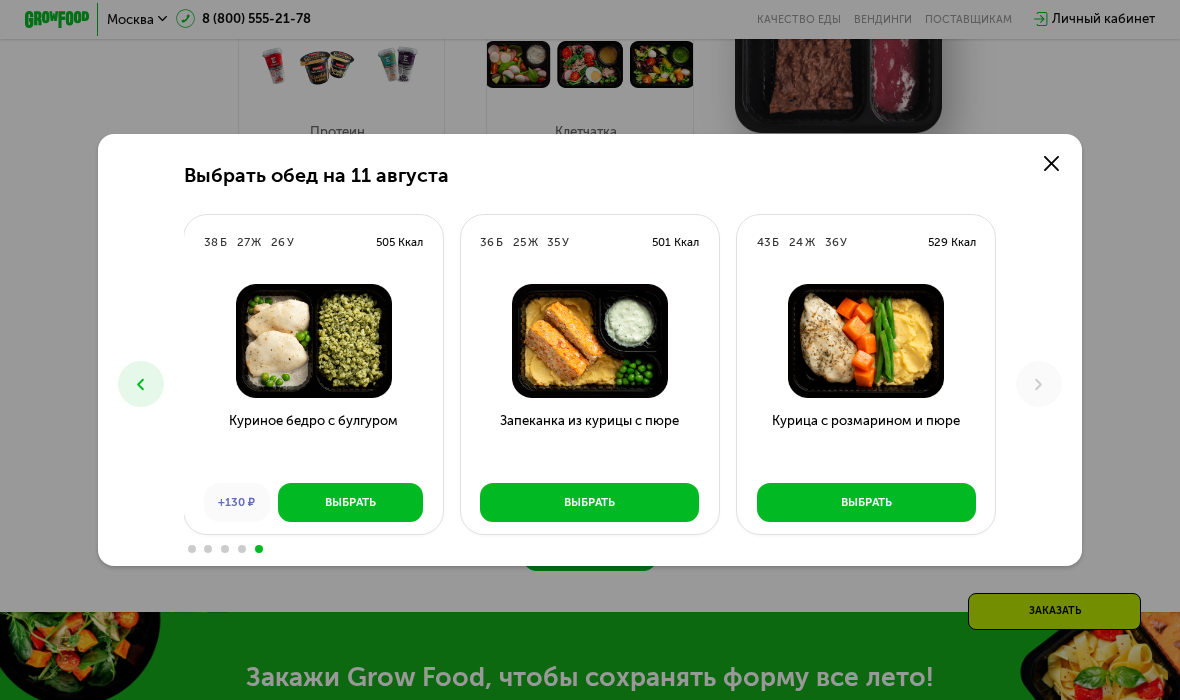 click 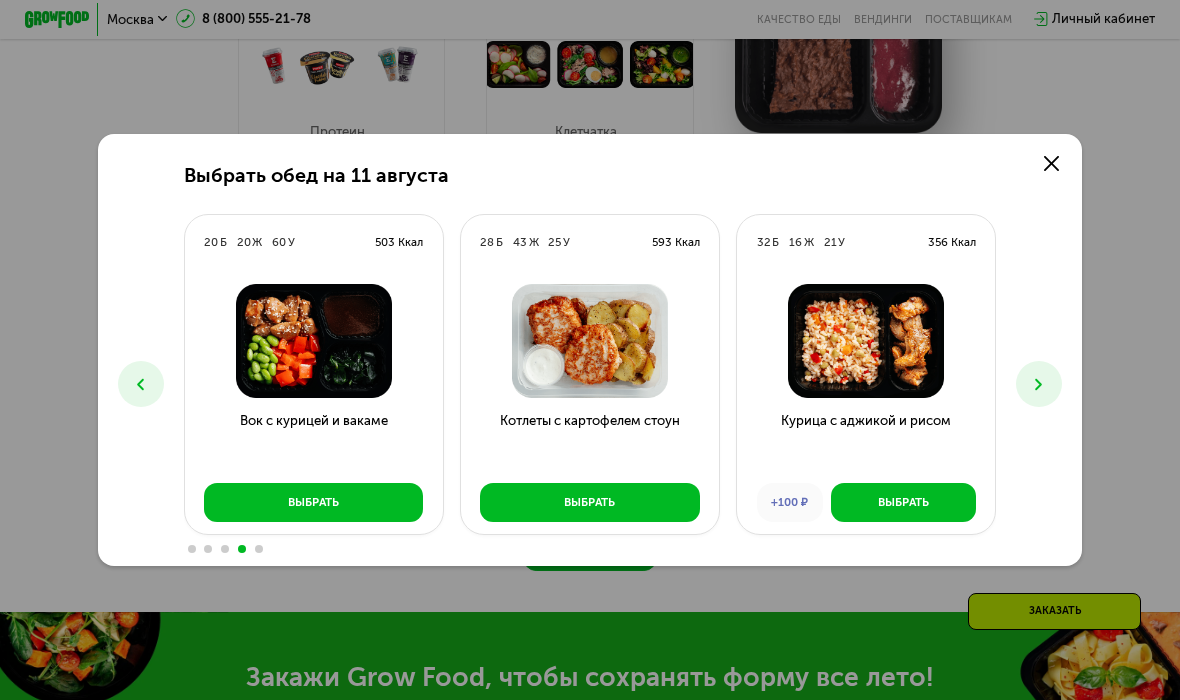 click 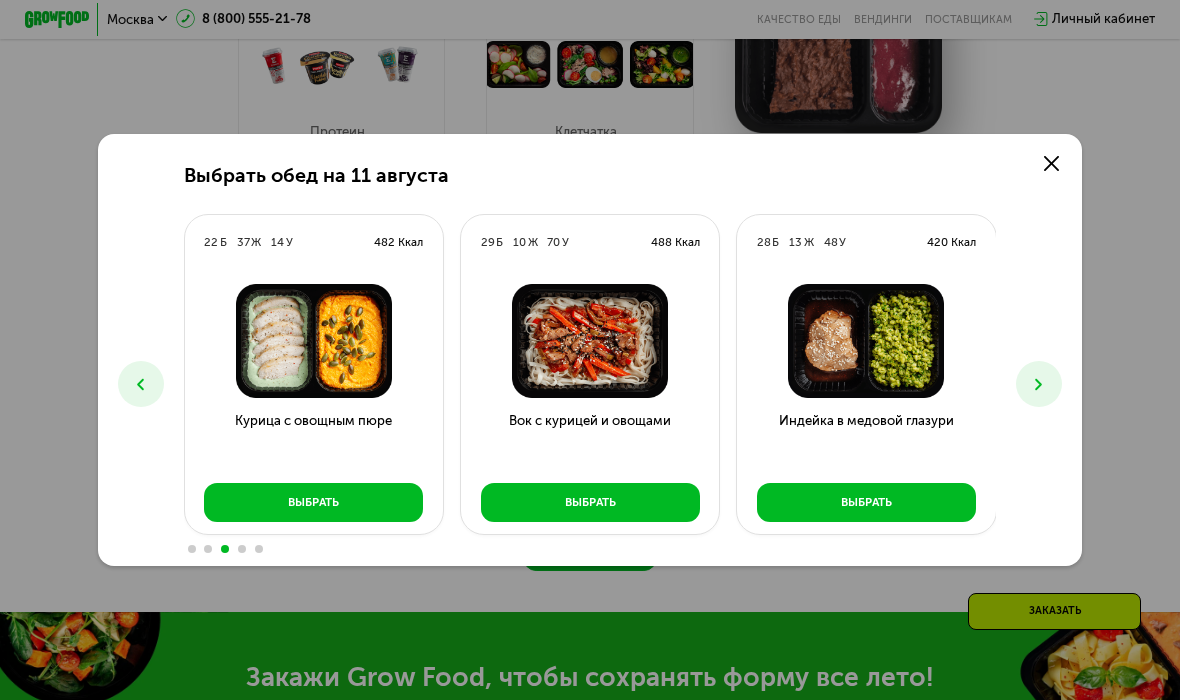 click at bounding box center [141, 384] 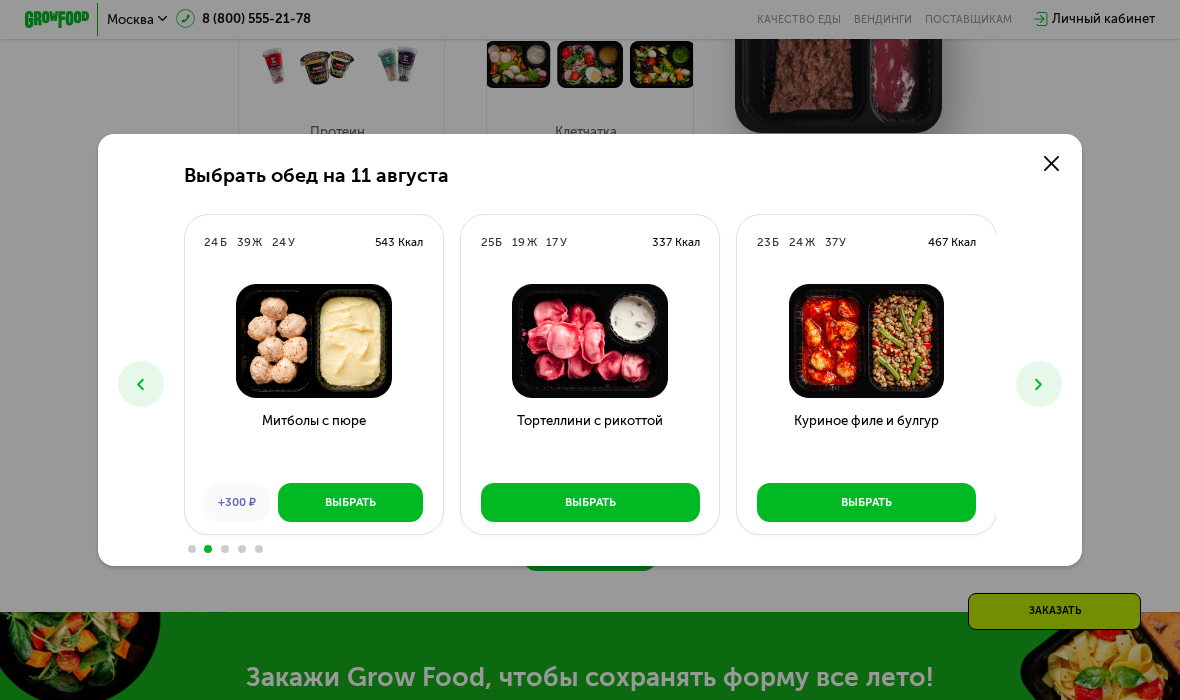 click at bounding box center [141, 384] 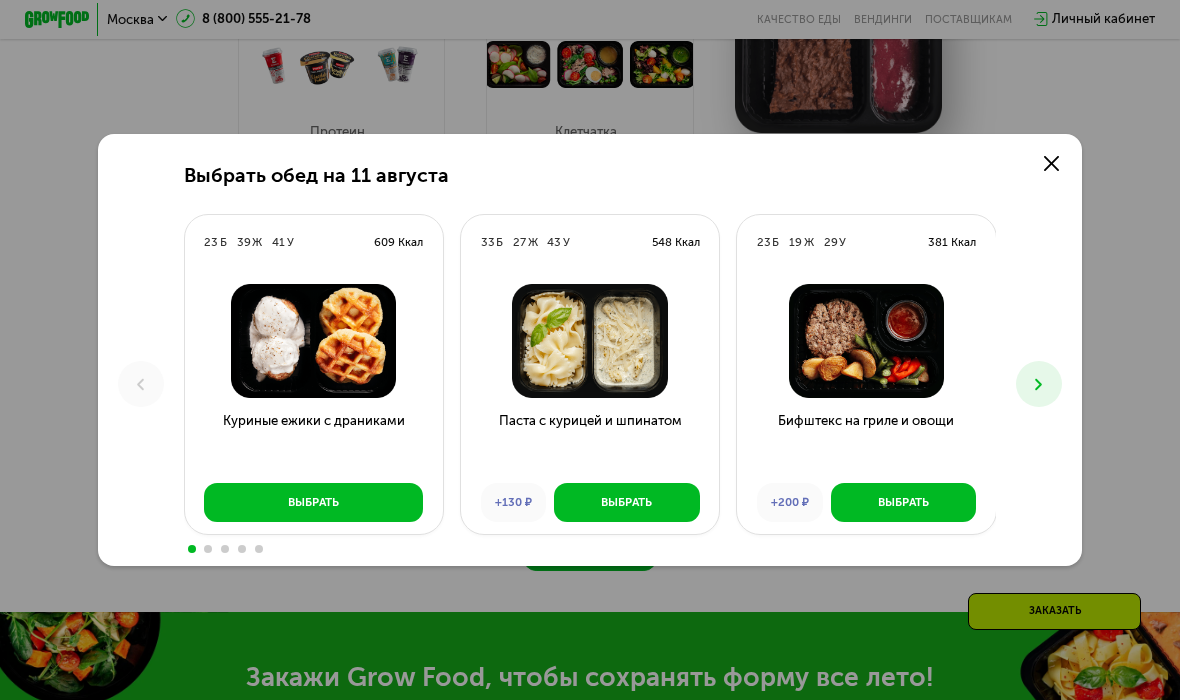 click on "Выбрать обед на 11 августа 23  Б  39  Ж  41  У  609 Ккал  Куриные ежики с драниками Выбрать 33  Б  27  Ж  43  У  548 Ккал  Паста с курицей и шпинатом +130 ₽ Выбрать 23  Б  19  Ж  29  У  381 Ккал  Бифштекс на гриле и овощи +200 ₽ Выбрать 24  Б  39  Ж  24  У  543 Ккал  Митболы с пюре +300 ₽ Выбрать 25  Б  19  Ж  17  У  337 Ккал  Тортеллини с рикоттой Выбрать 23  Б  24  Ж  37  У  467 Ккал  Куриное филе и булгур Выбрать 22  Б  37  Ж  14  У  482 Ккал  Курица с овощным пюре Выбрать 29  Б  10  Ж  70  У  488 Ккал  Вок с курицей и овощами Выбрать 28  Б  13  Ж  48  У  420 Ккал  Индейка в медовой глазури Выбрать 20  Б  20  Ж  60  У  503 Ккал  Вок с курицей и вакаме 28  Б  43" 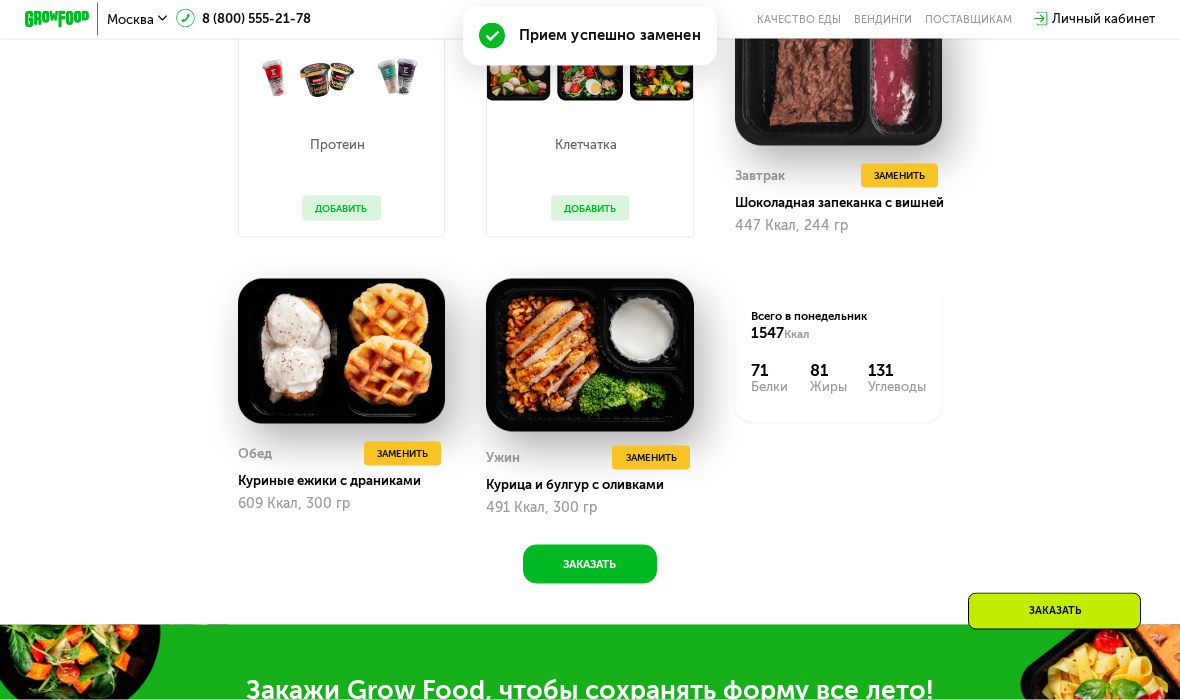 scroll, scrollTop: 1189, scrollLeft: 0, axis: vertical 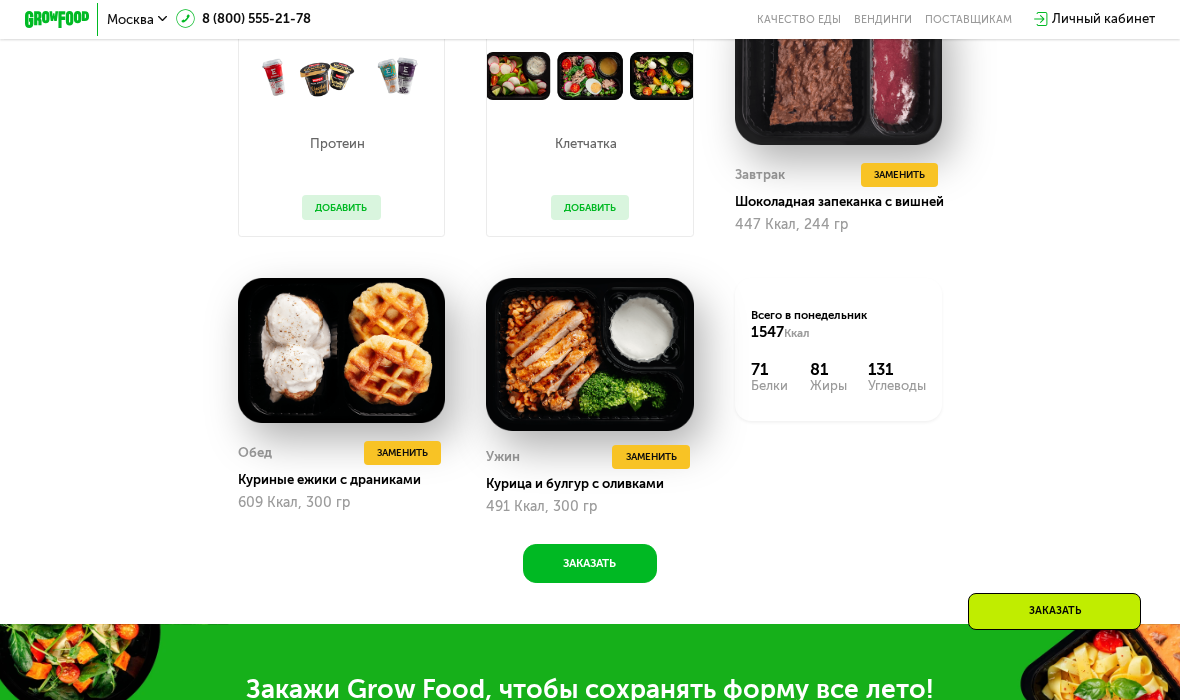 click on "Заменить" at bounding box center [650, 457] 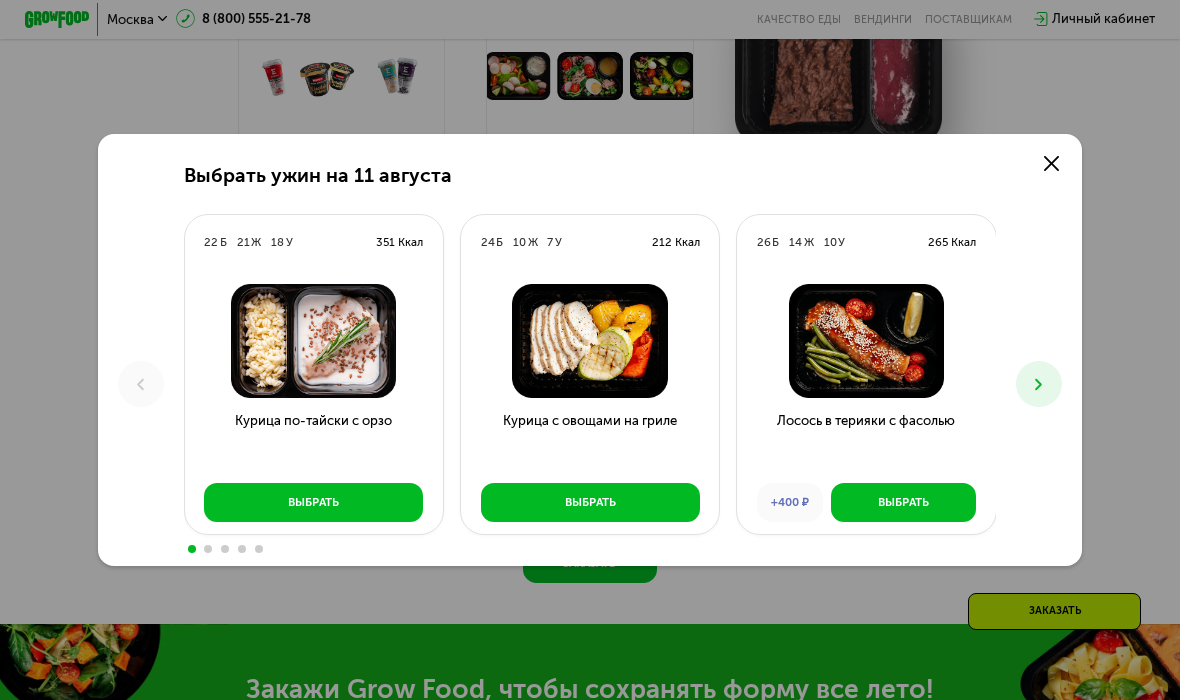 click 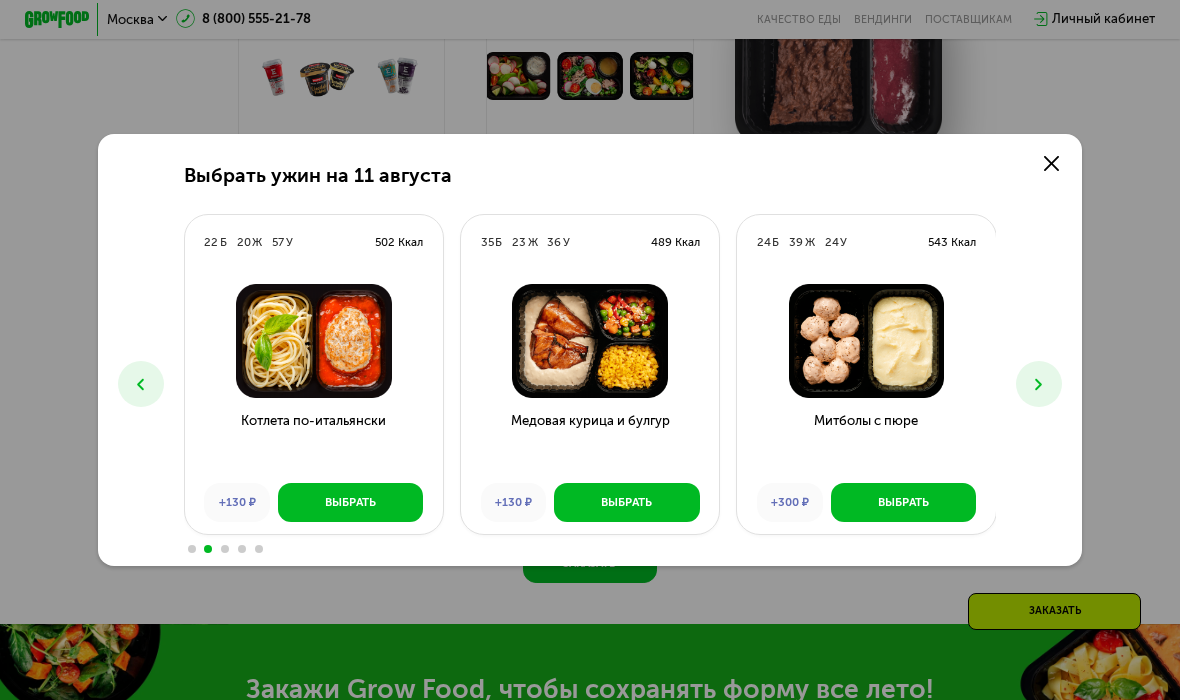 click 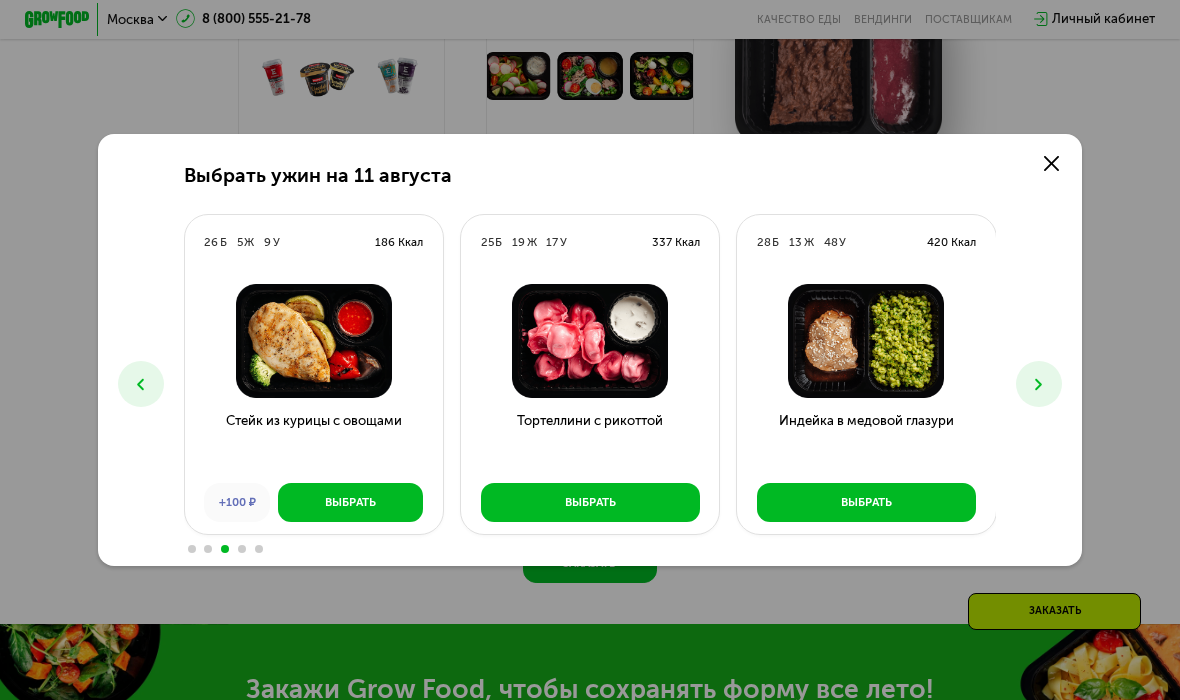 click 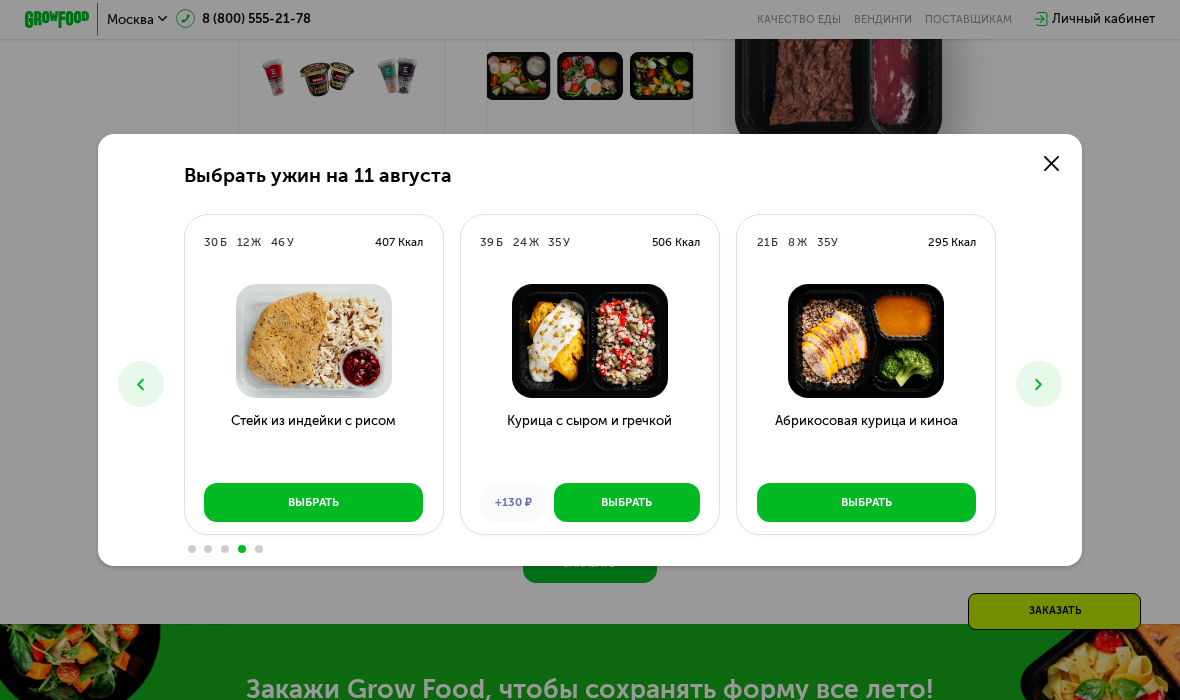 click 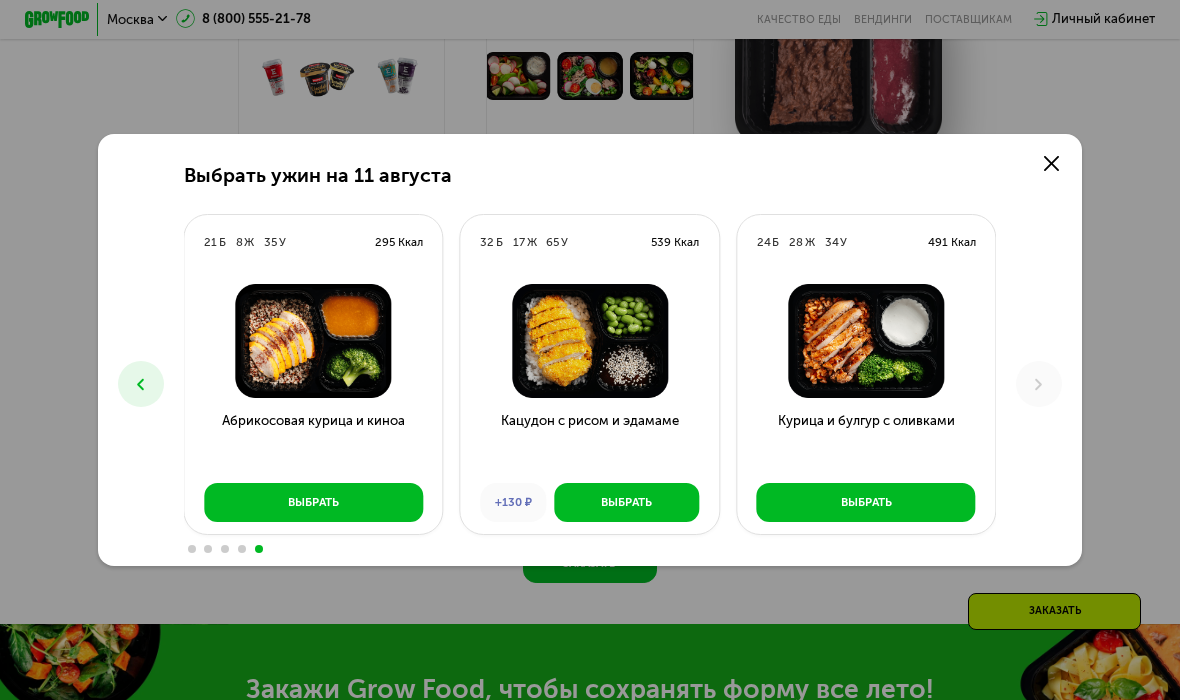 click at bounding box center [141, 384] 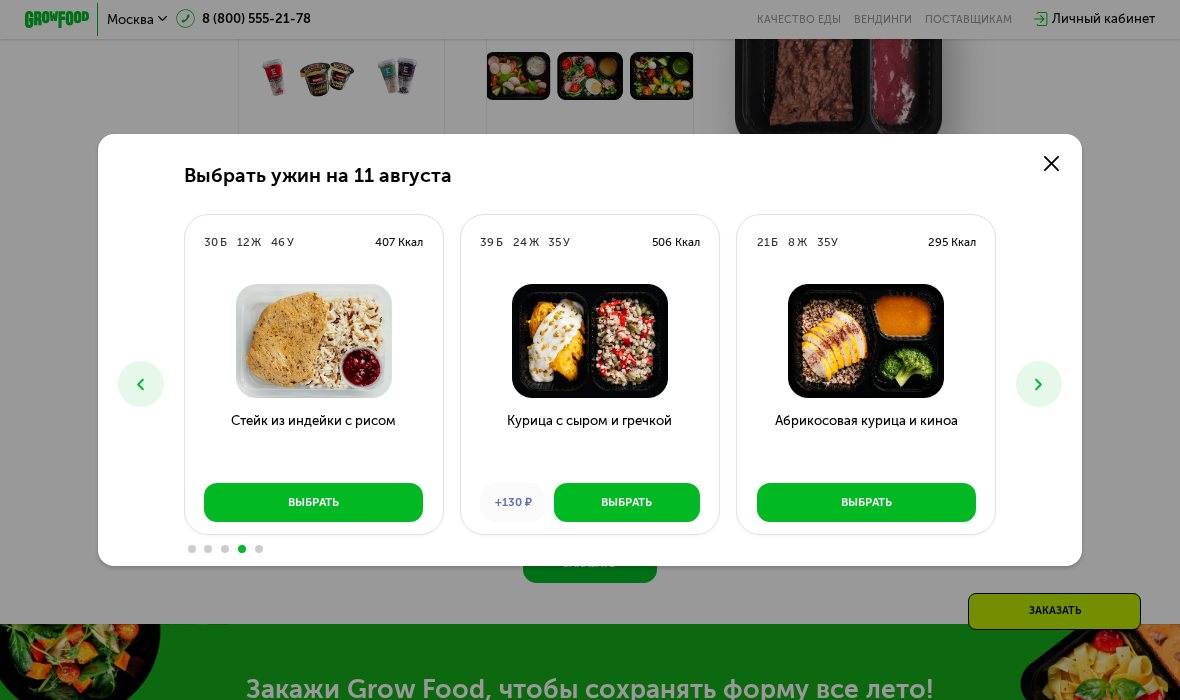 click at bounding box center [141, 384] 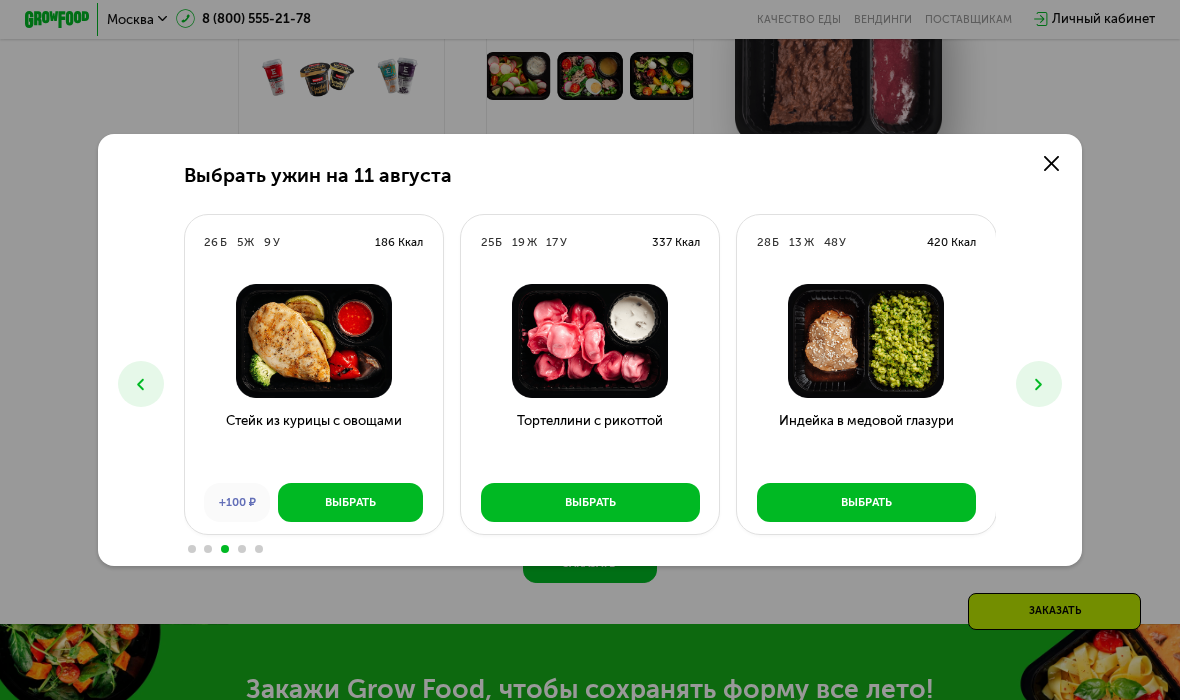 click on "Выбрать" at bounding box center (590, 502) 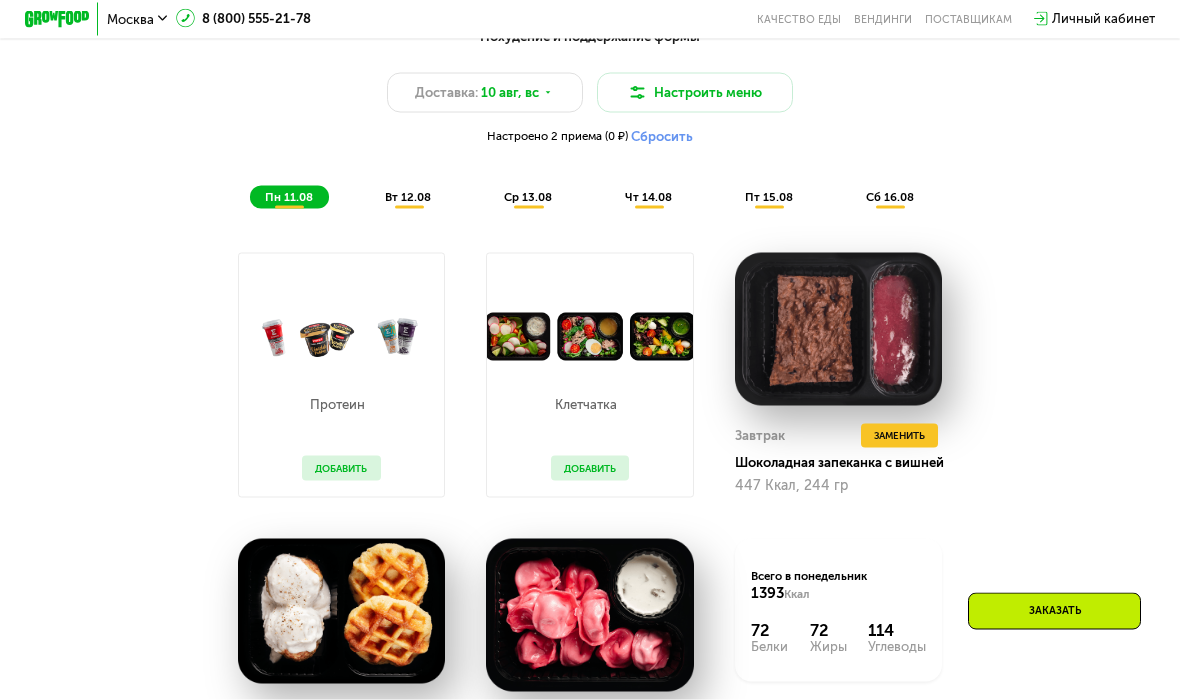 click on "вт 12.08" at bounding box center (408, 197) 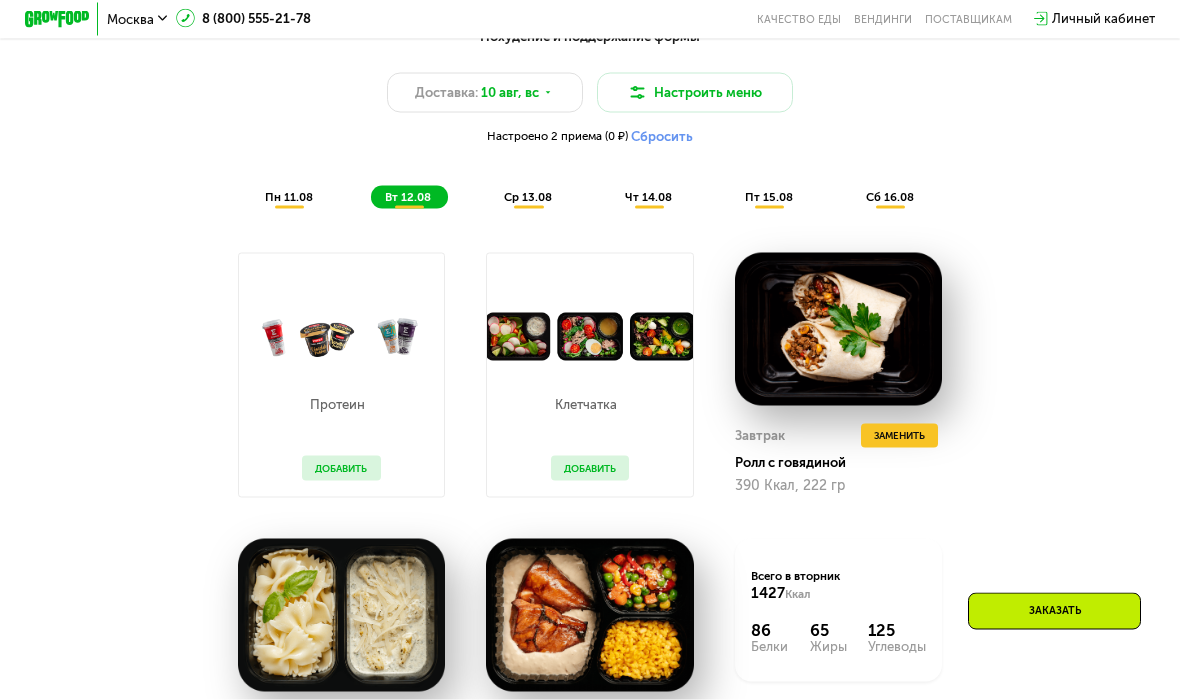 scroll, scrollTop: 929, scrollLeft: 0, axis: vertical 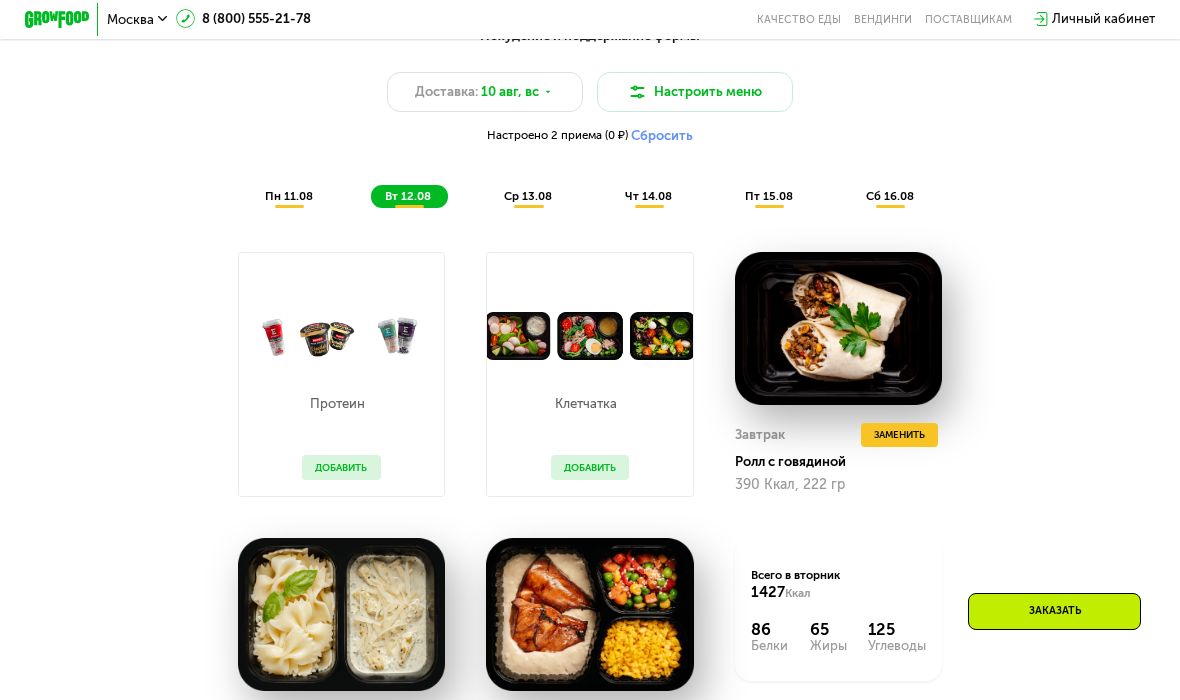 click on "пн 11.08" at bounding box center [289, 196] 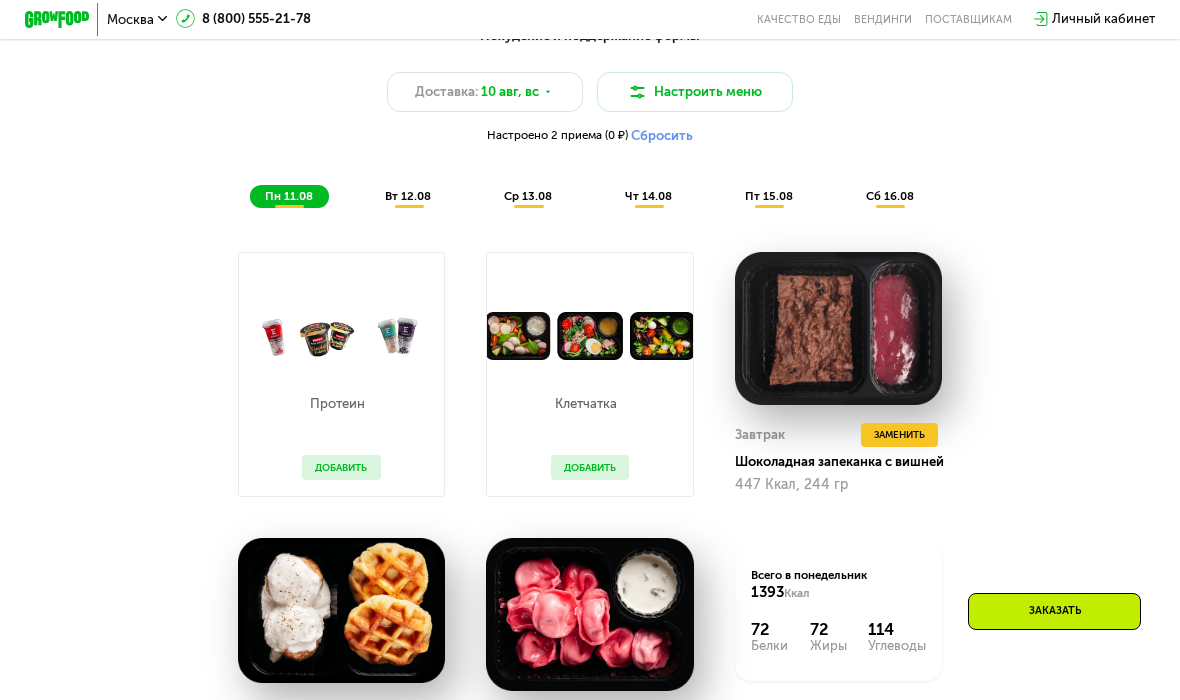 click on "вт 12.08" 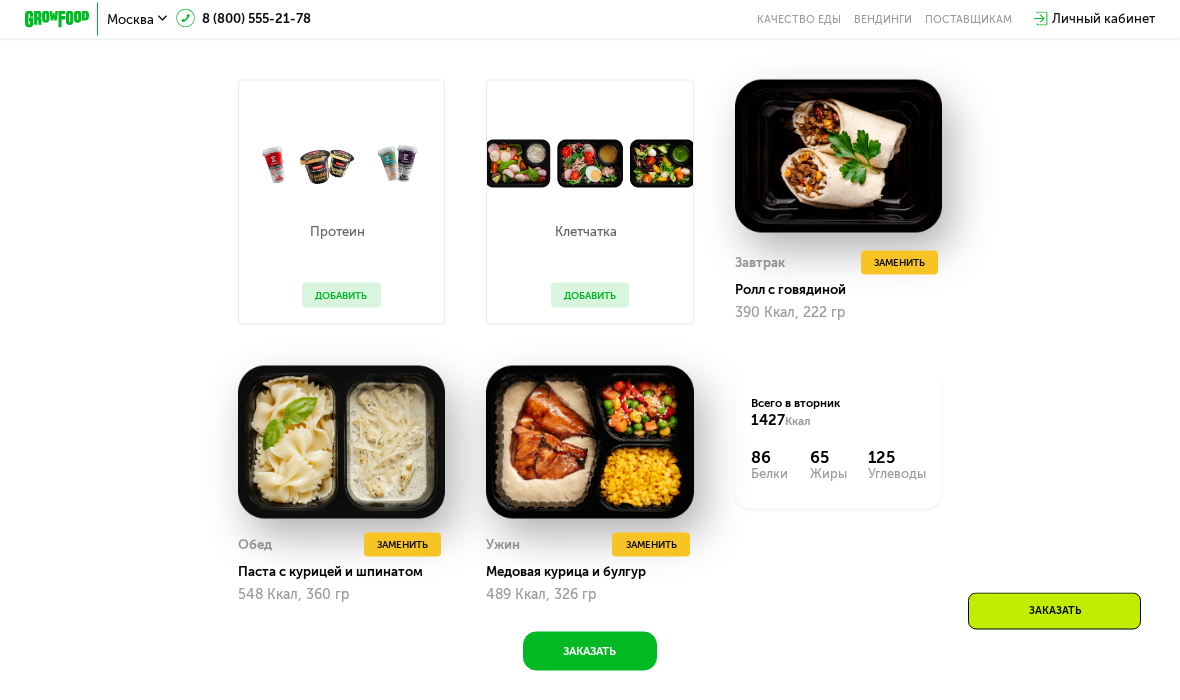 scroll, scrollTop: 1102, scrollLeft: 0, axis: vertical 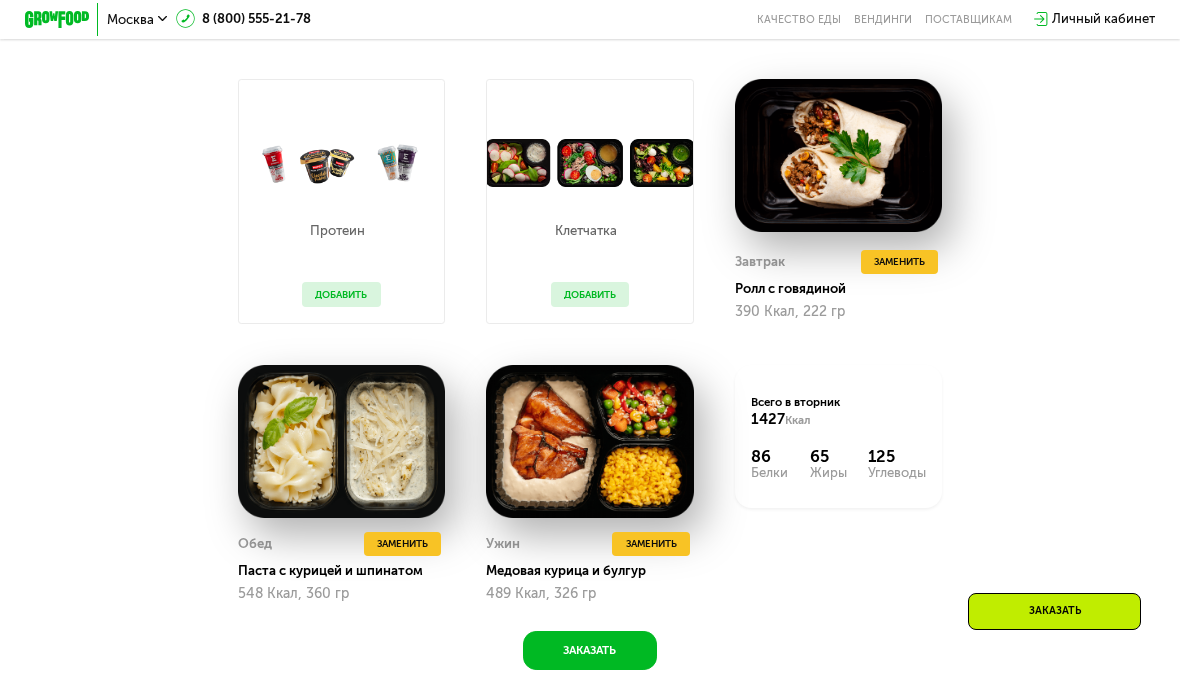 click on "Заменить" at bounding box center [899, 262] 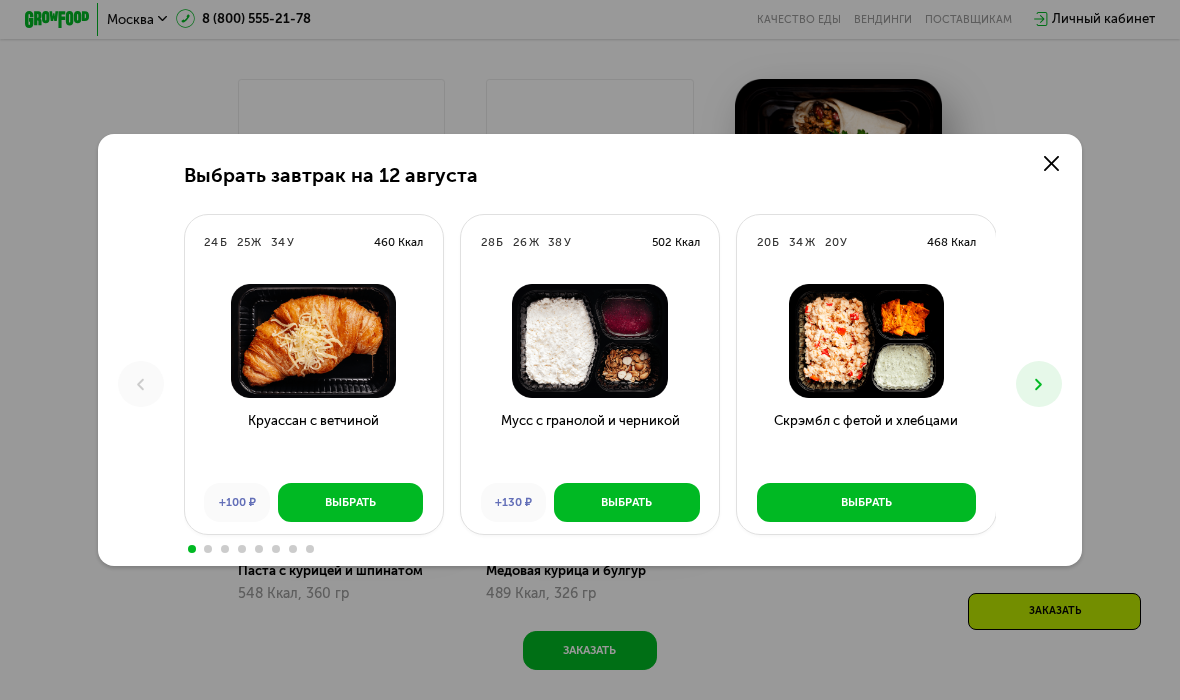 click 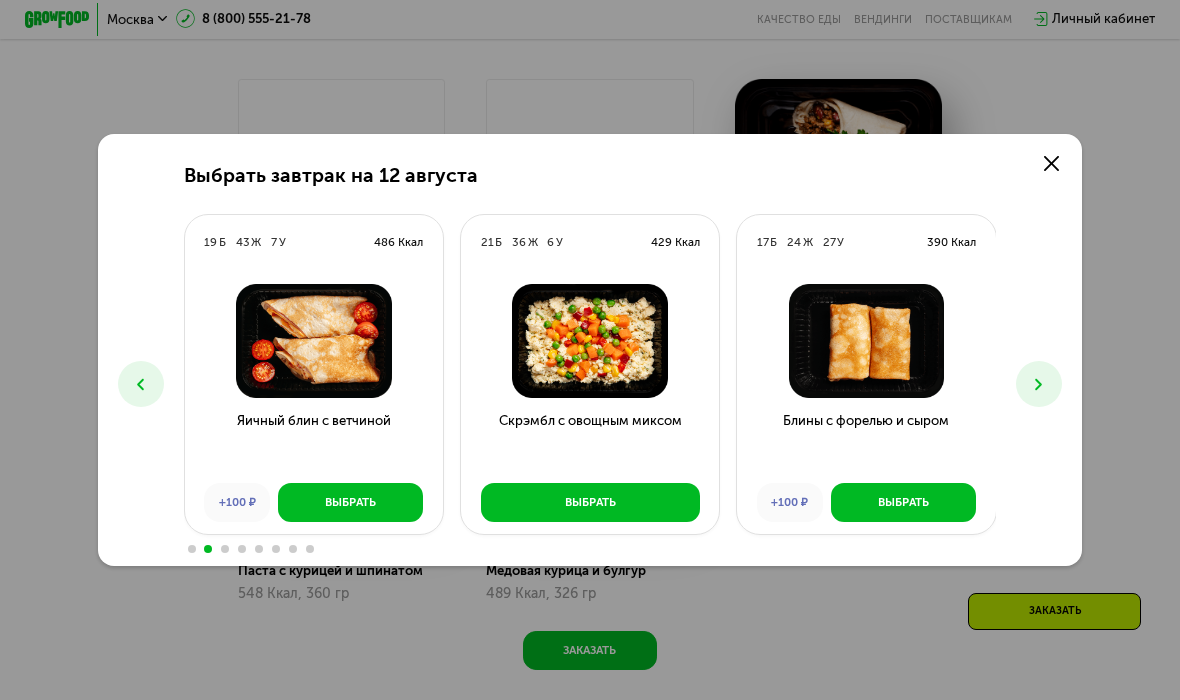 click at bounding box center [1039, 384] 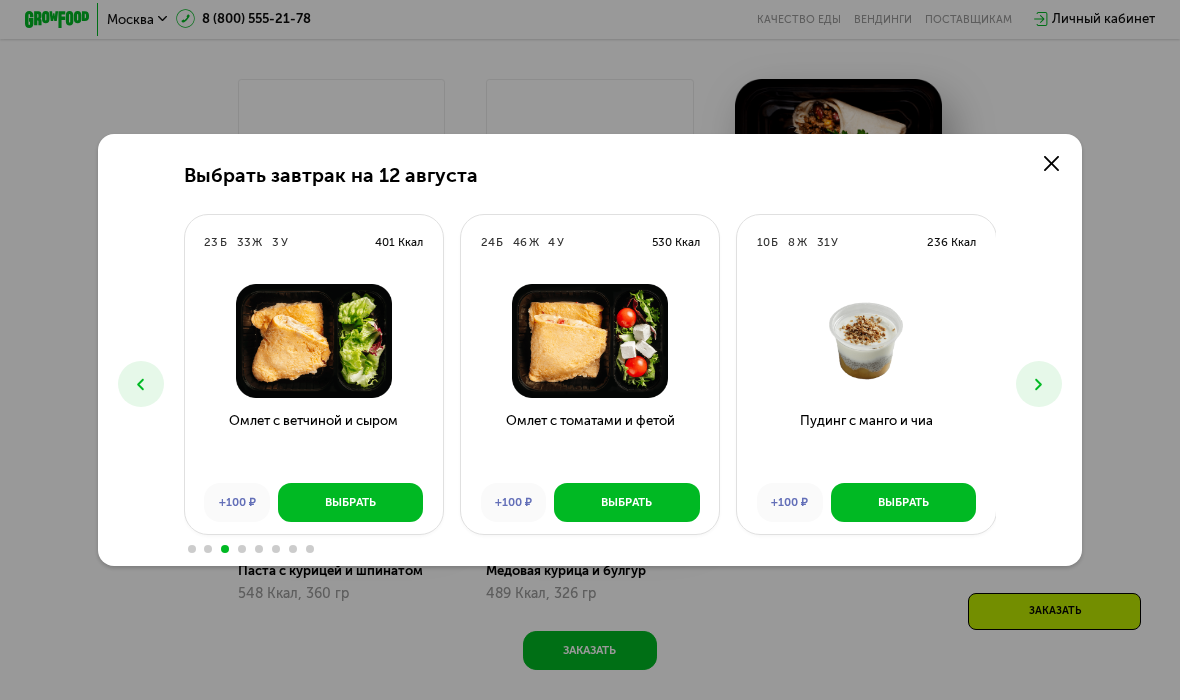 click at bounding box center (1039, 384) 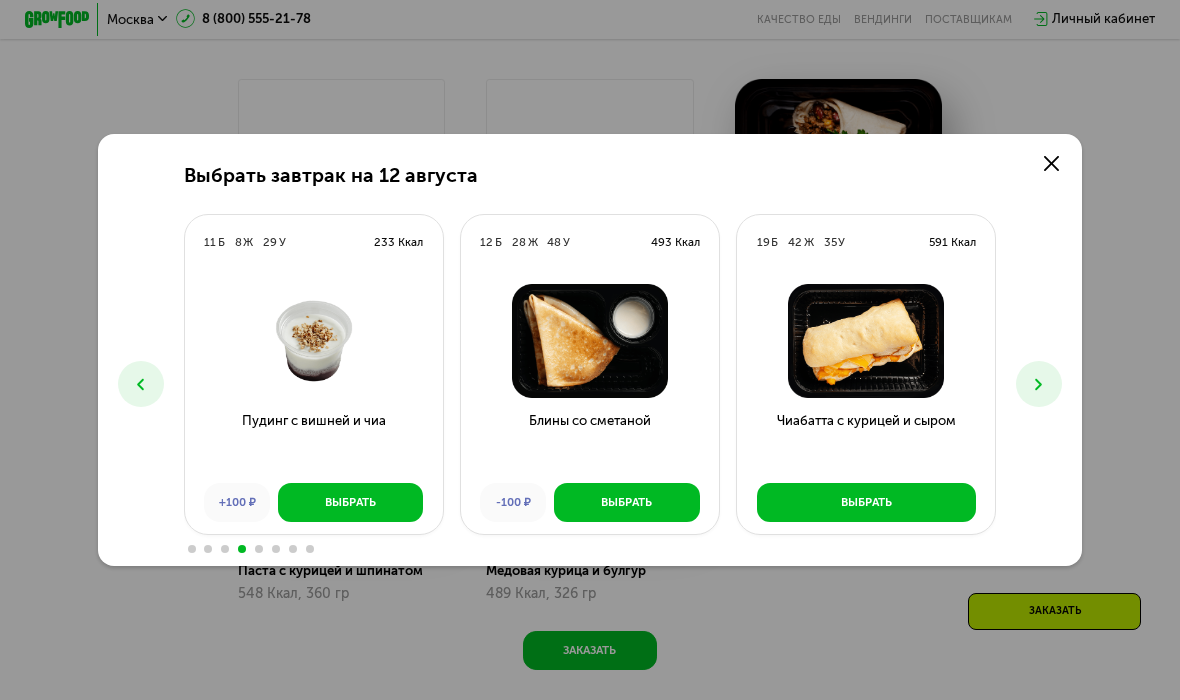 click at bounding box center (1039, 384) 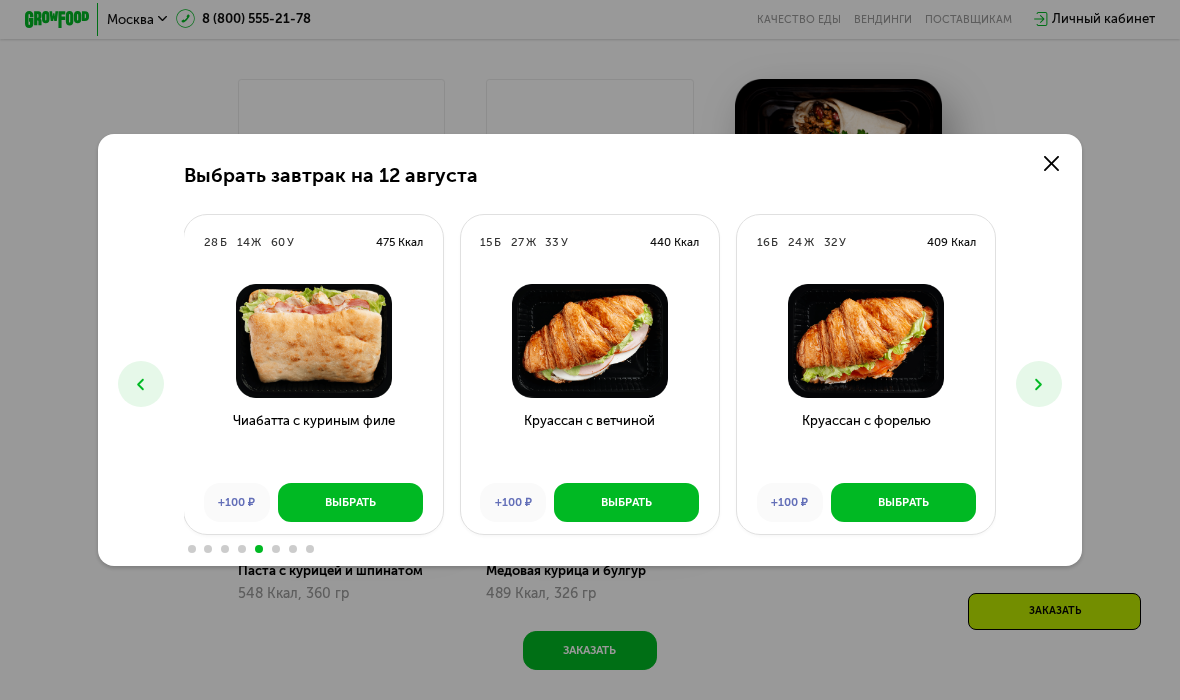 click at bounding box center [1039, 384] 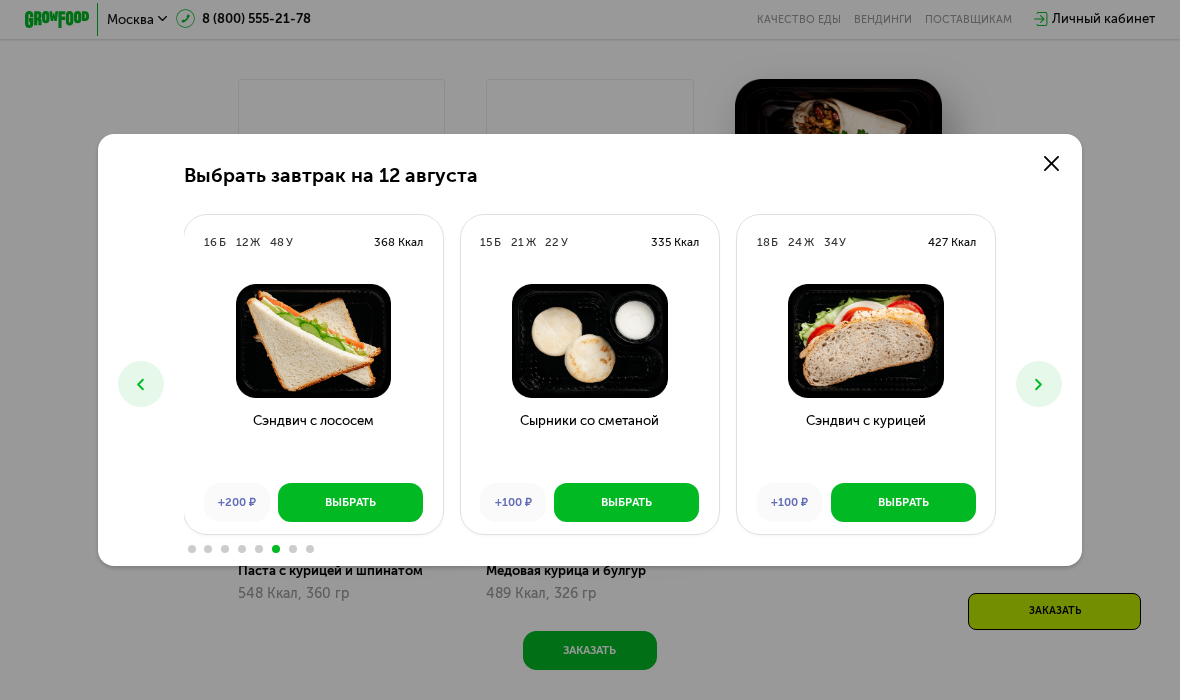 click 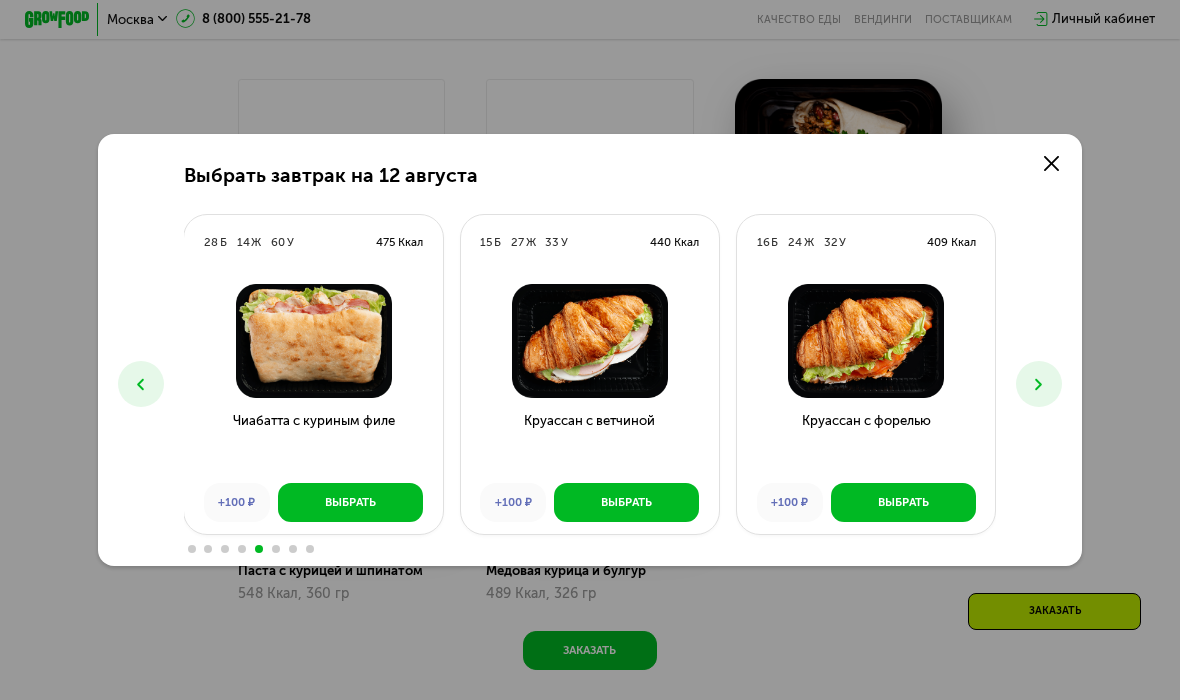 click at bounding box center [141, 384] 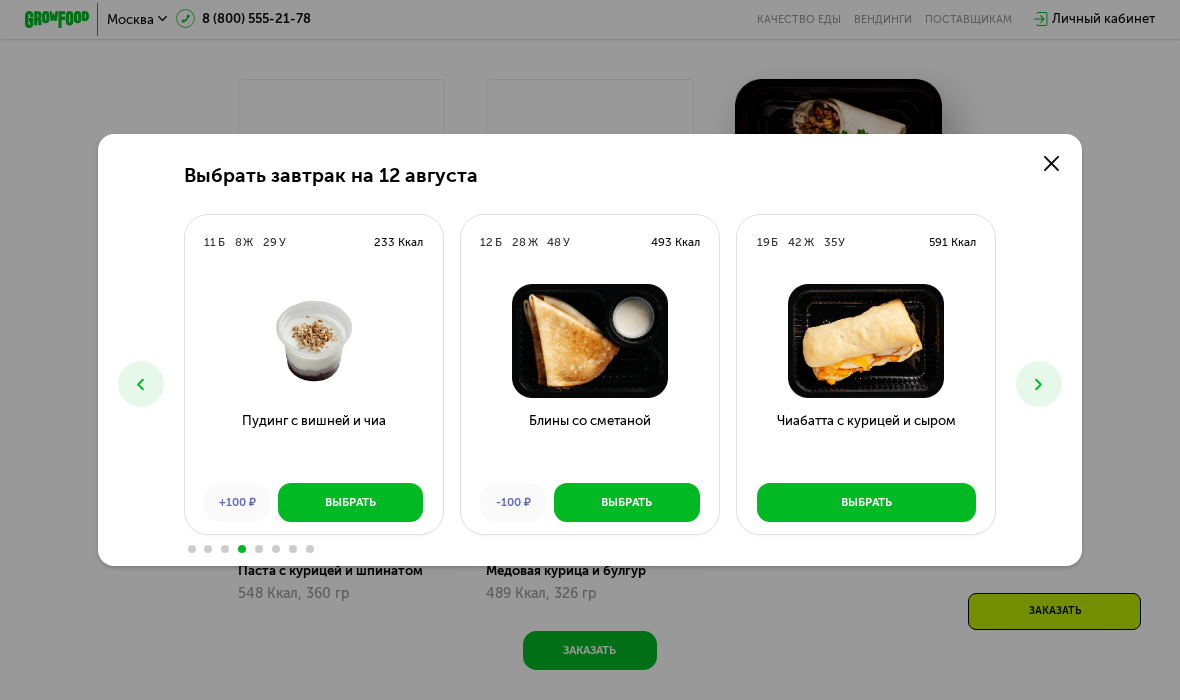 click at bounding box center (141, 384) 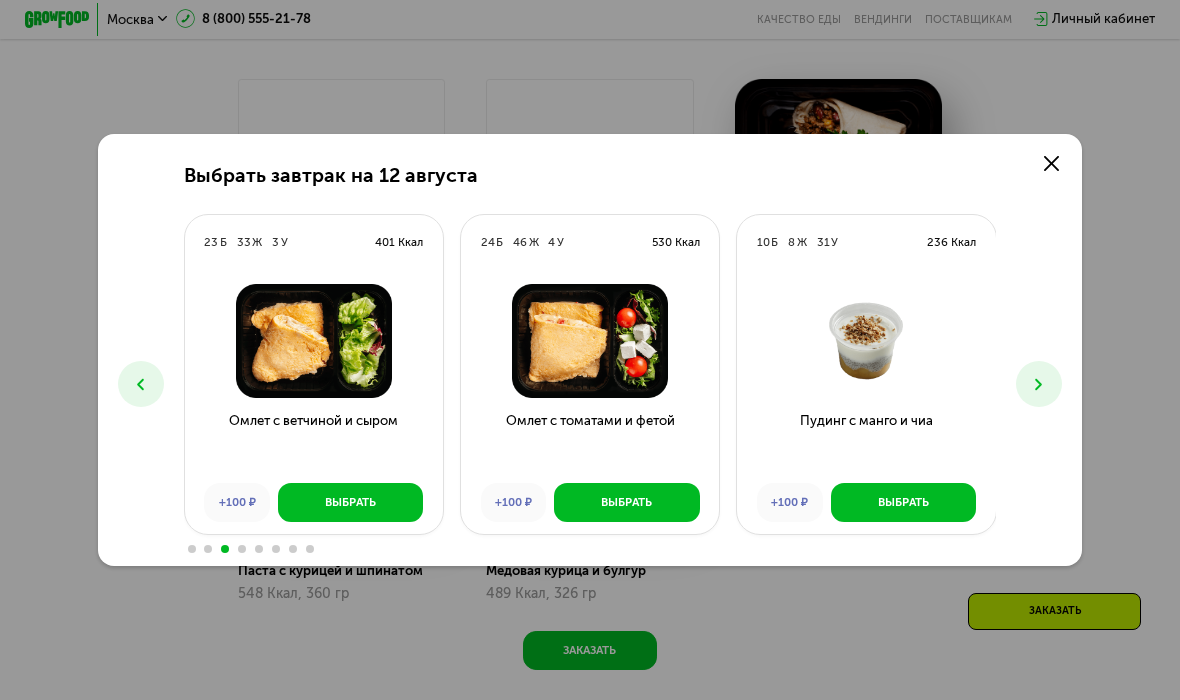 click at bounding box center [141, 384] 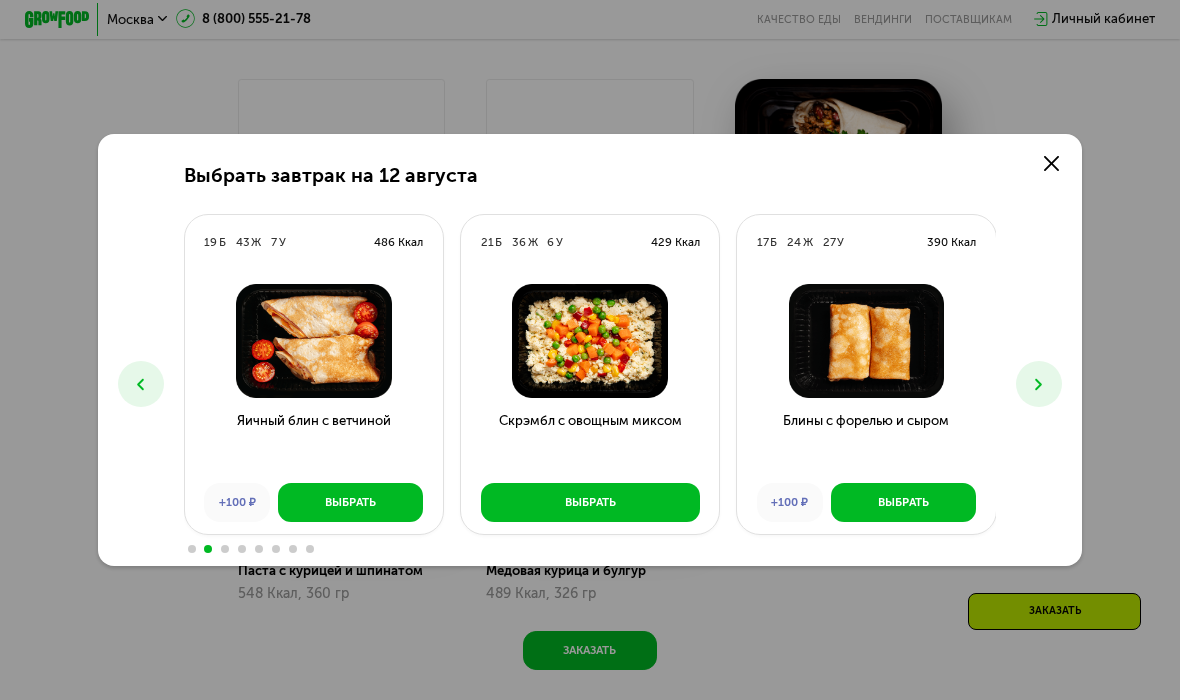 click at bounding box center [141, 384] 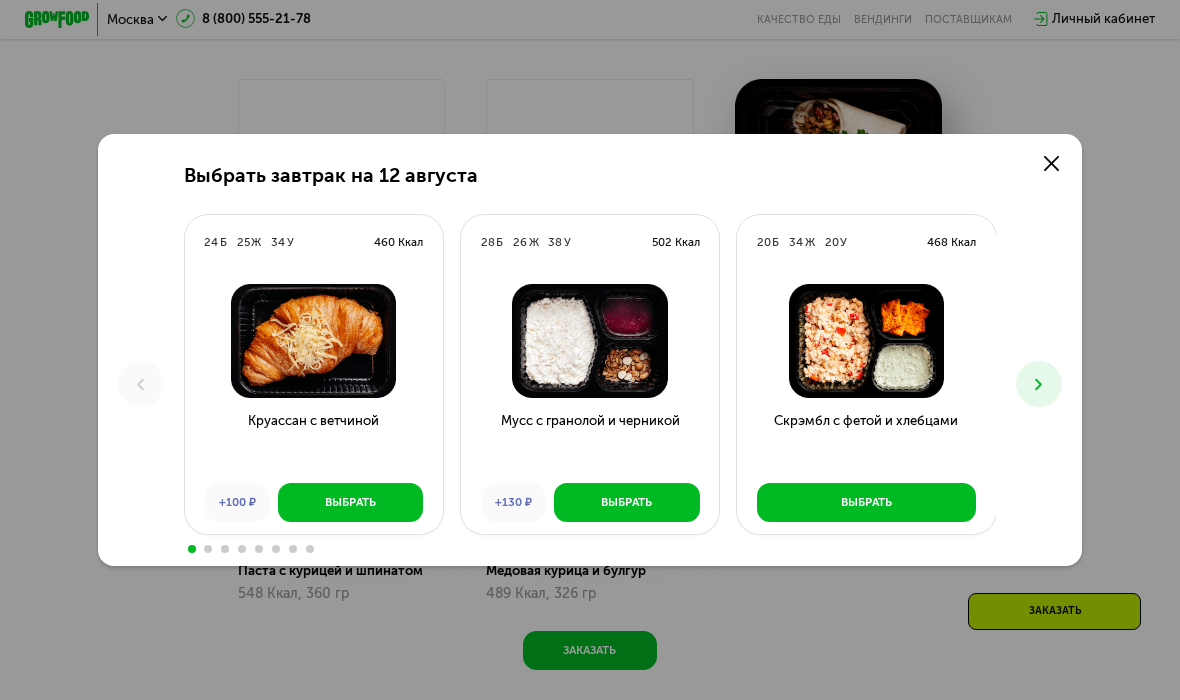 click 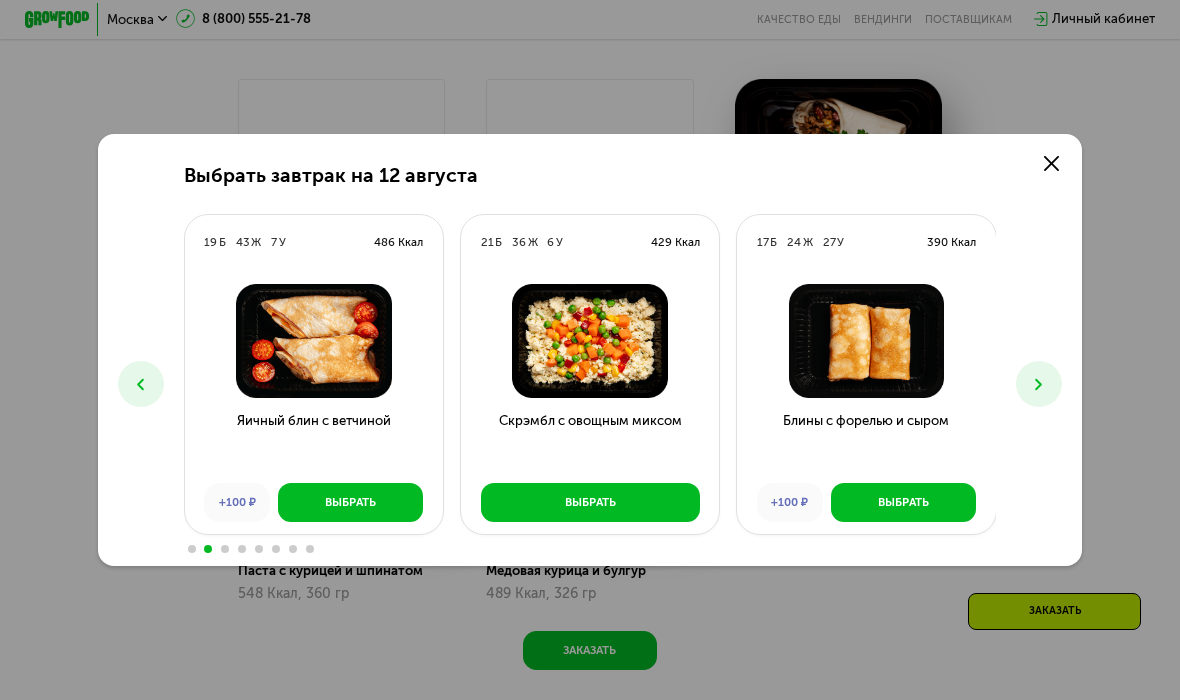 click 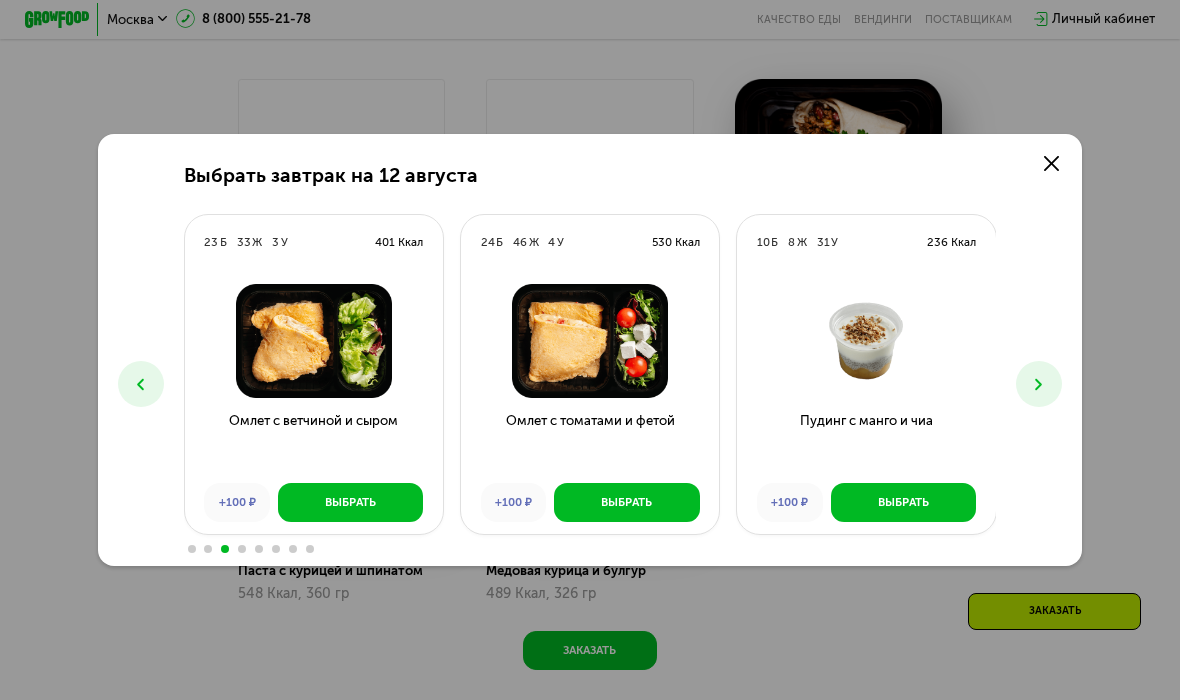 click 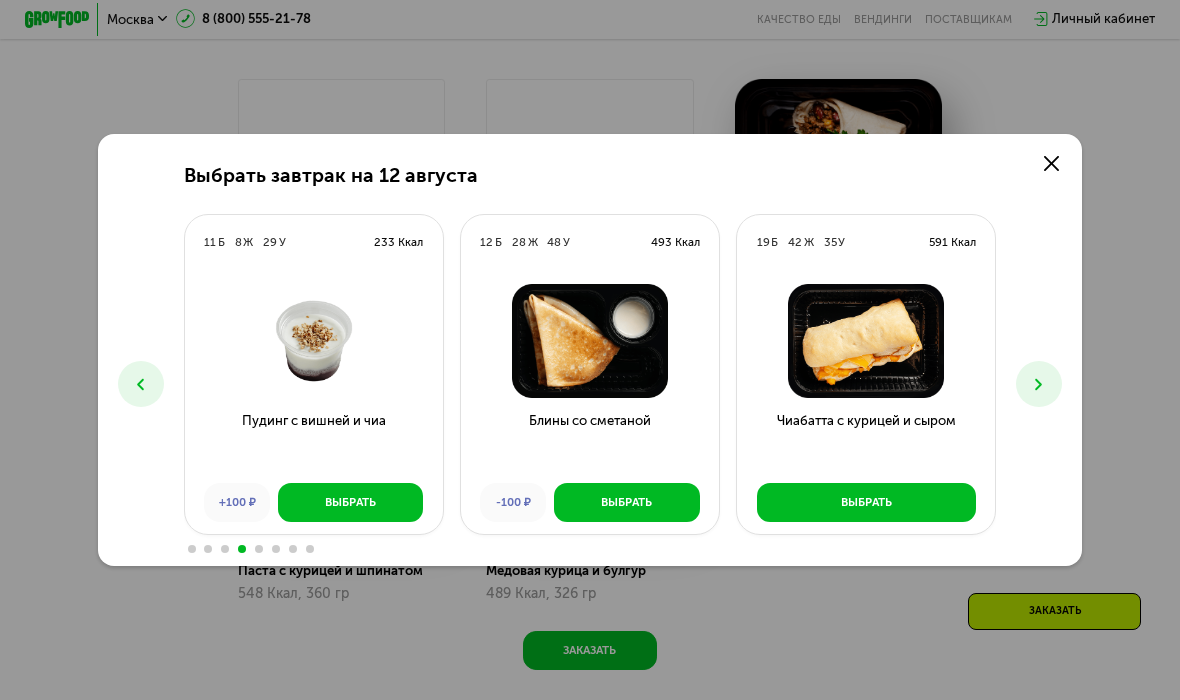 click at bounding box center (1039, 384) 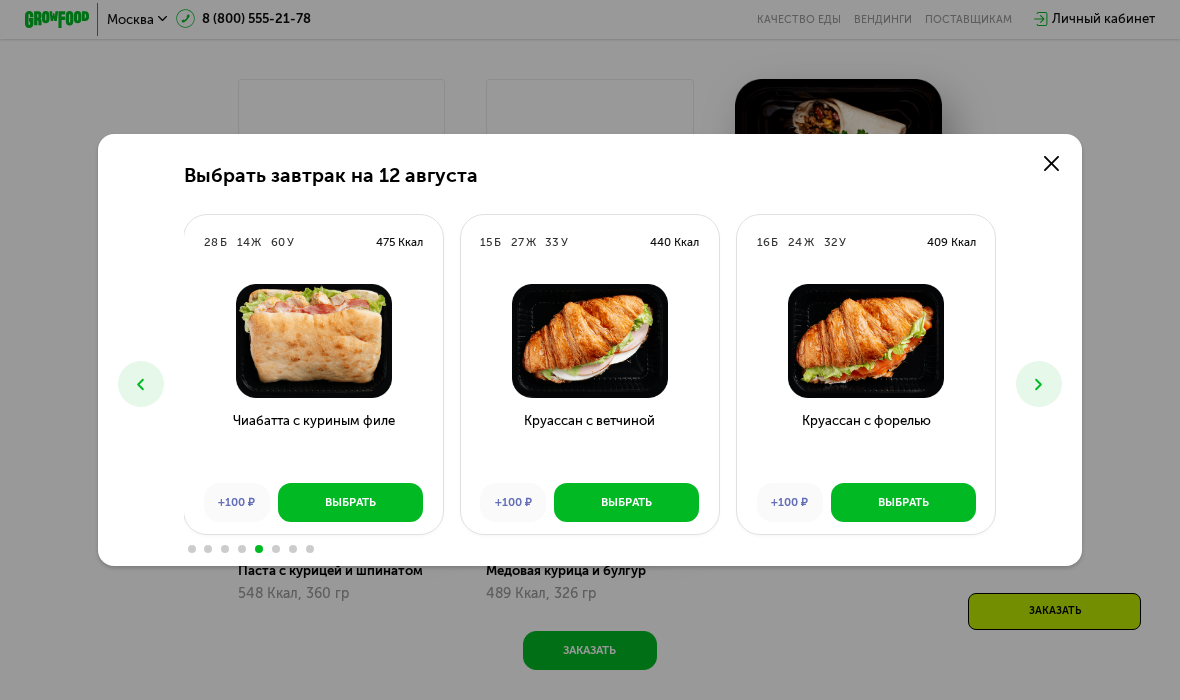click at bounding box center [1039, 384] 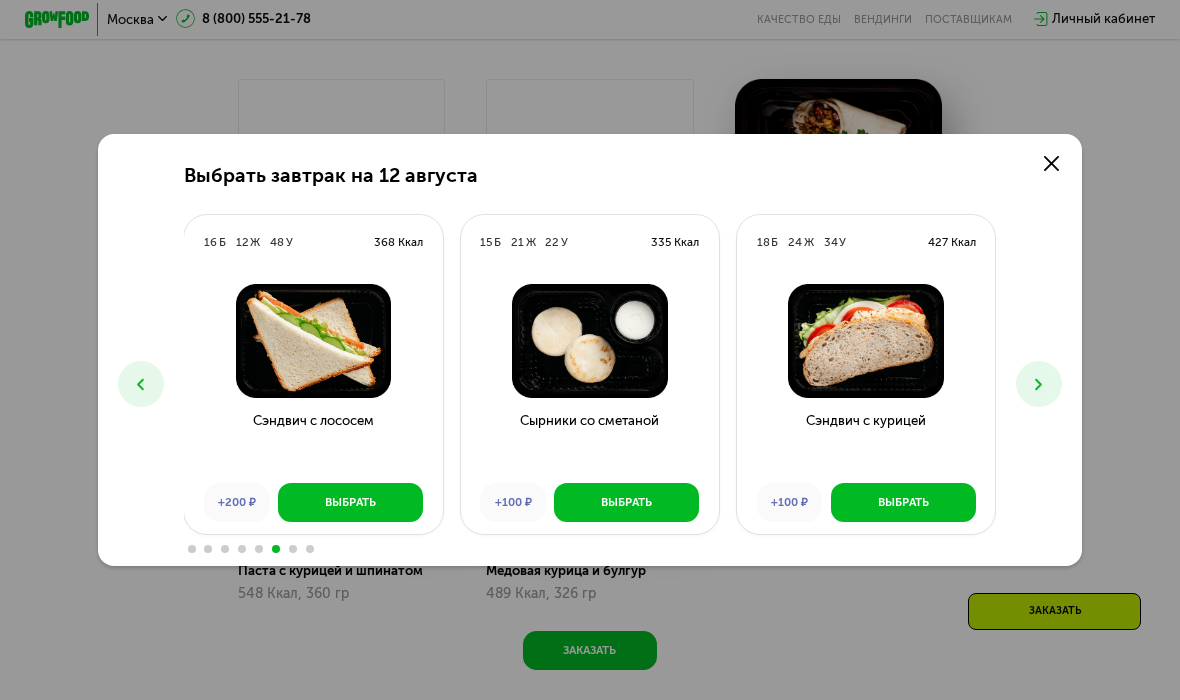 click 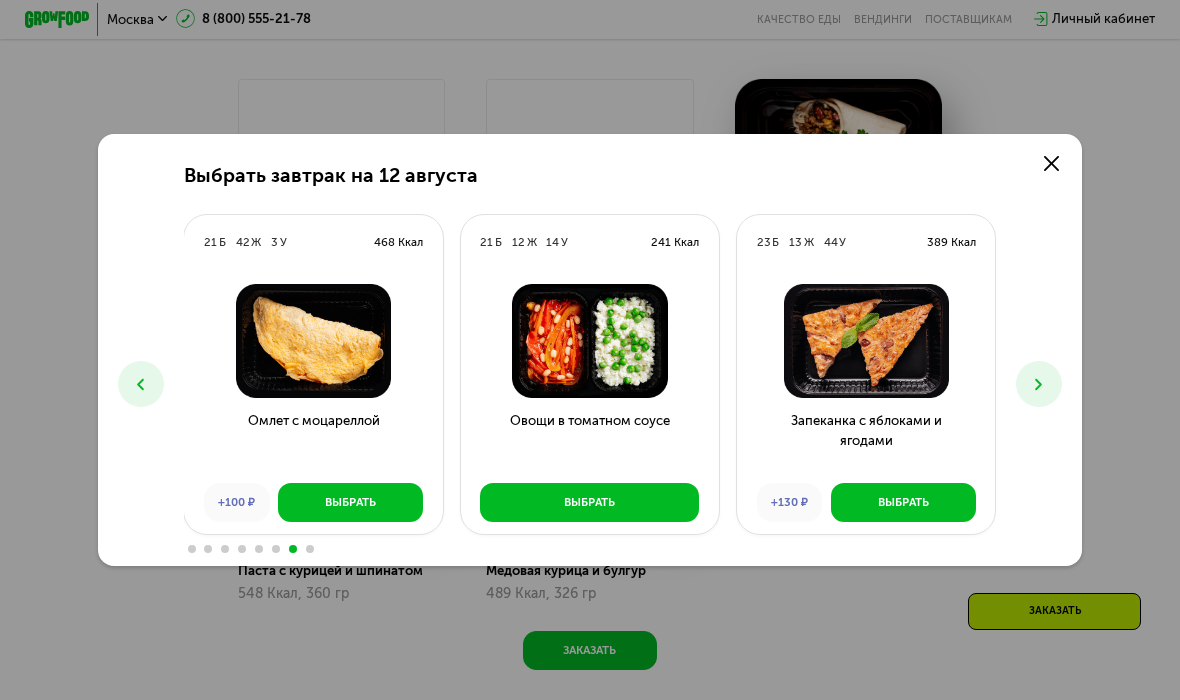 click 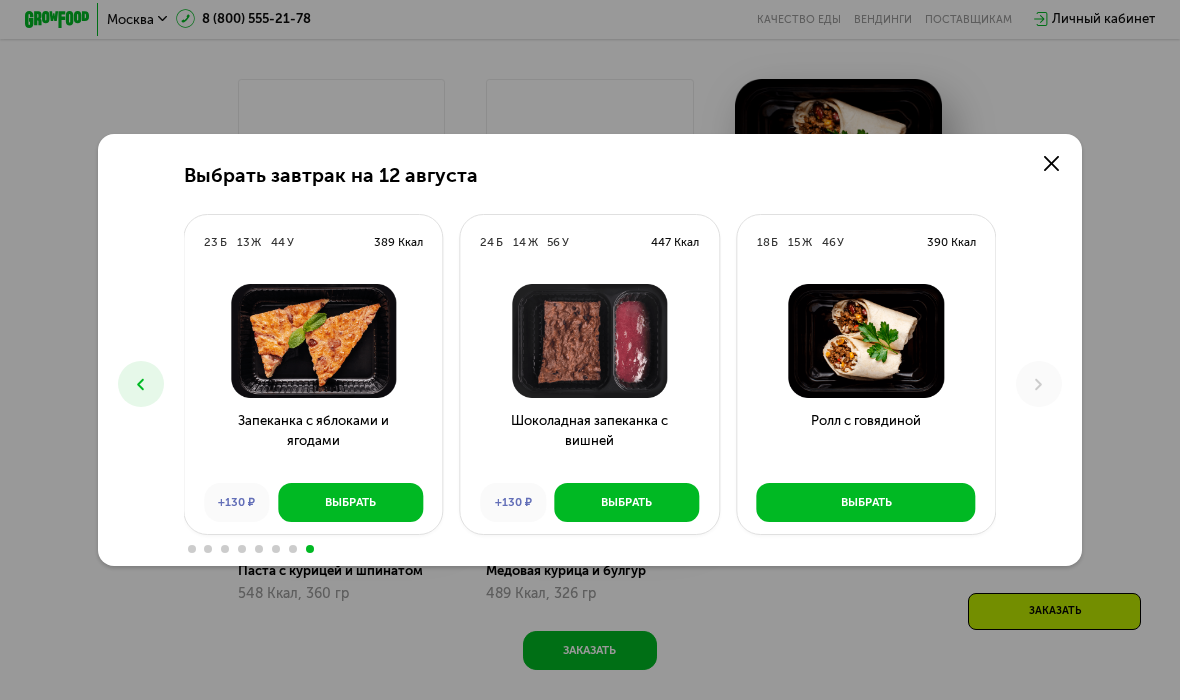 click at bounding box center [141, 384] 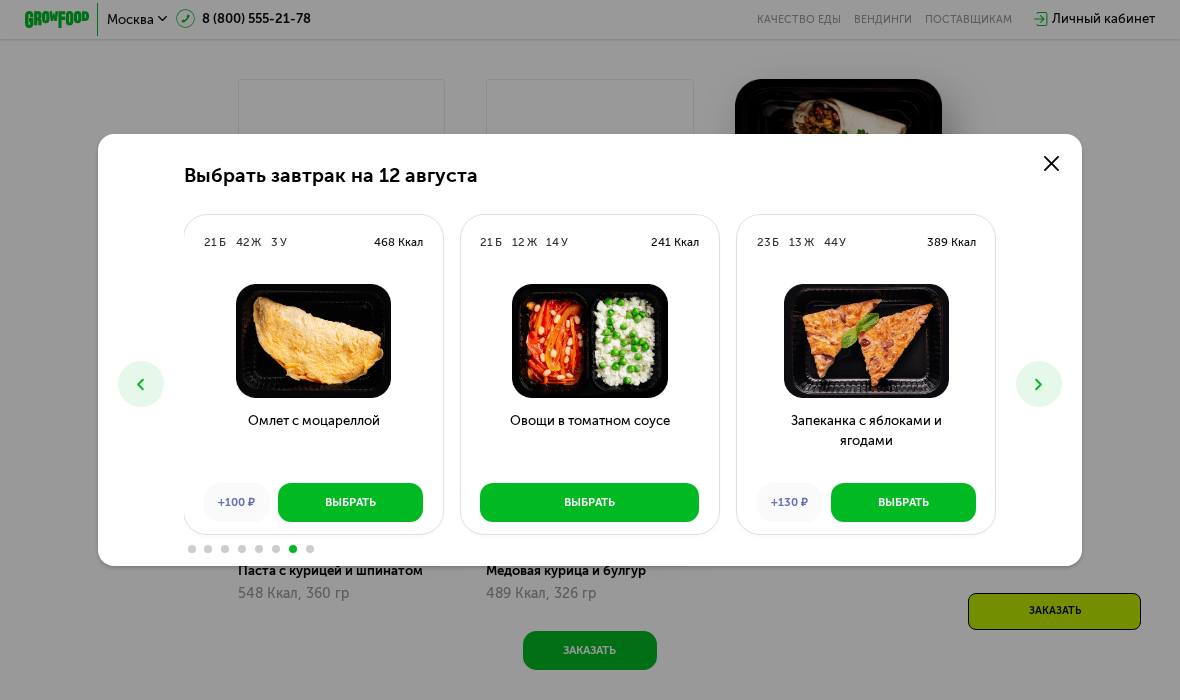 click at bounding box center [141, 384] 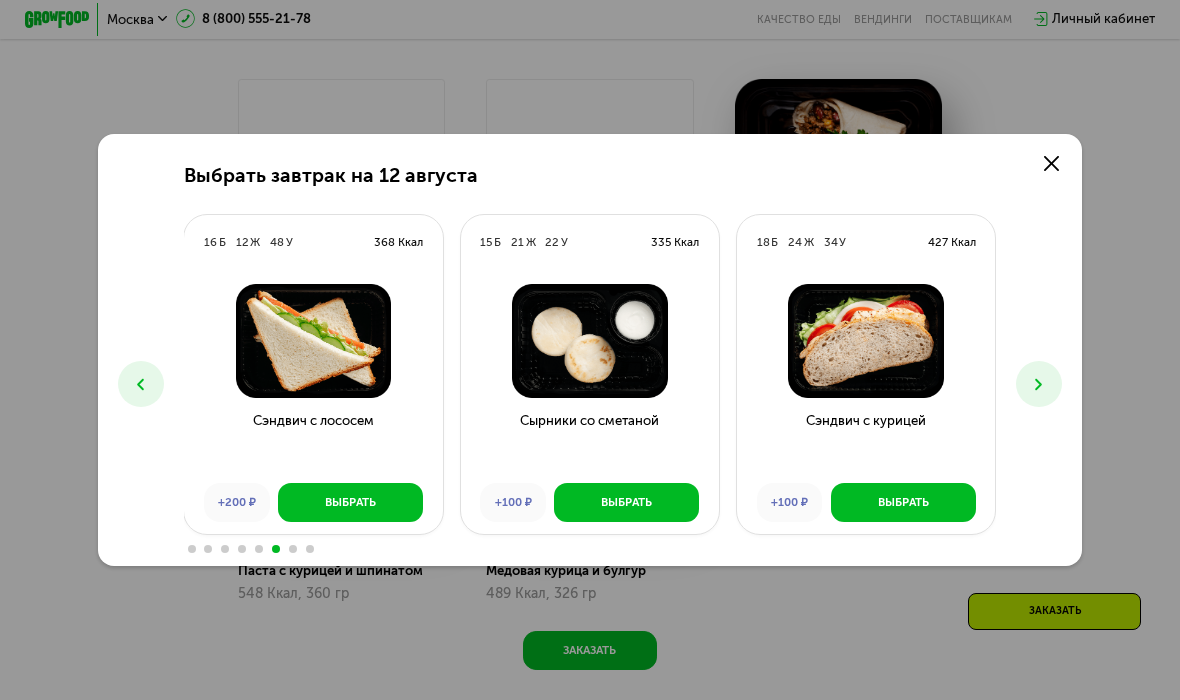 click 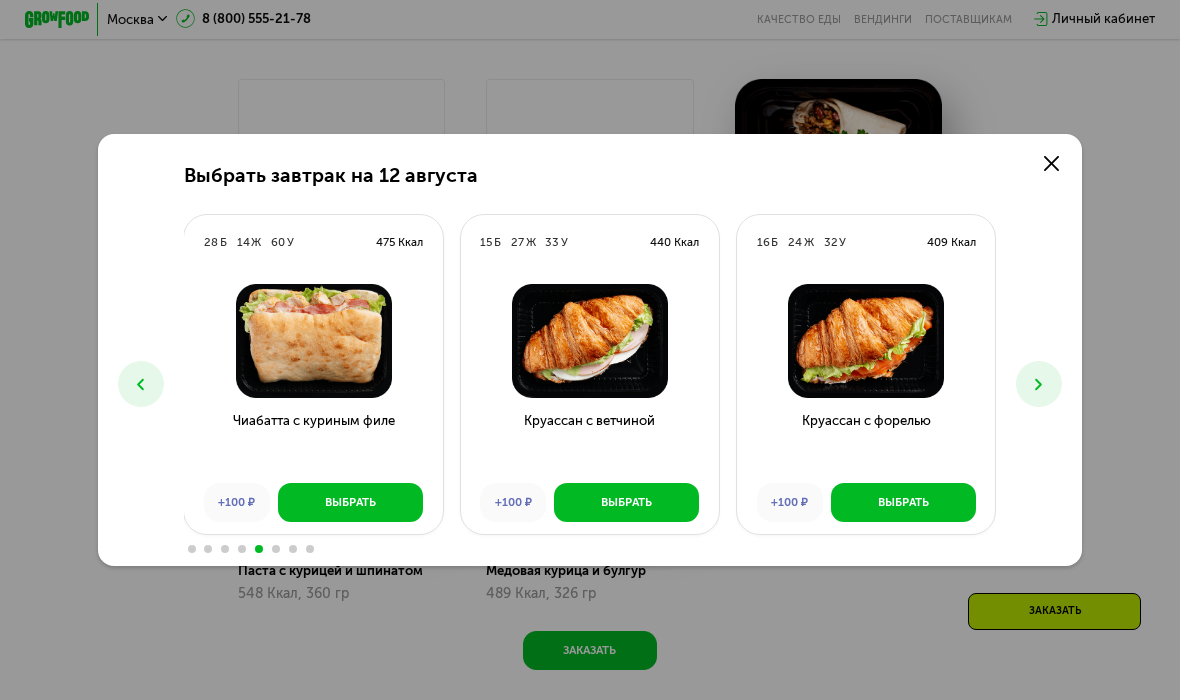 click 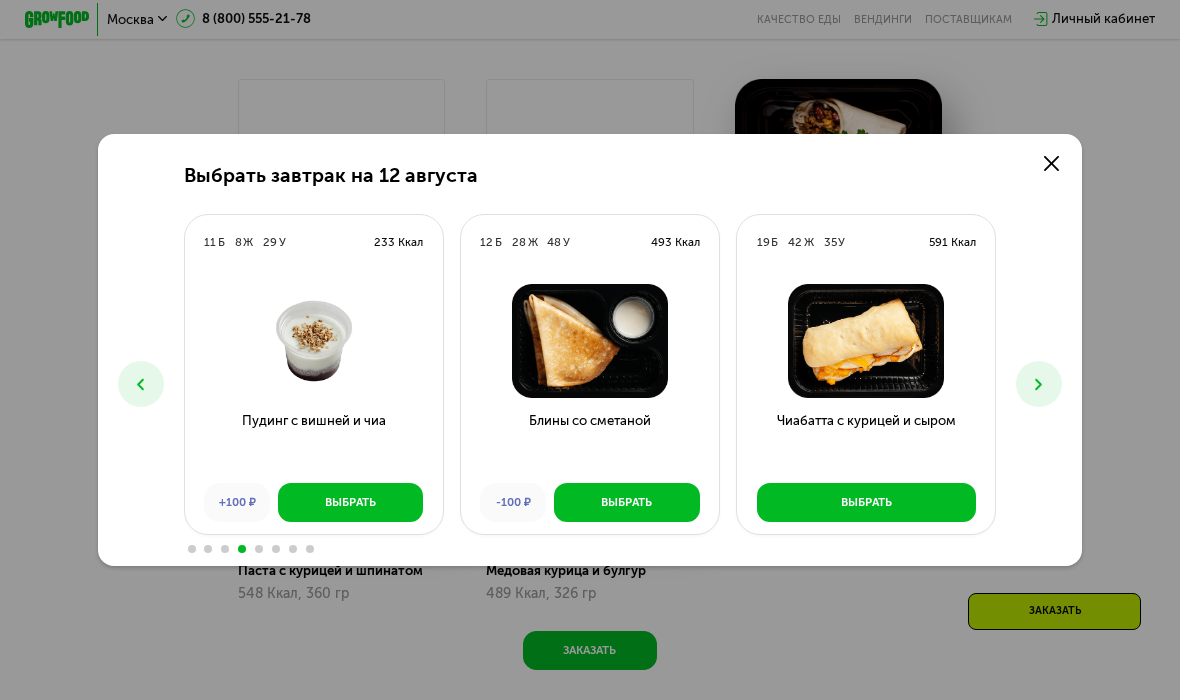 click 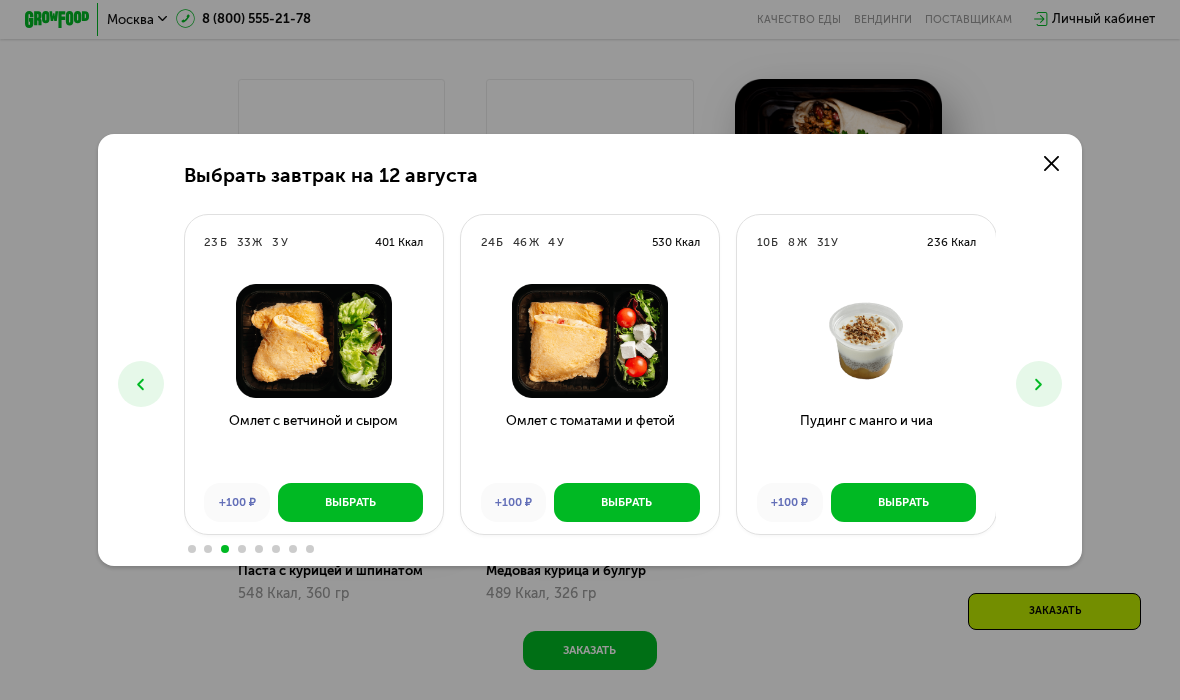 click at bounding box center (141, 384) 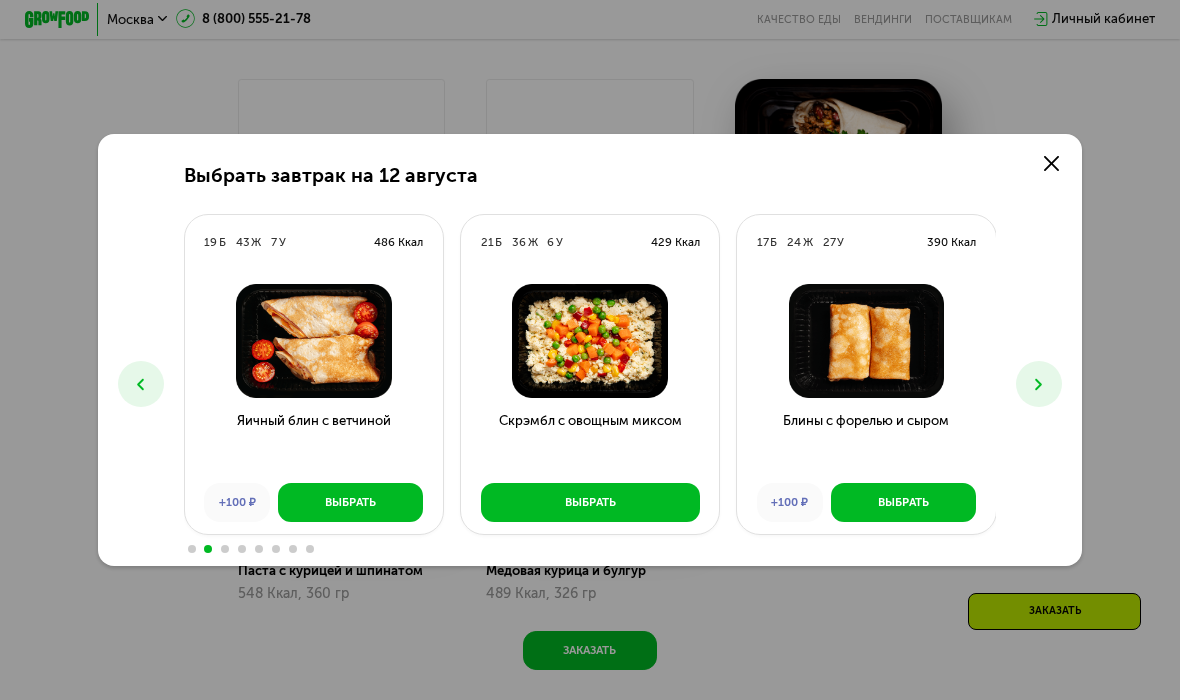 click 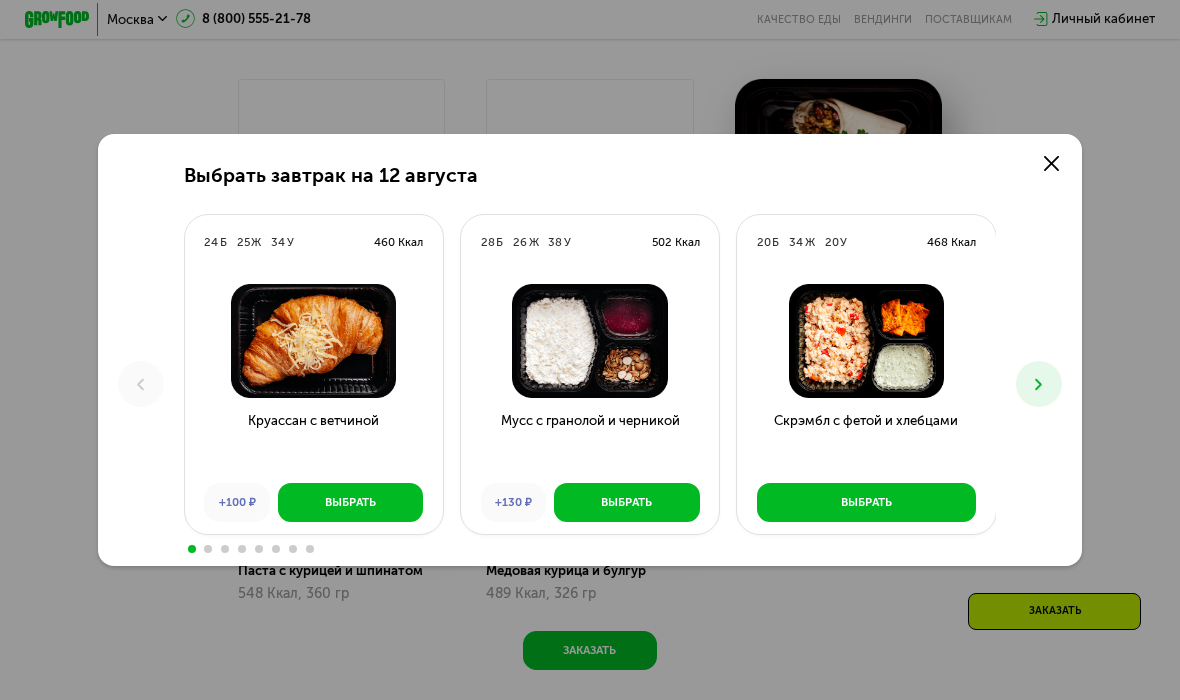 click on "Выбрать" at bounding box center (866, 502) 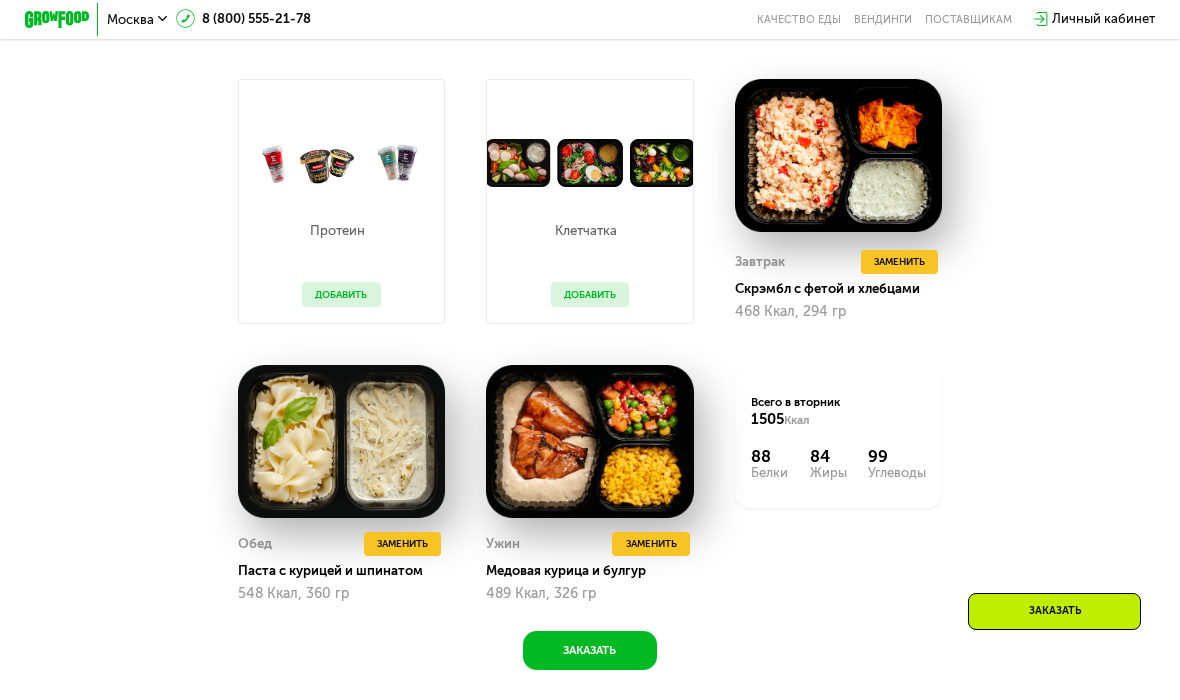 click on "Заменить" at bounding box center [651, 544] 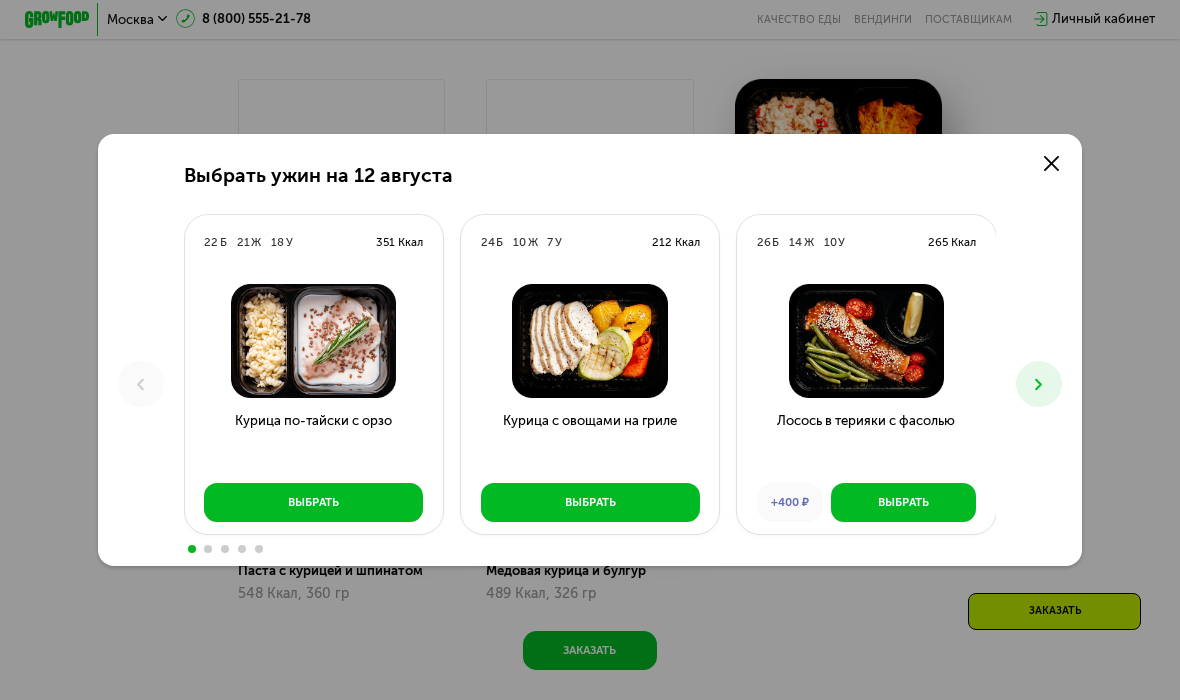 click at bounding box center [1039, 384] 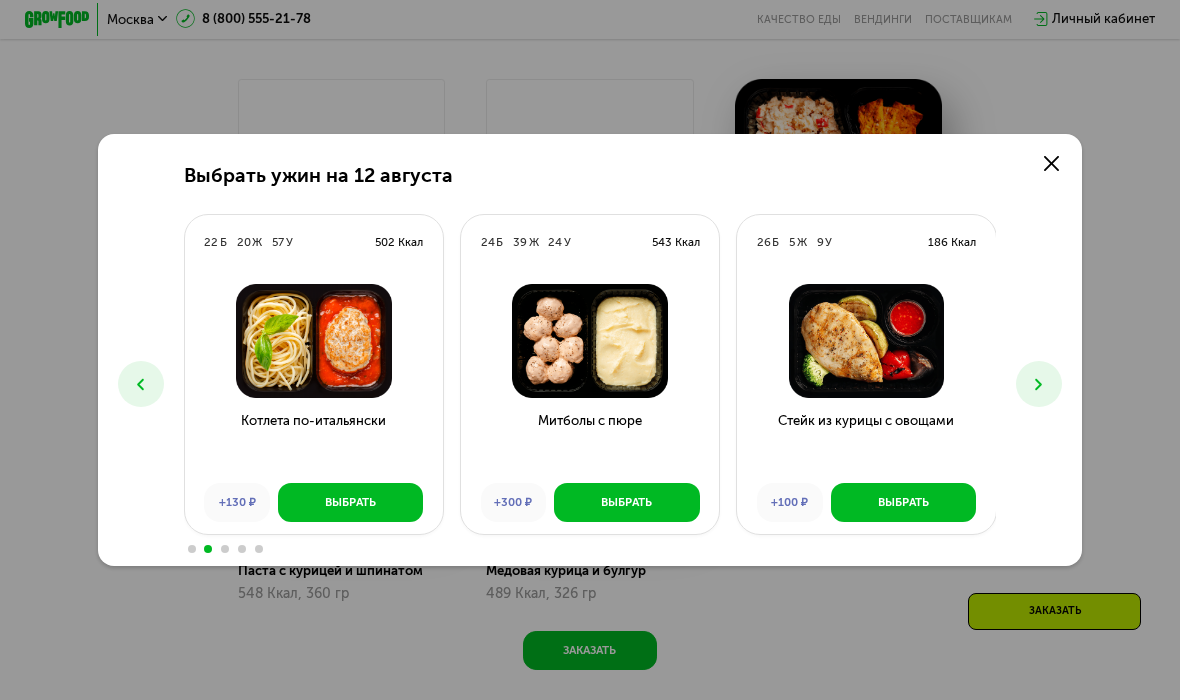 click 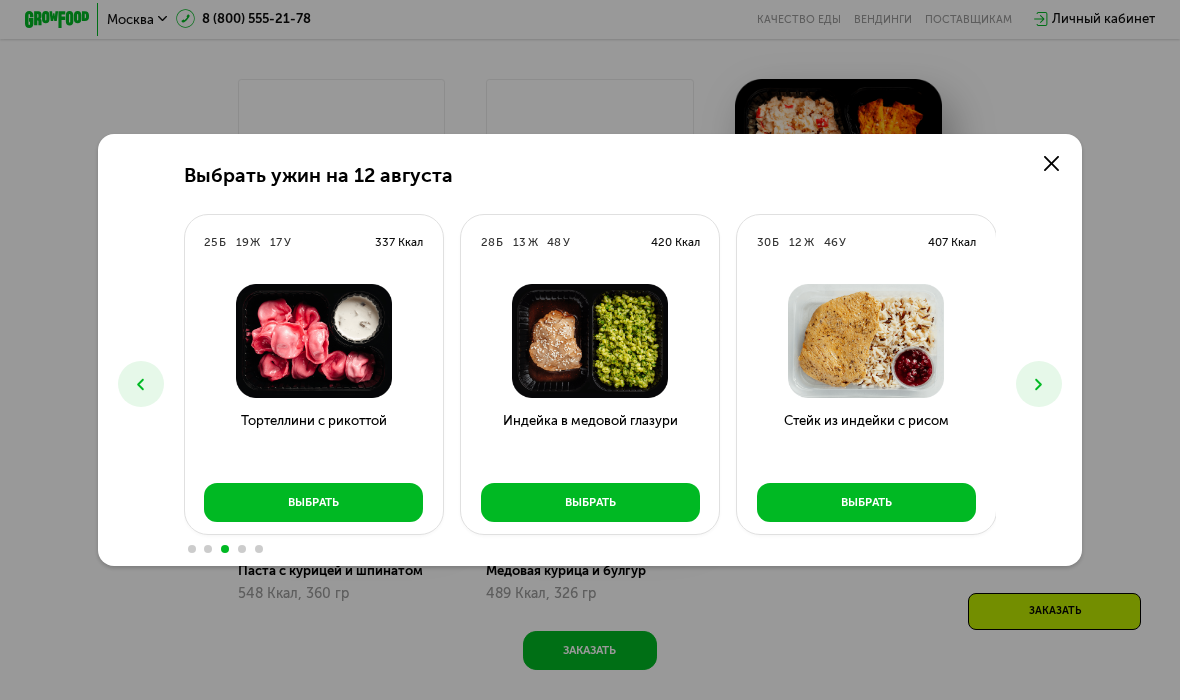 click at bounding box center (1039, 384) 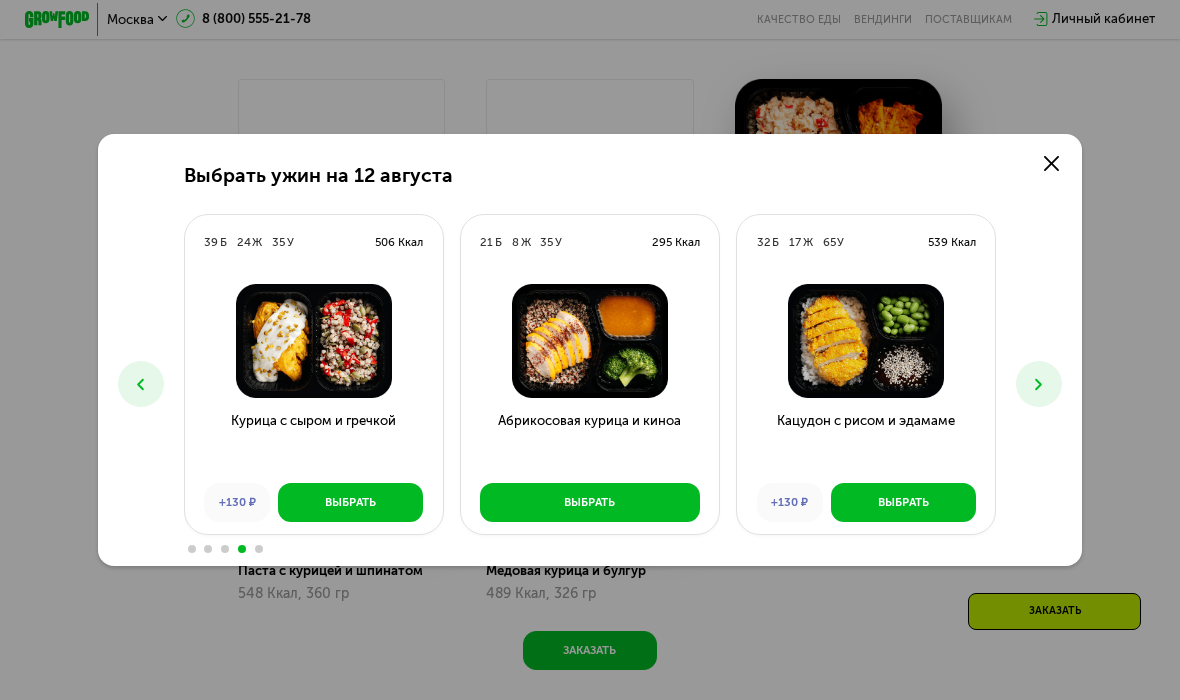 click 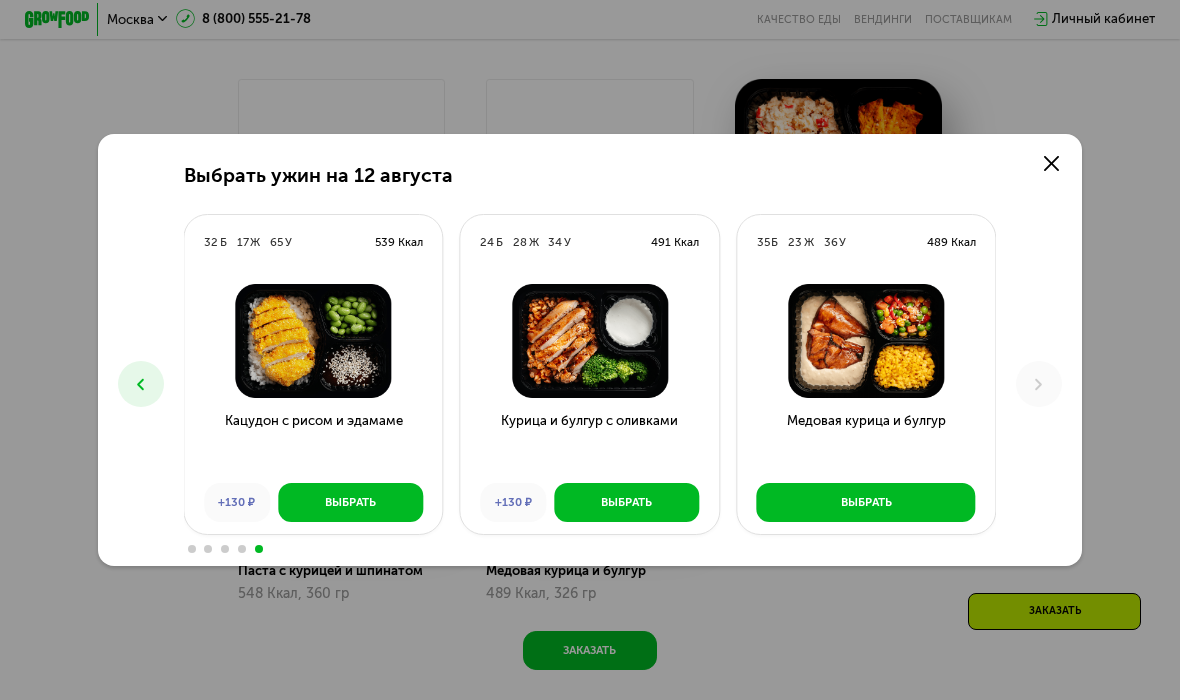 click at bounding box center [141, 384] 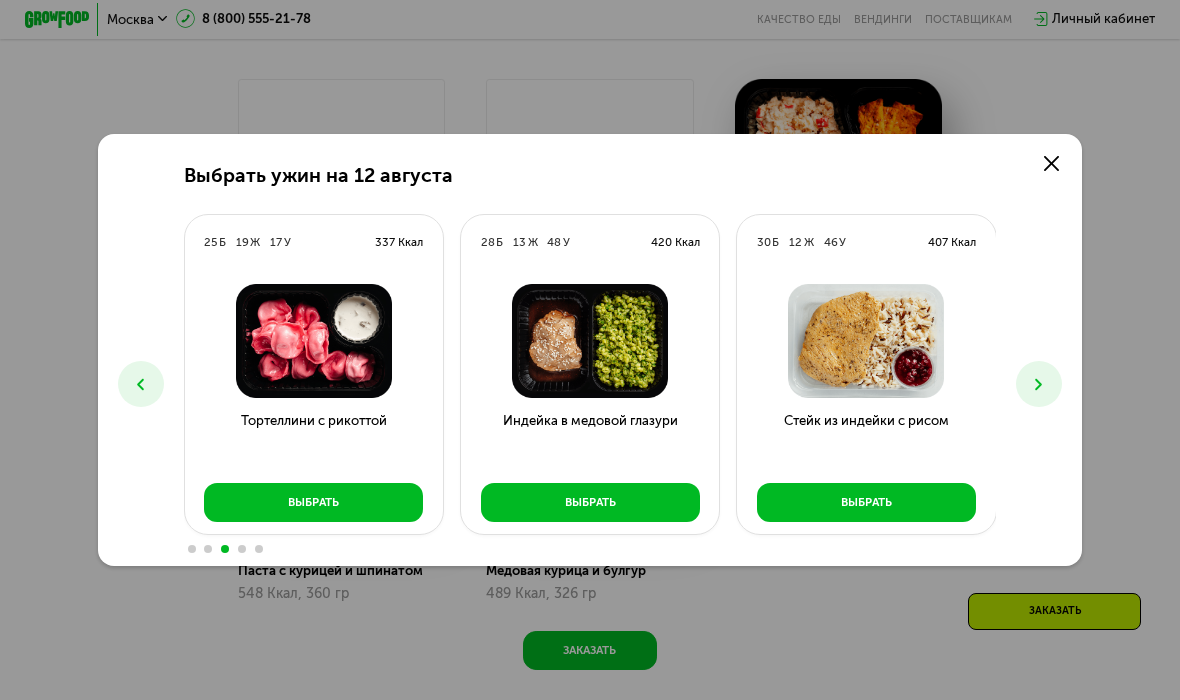 click 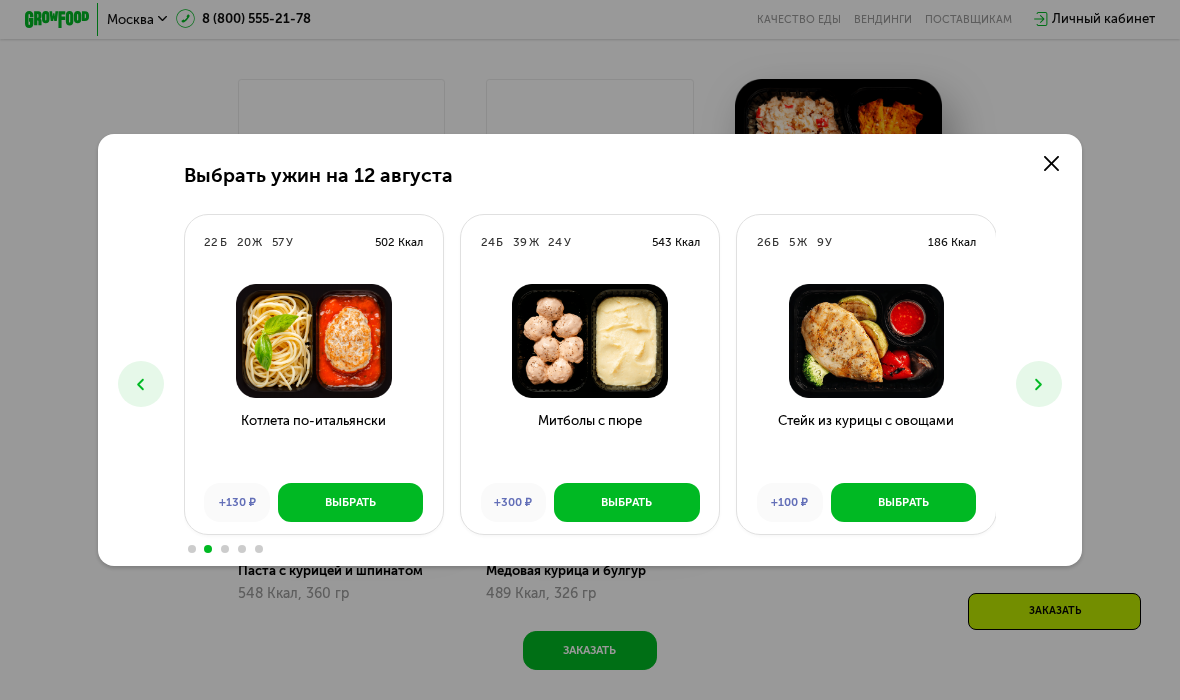 click 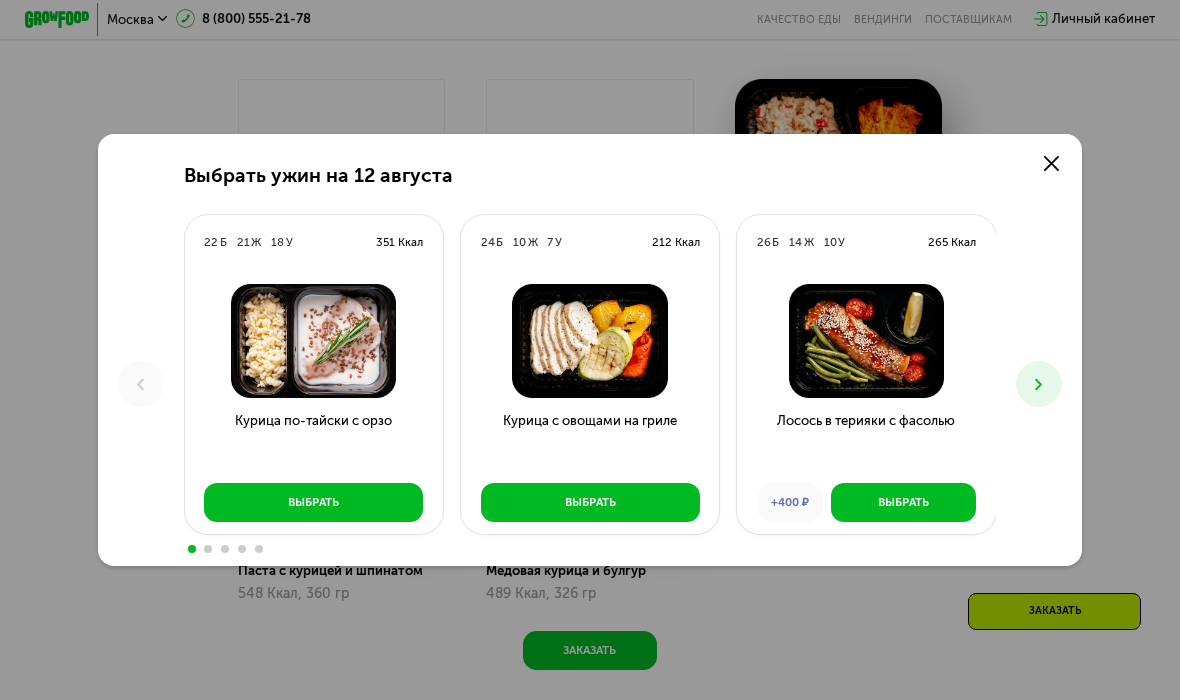 click on "Выбрать ужин на 12 августа 22  Б  21  Ж  18  У  351 Ккал  Курица по-тайски с орзо Выбрать 24  Б  10  Ж  7  У  212 Ккал  Курица с овощами на гриле Выбрать 26  Б  14  Ж  10  У  265 Ккал  Лосось в терияки с фасолью +400 ₽ Выбрать 22  Б  20  Ж  57  У  502 Ккал  Котлета по-итальянски +130 ₽ Выбрать 24  Б  39  Ж  24  У  543 Ккал  Митболы с пюре +300 ₽ Выбрать 26  Б  5  Ж  9  У  186 Ккал  Стейк из курицы с овощами +100 ₽ Выбрать 25  Б  19  Ж  17  У  337 Ккал  Тортеллини с рикоттой Выбрать 28  Б  13  Ж  48  У  420 Ккал  Индейка в медовой глазури Выбрать 30  Б  12  Ж  46  У  407 Ккал  Стейк из индейки с рисом Выбрать 39  Б  24  Ж  35  У  506 Ккал  +130 ₽ Выбрать 21  Б  8  Ж  35" 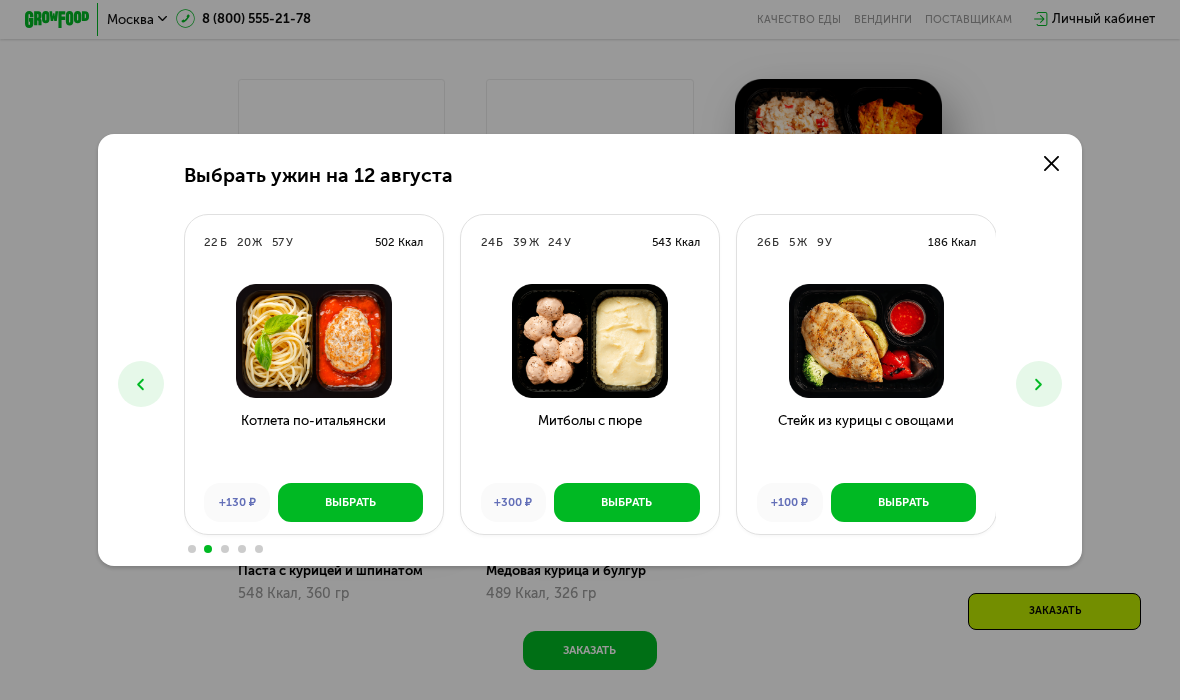 click at bounding box center [1039, 384] 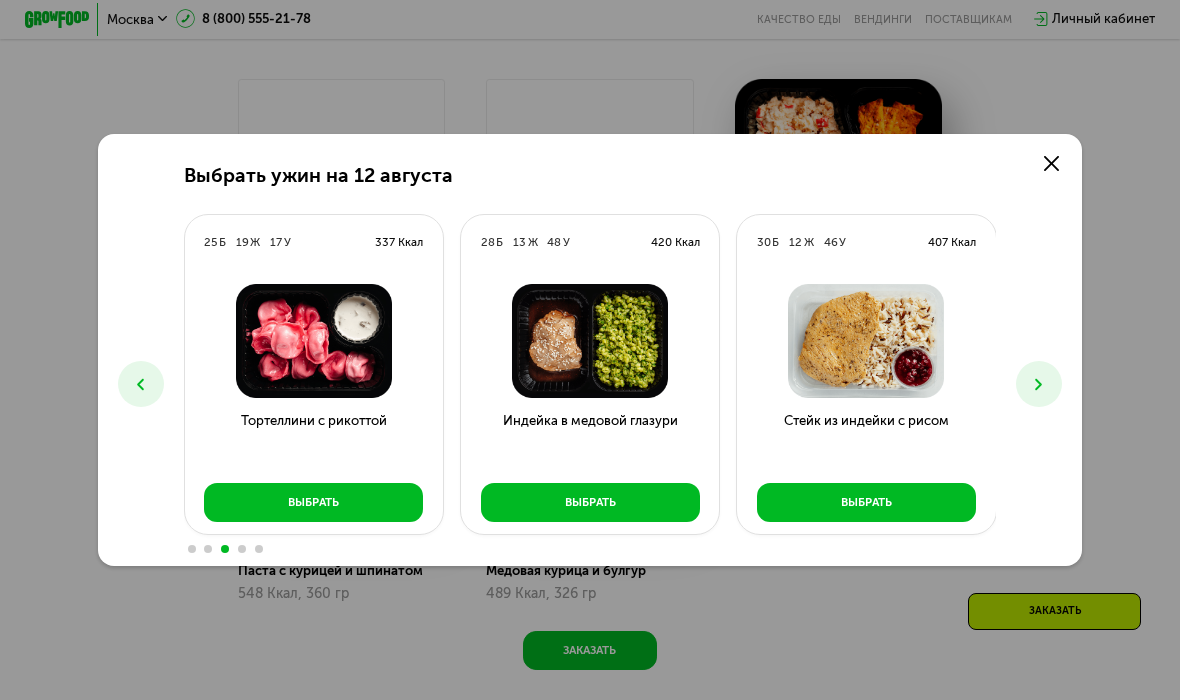 click on "Выбрать" at bounding box center (866, 502) 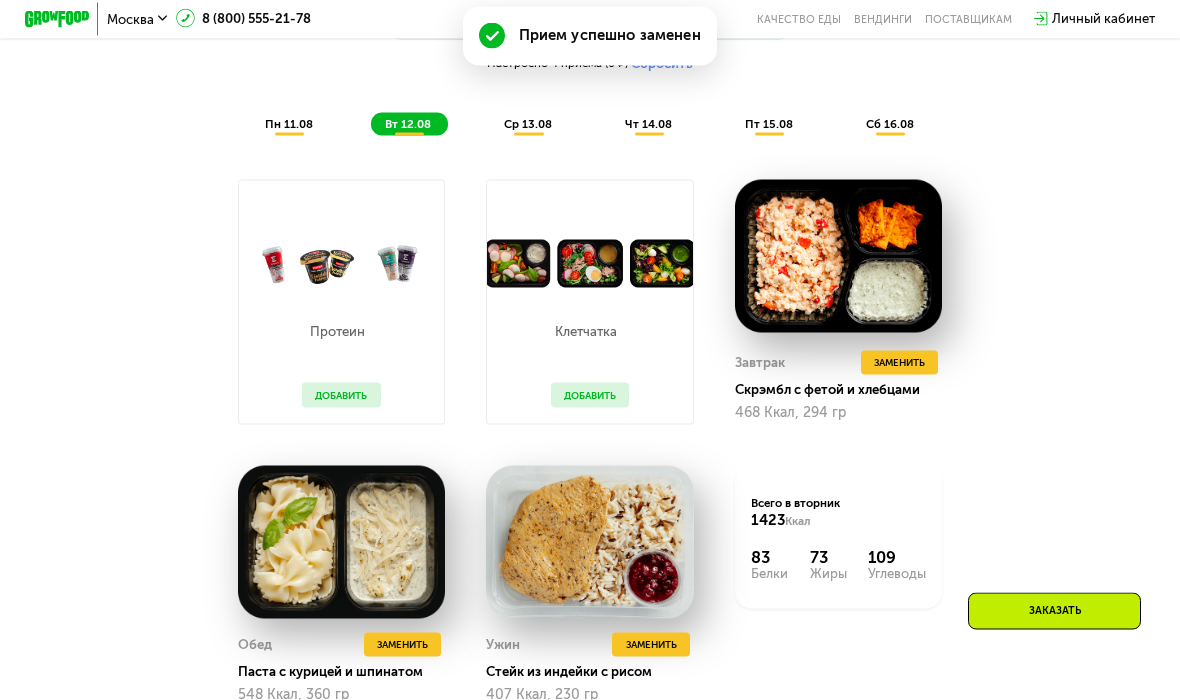 scroll, scrollTop: 997, scrollLeft: 0, axis: vertical 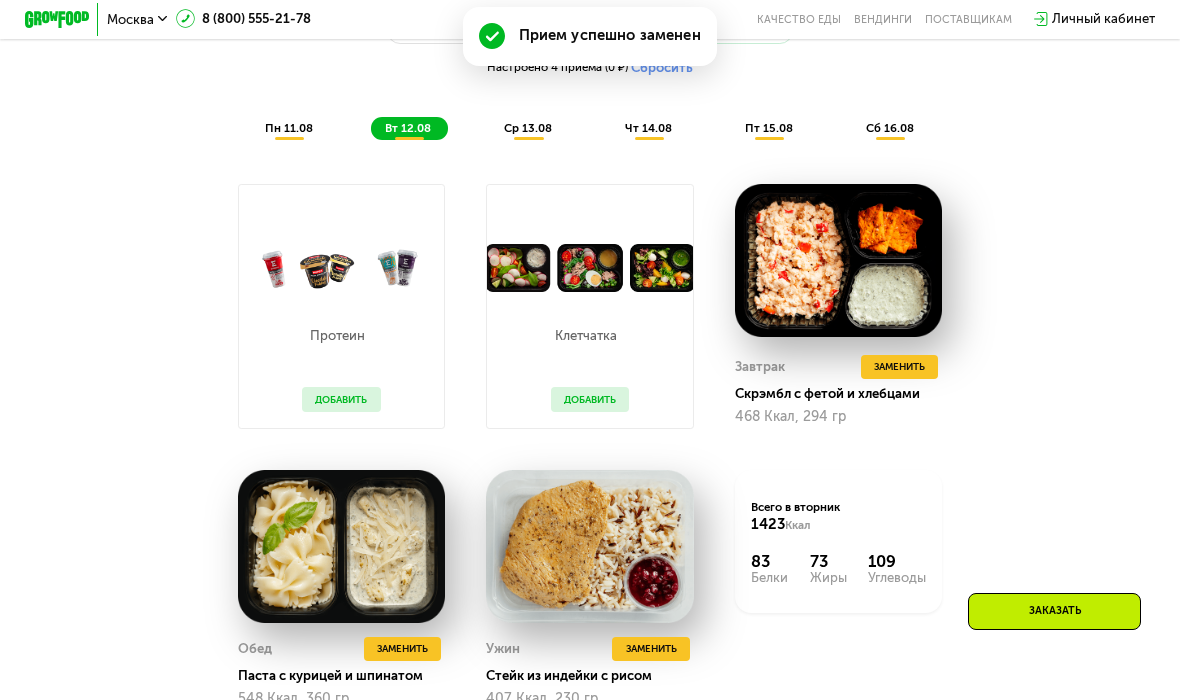 click on "ср 13.08" at bounding box center (528, 128) 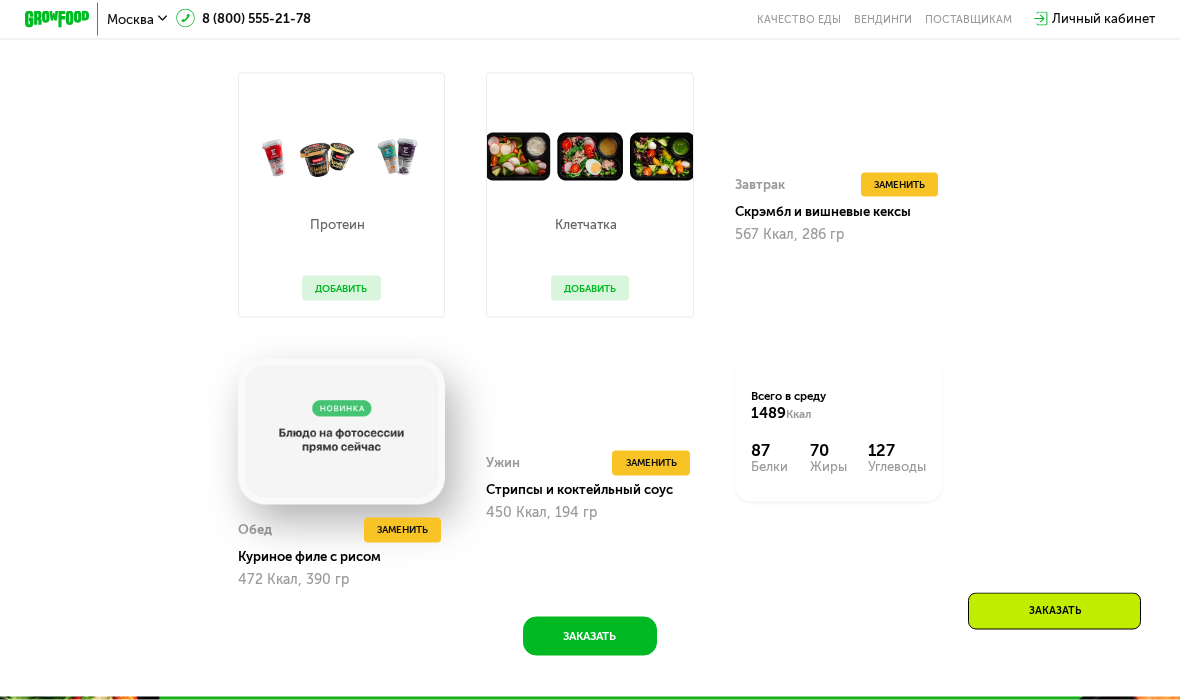 scroll, scrollTop: 1109, scrollLeft: 0, axis: vertical 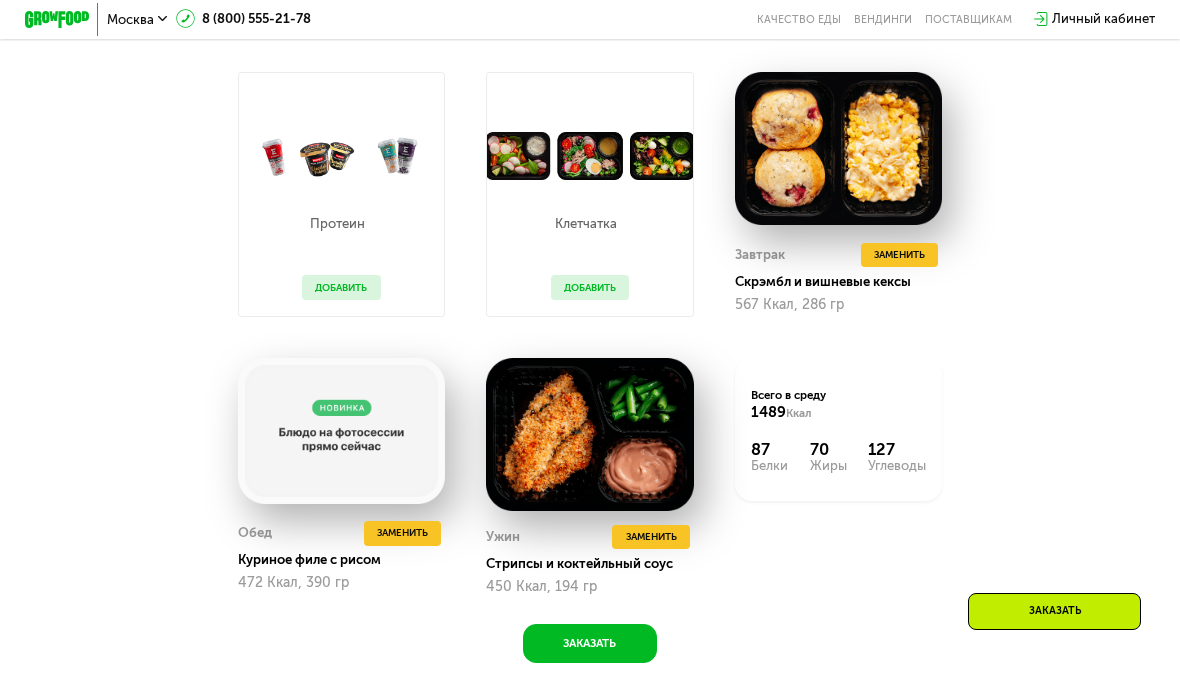 click on "Заменить" at bounding box center [899, 255] 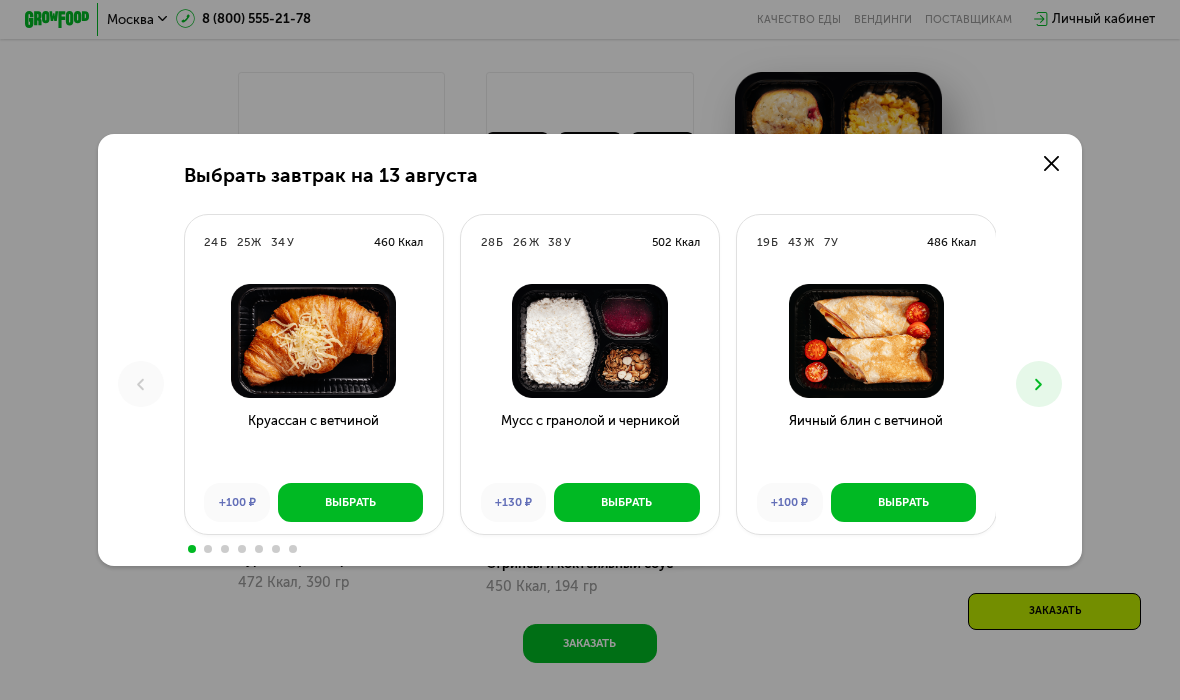 click on "Выбрать завтрак на 13 августа 24  Б  25  Ж  34  У  460 Ккал  Круассан с ветчиной +100 ₽ Выбрать 28  Б  26  Ж  38  У  502 Ккал  Мусс с гранолой и черникой +130 ₽ Выбрать 19  Б  43  Ж  7  У  486 Ккал  Яичный блин с ветчиной +100 ₽ Выбрать 17  Б  24  Ж  27  У  390 Ккал  Блины с форелью и сыром +100 ₽ Выбрать 23  Б  33  Ж  3  У  401 Ккал  Омлет с ветчиной и сыром +100 ₽ Выбрать 24  Б  46  Ж  4  У  530 Ккал  Омлет с томатами и фетой +100 ₽ Выбрать 10  Б  8  Ж  31  У  236 Ккал  Пудинг с манго и чиа +100 ₽ Выбрать 11  Б  8  Ж  29  У  233 Ккал  Пудинг с вишней и чиа +100 ₽ Выбрать 12  Б  28  Ж  48  У  493 Ккал  Блины со сметаной -100 ₽ Выбрать 19  Б  42  Ж  35  У  591 Ккал  28  Б  14" 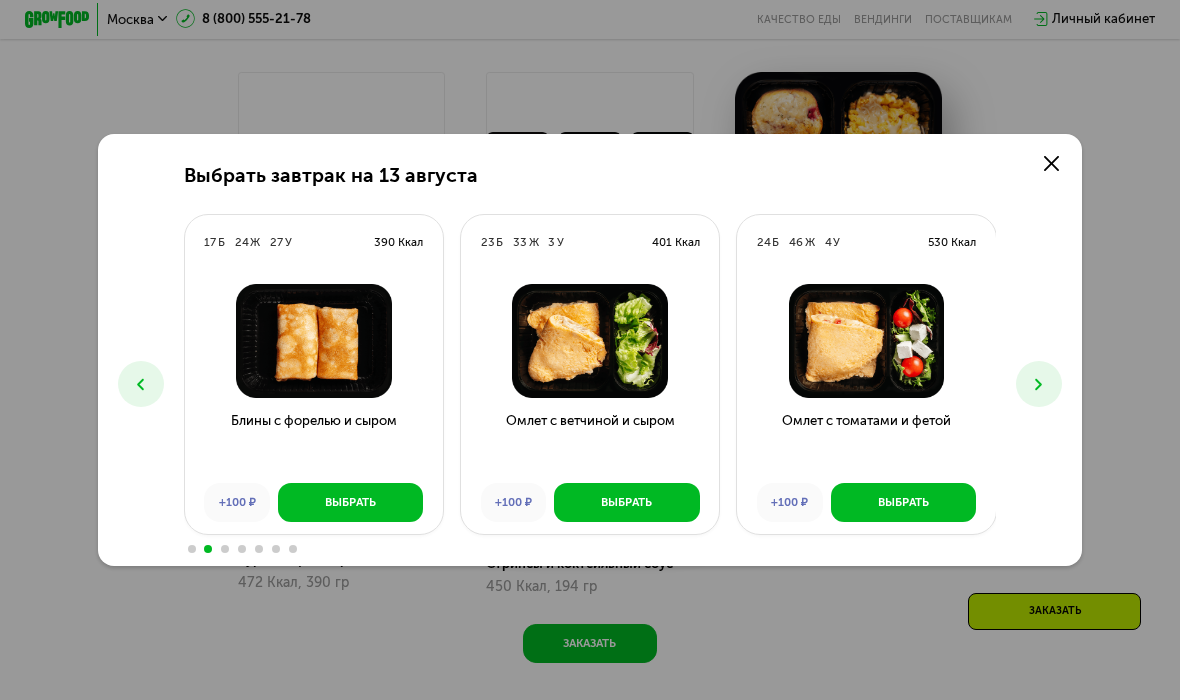 click at bounding box center [1039, 384] 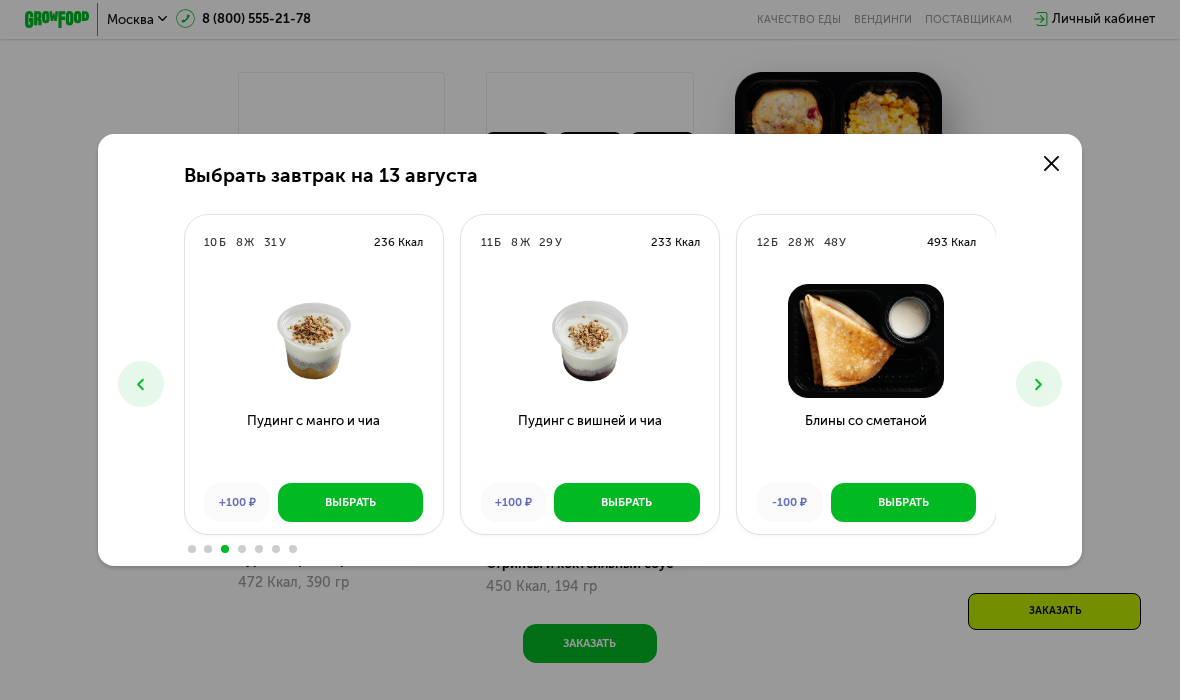 click 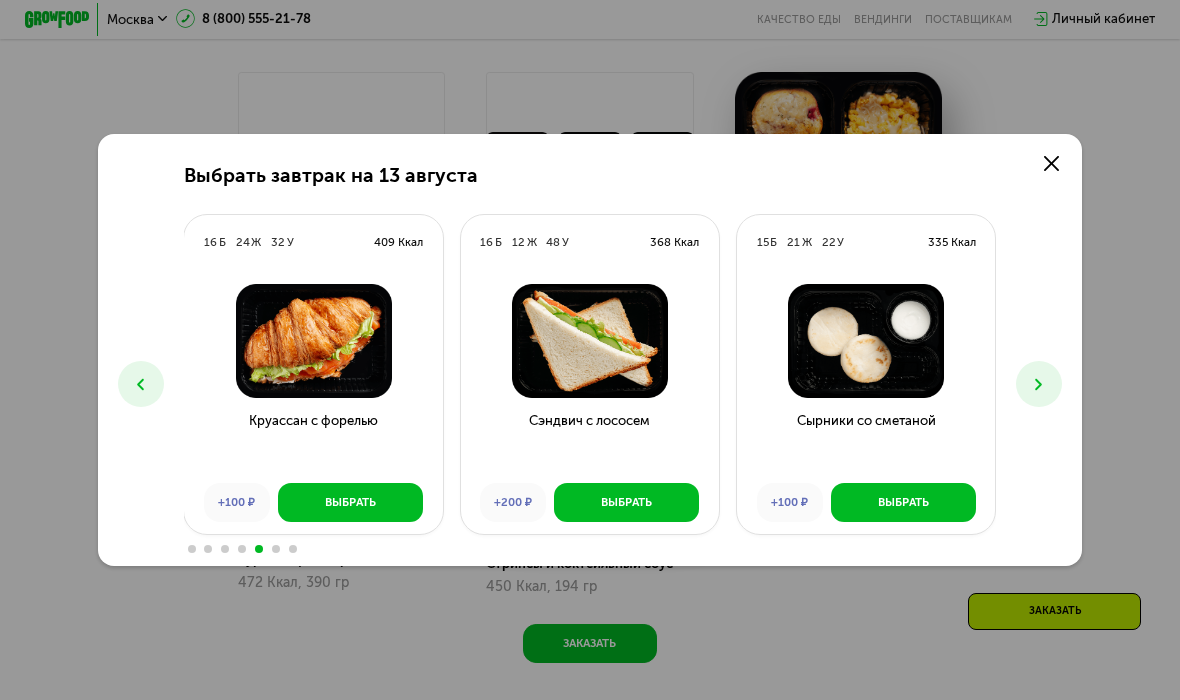 click at bounding box center [1039, 384] 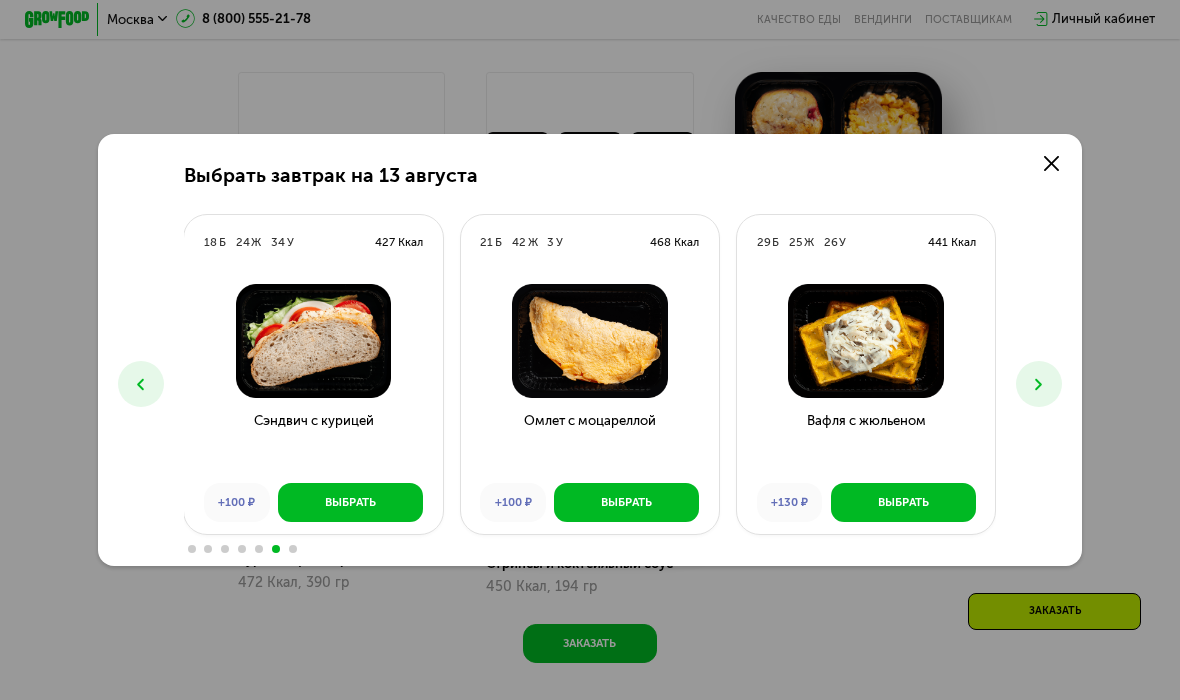 click 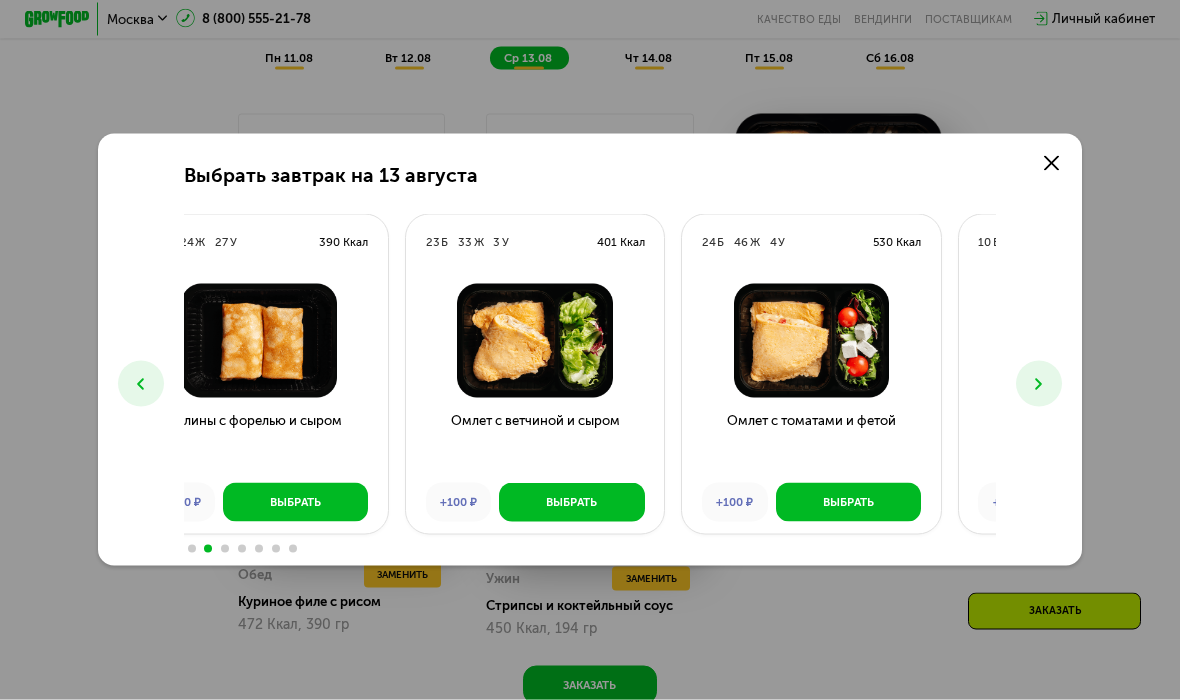 scroll, scrollTop: 1068, scrollLeft: 0, axis: vertical 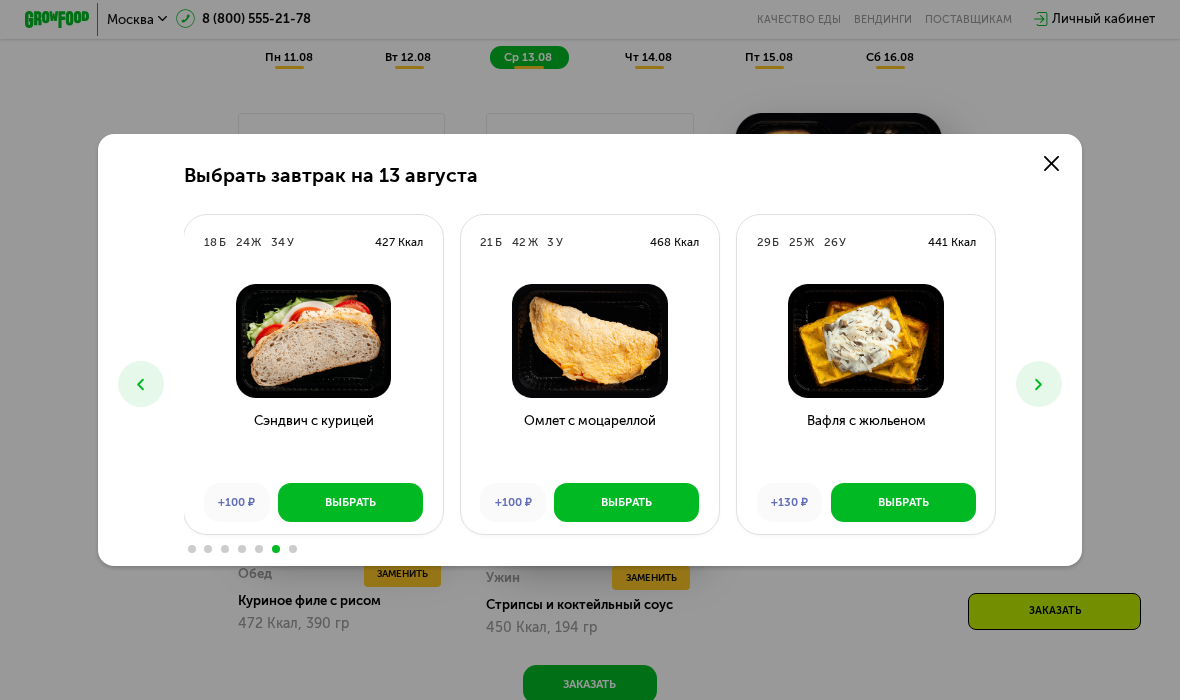 click on "Выбрать" at bounding box center (903, 502) 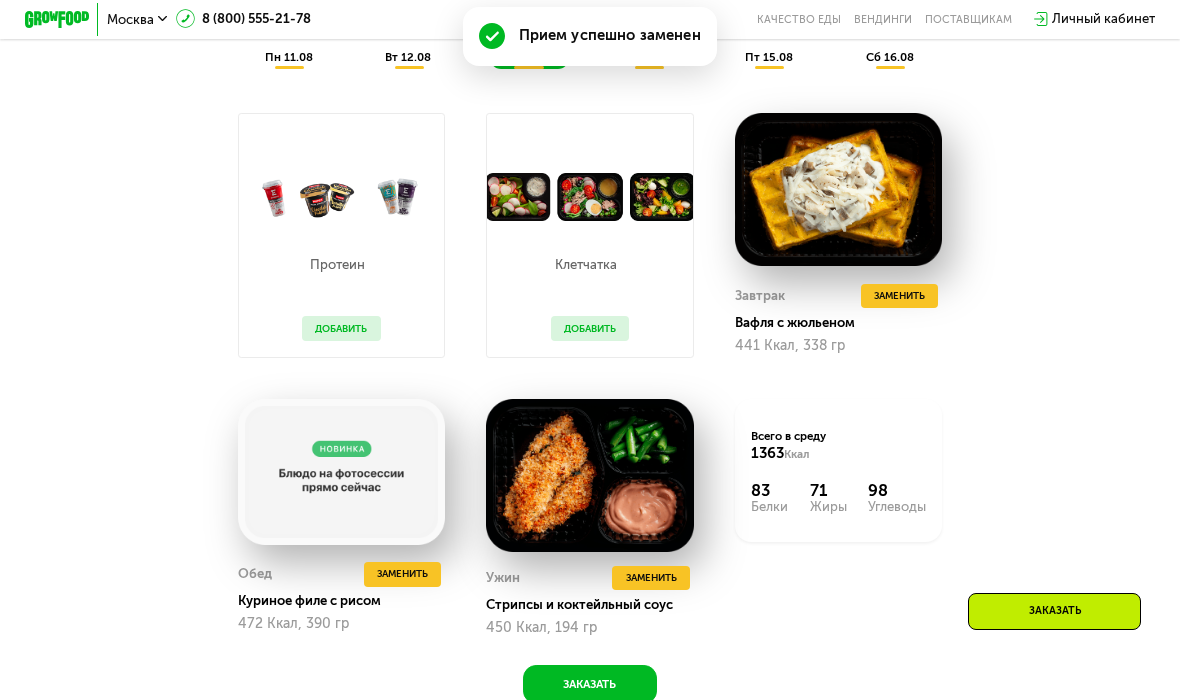 click on "Заменить" at bounding box center (402, 574) 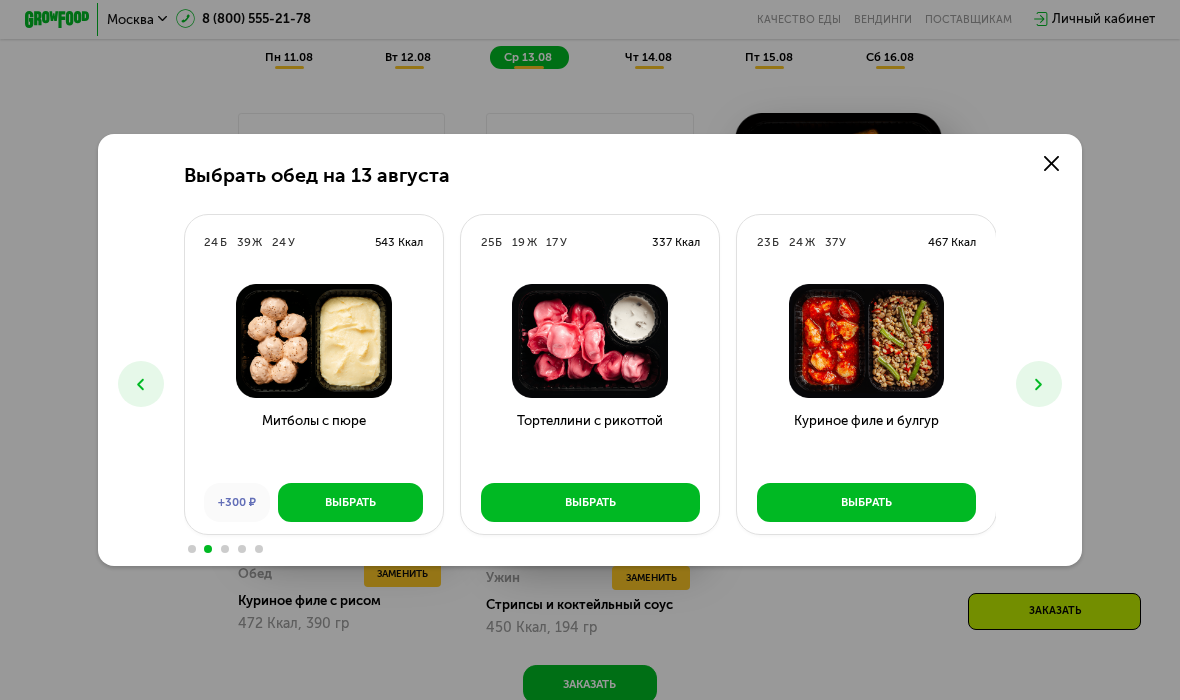 click on "Выбрать" at bounding box center (866, 502) 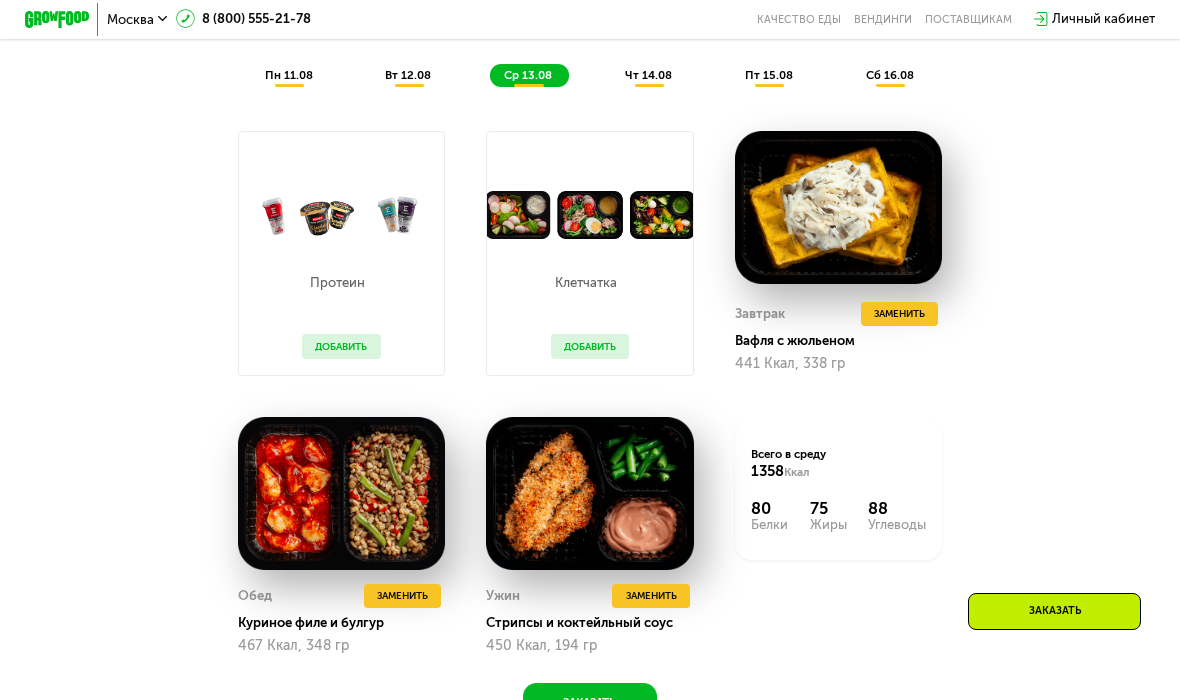 scroll, scrollTop: 1014, scrollLeft: 0, axis: vertical 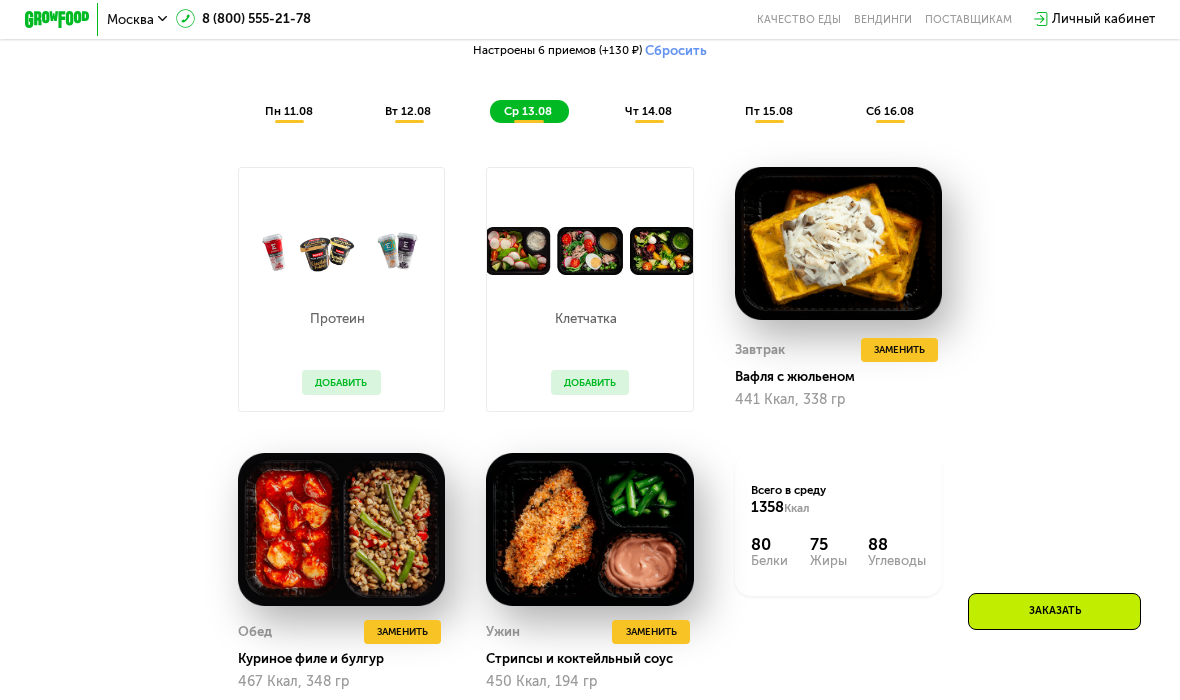 click on "чт 14.08" 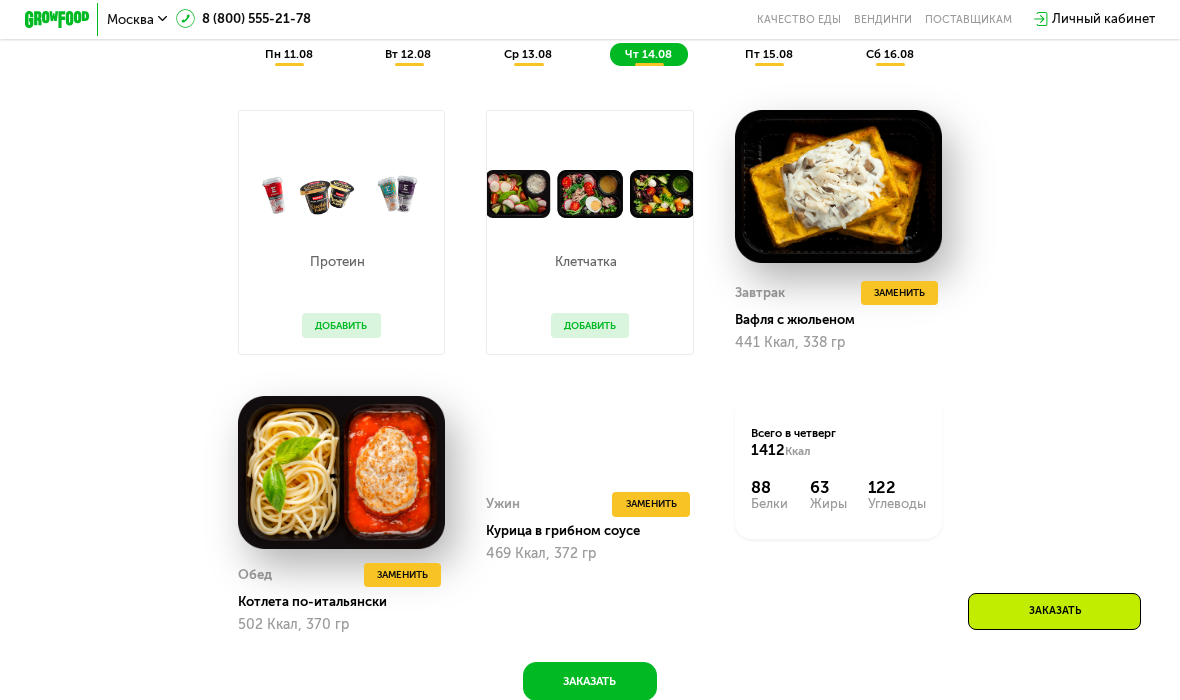 scroll, scrollTop: 1070, scrollLeft: 0, axis: vertical 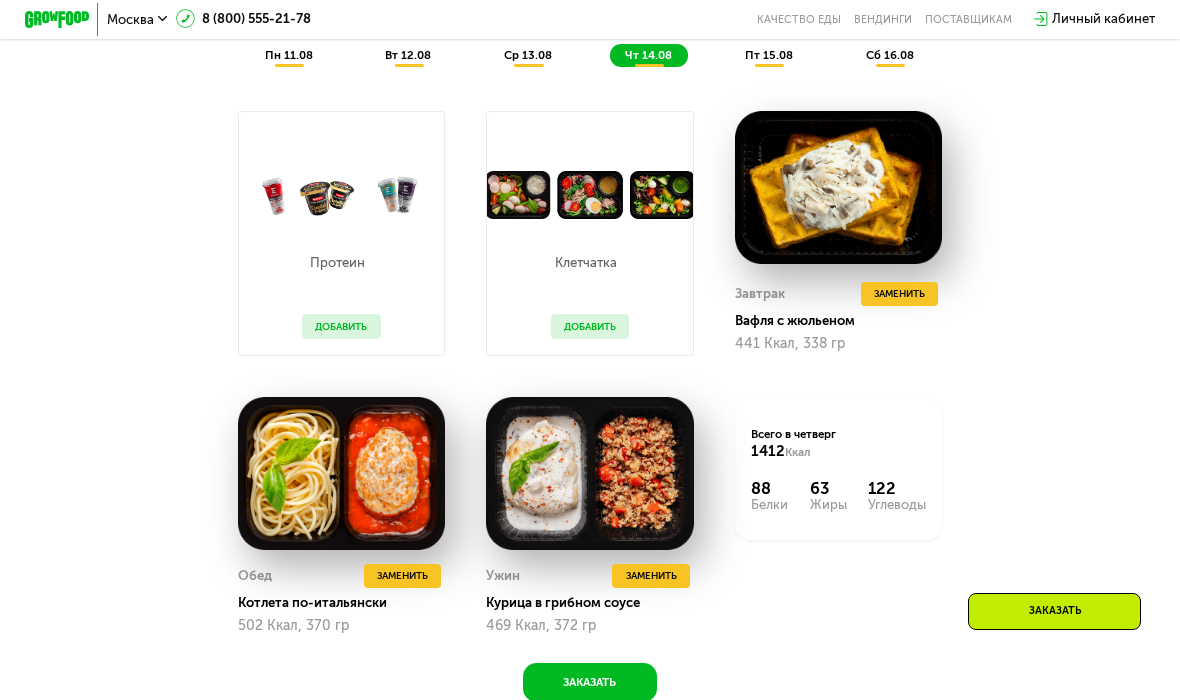 click on "Заменить" at bounding box center [899, 294] 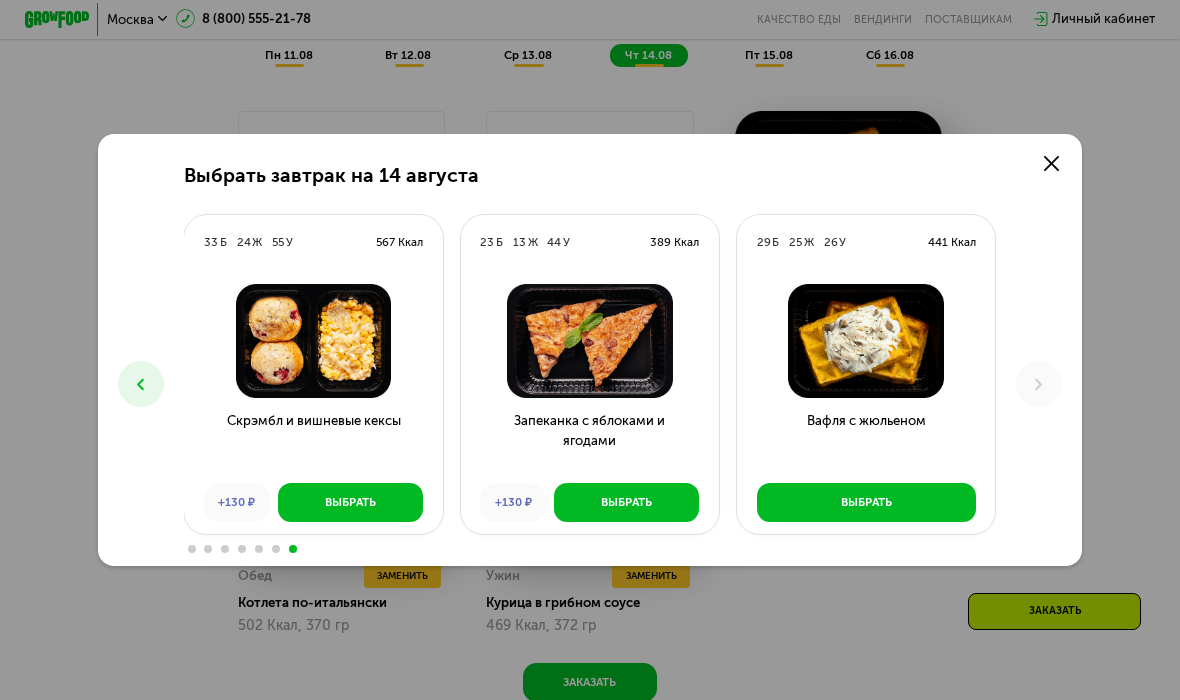 click on "Выбрать завтрак на 14 августа 24  Б  25  Ж  34  У  460 Ккал  Круассан с ветчиной +100 ₽ Выбрать 28  Б  26  Ж  38  У  502 Ккал  Мусс с гранолой и черникой +130 ₽ Выбрать 19  Б  43  Ж  7  У  486 Ккал  Яичный блин с ветчиной +100 ₽ Выбрать 17  Б  24  Ж  27  У  390 Ккал  Блины с форелью и сыром +100 ₽ Выбрать 23  Б  33  Ж  3  У  401 Ккал  Омлет с ветчиной и сыром +100 ₽ Выбрать 24  Б  46  Ж  4  У  530 Ккал  Омлет с томатами и фетой +100 ₽ Выбрать 10  Б  8  Ж  31  У  236 Ккал  Пудинг с манго и чиа +100 ₽ Выбрать 11  Б  8  Ж  29  У  233 Ккал  Пудинг с вишней и чиа +100 ₽ Выбрать 12  Б  28  Ж  48  У  493 Ккал  Блины со сметаной -100 ₽ Выбрать 19  Б  42  Ж  35  У  591 Ккал  28  Б  14" 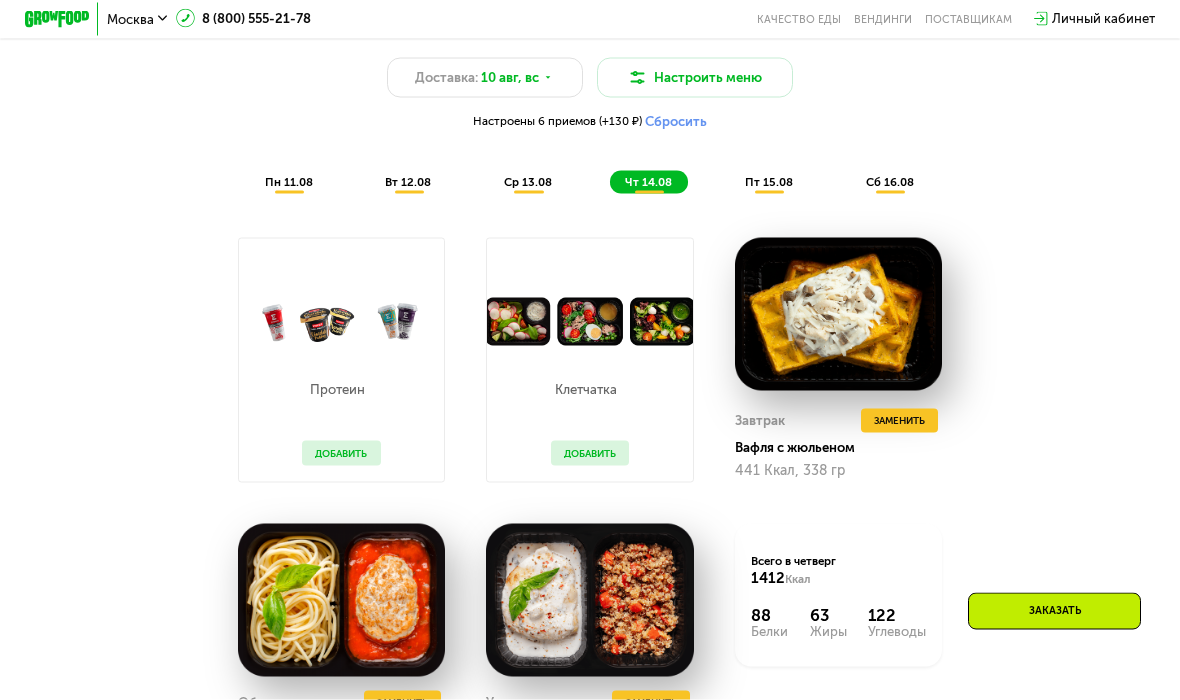 click on "пт 15.08" 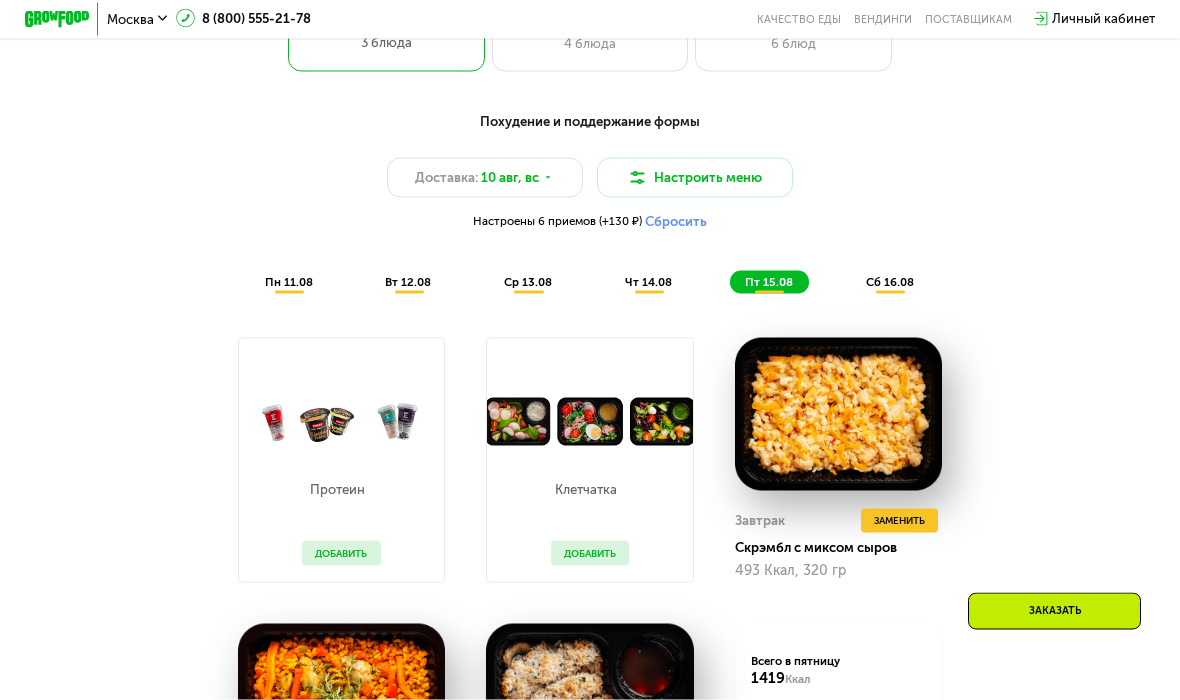scroll, scrollTop: 828, scrollLeft: 0, axis: vertical 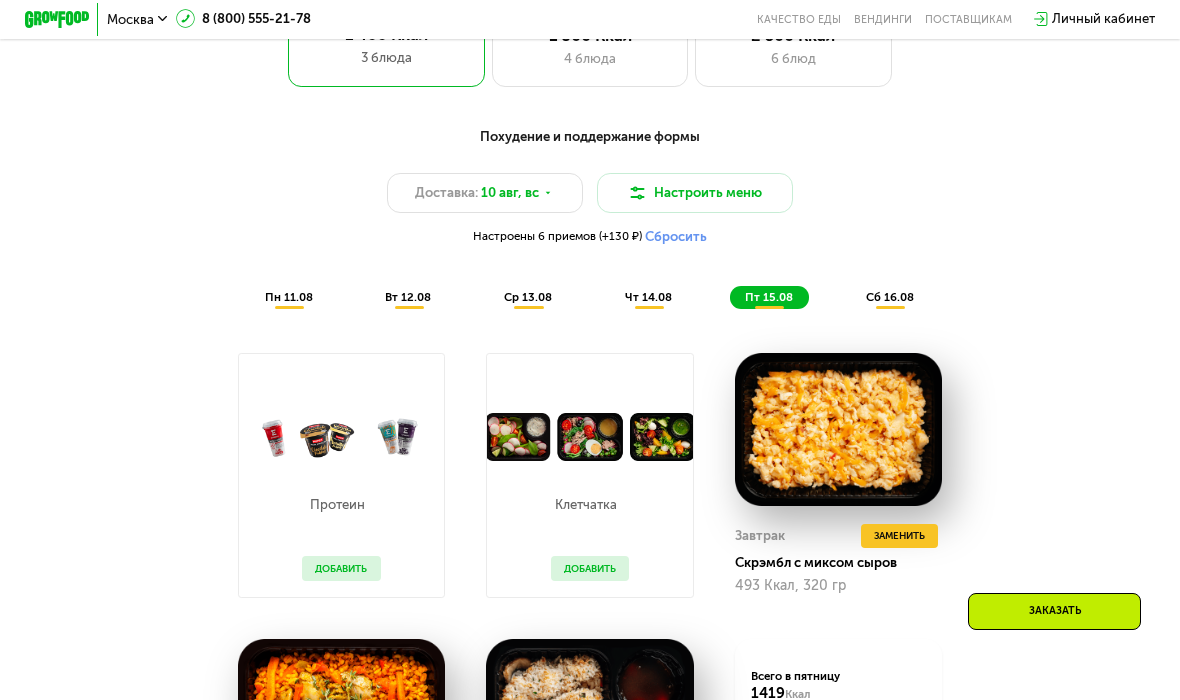 click on "сб 16.08" 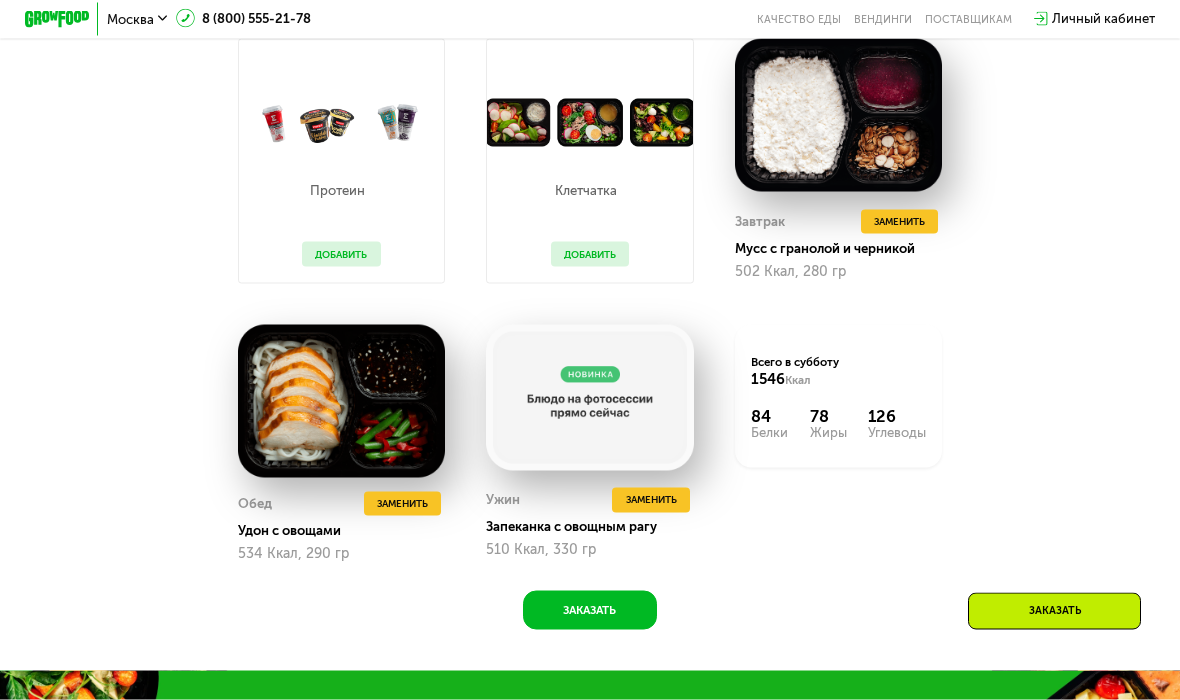 scroll, scrollTop: 1143, scrollLeft: 0, axis: vertical 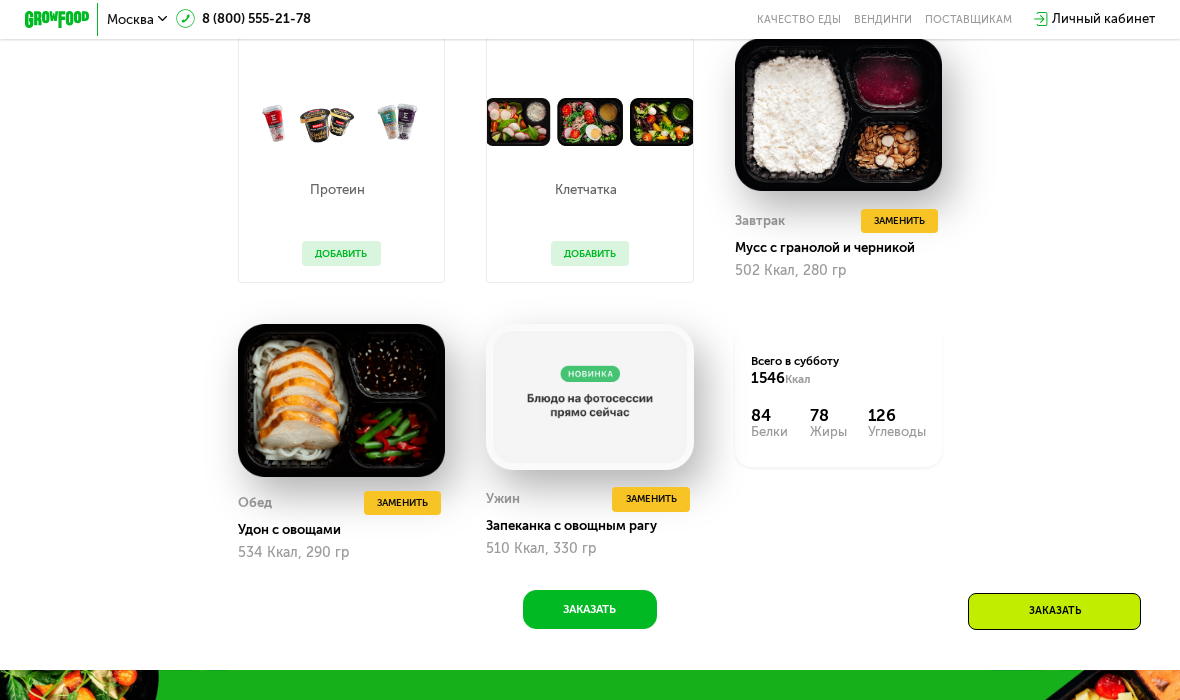 click on "Заменить" at bounding box center [402, 503] 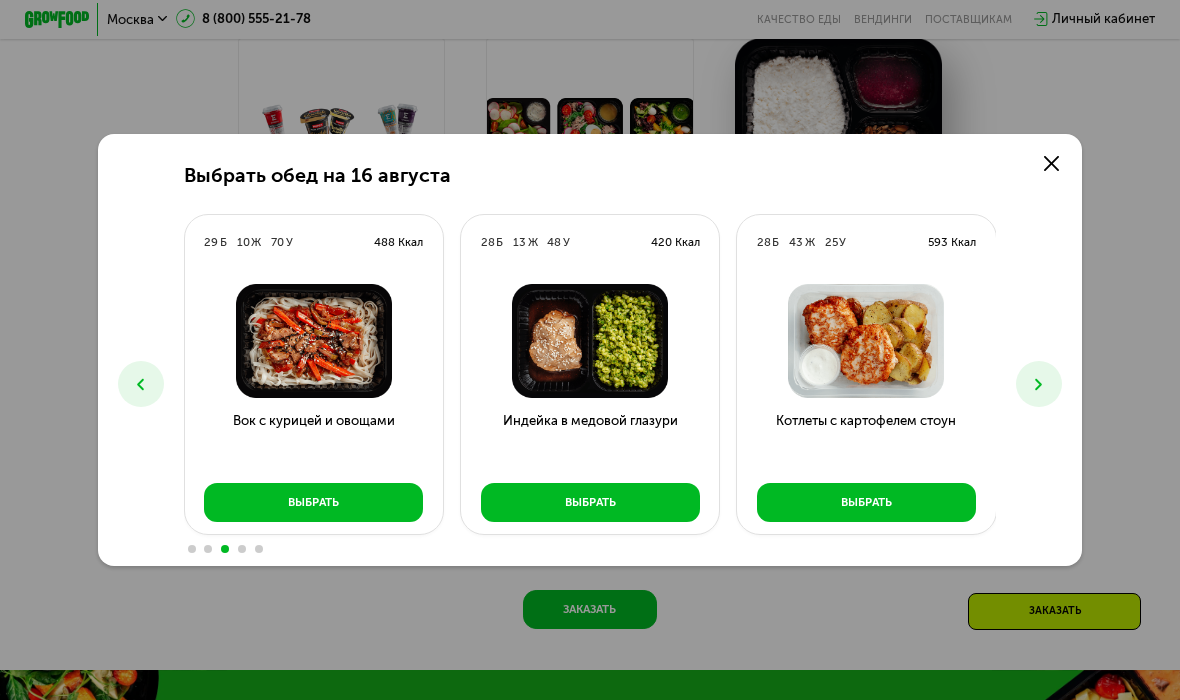 click on "Выбрать" at bounding box center [313, 502] 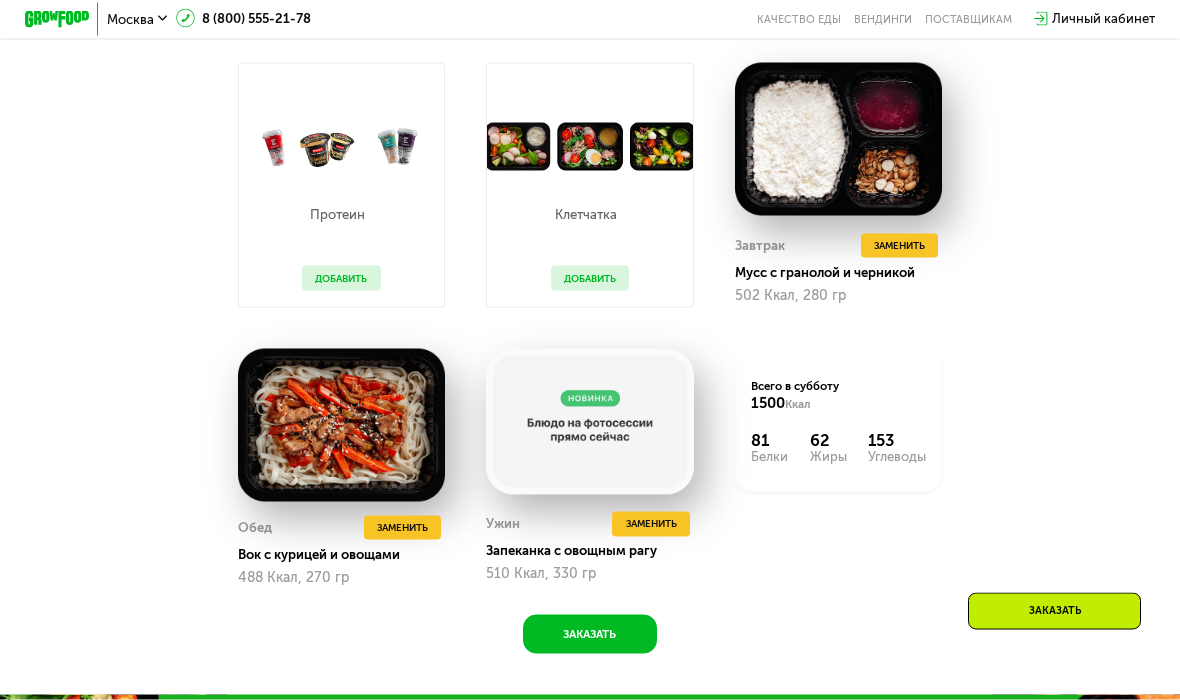scroll, scrollTop: 1119, scrollLeft: 0, axis: vertical 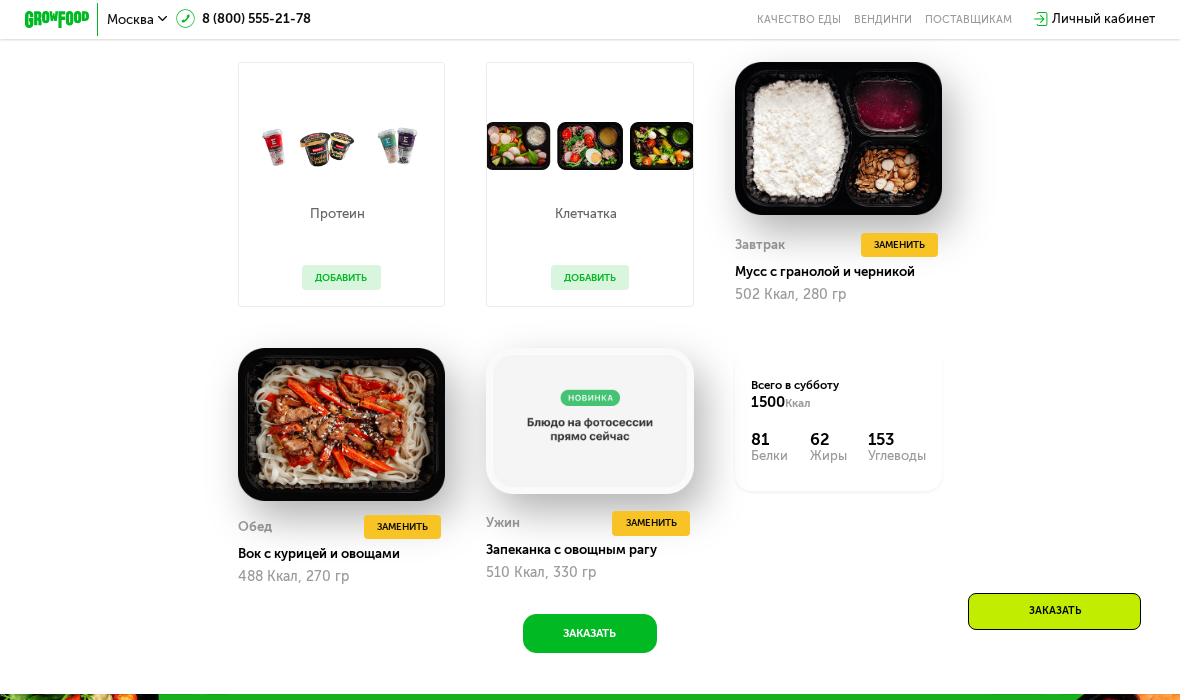 click on "Заменить" at bounding box center (650, 523) 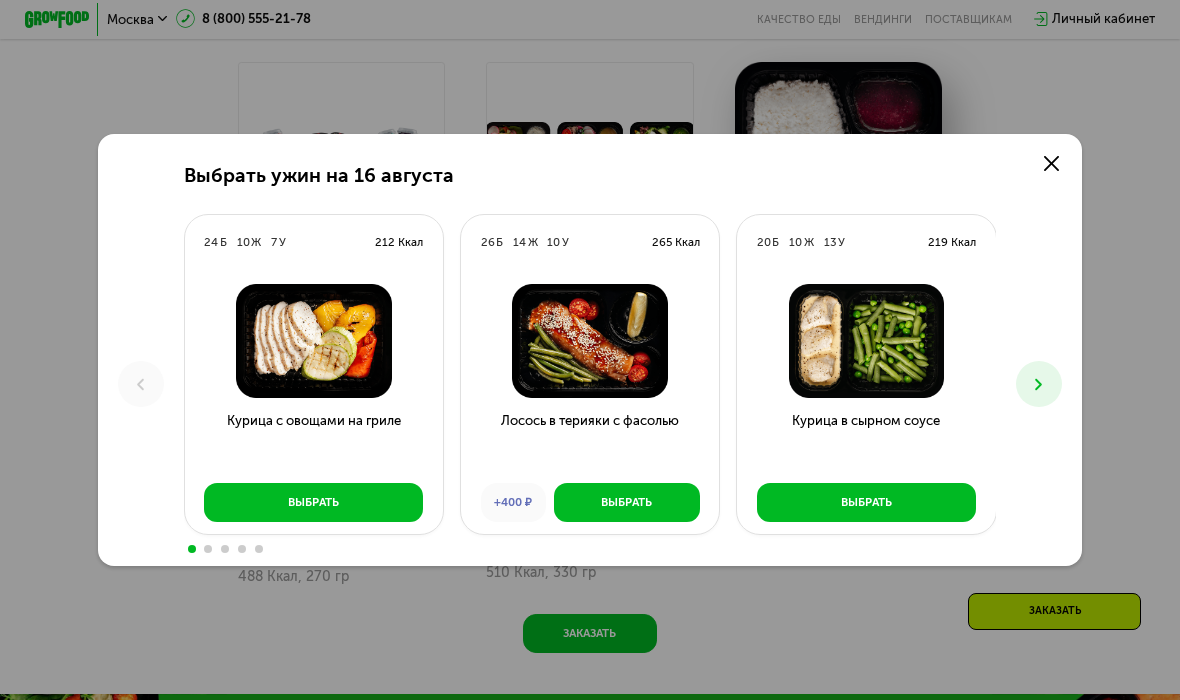 click on "Выбрать" at bounding box center (313, 502) 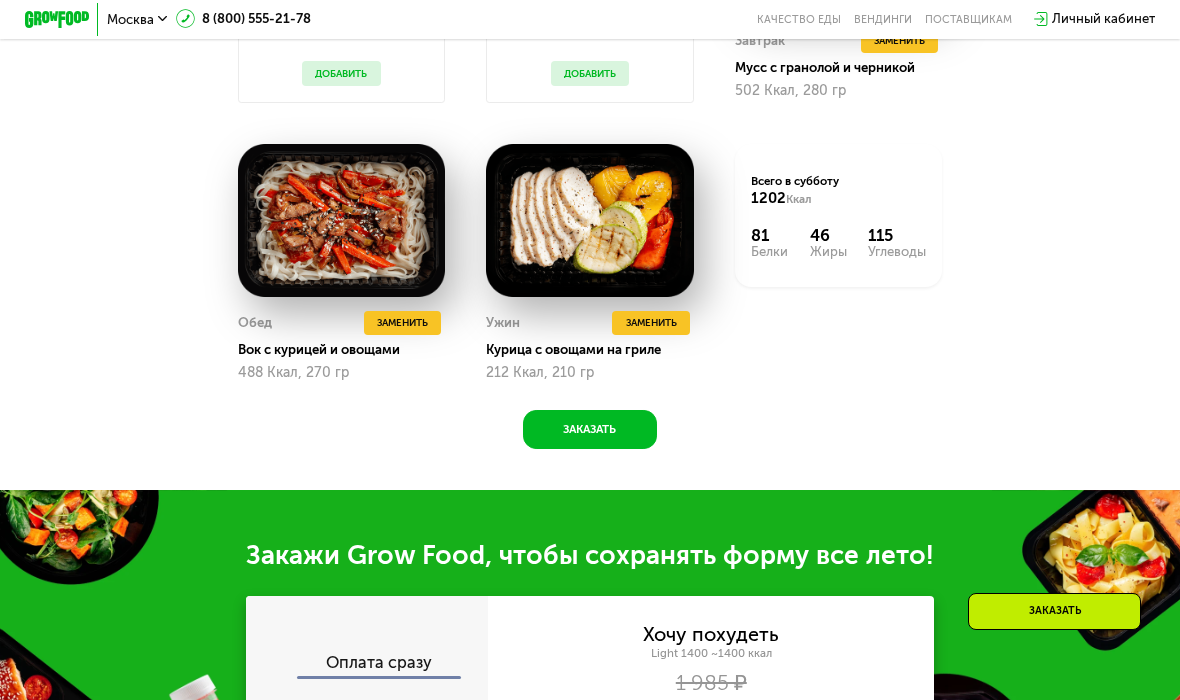 click on "Заказать" 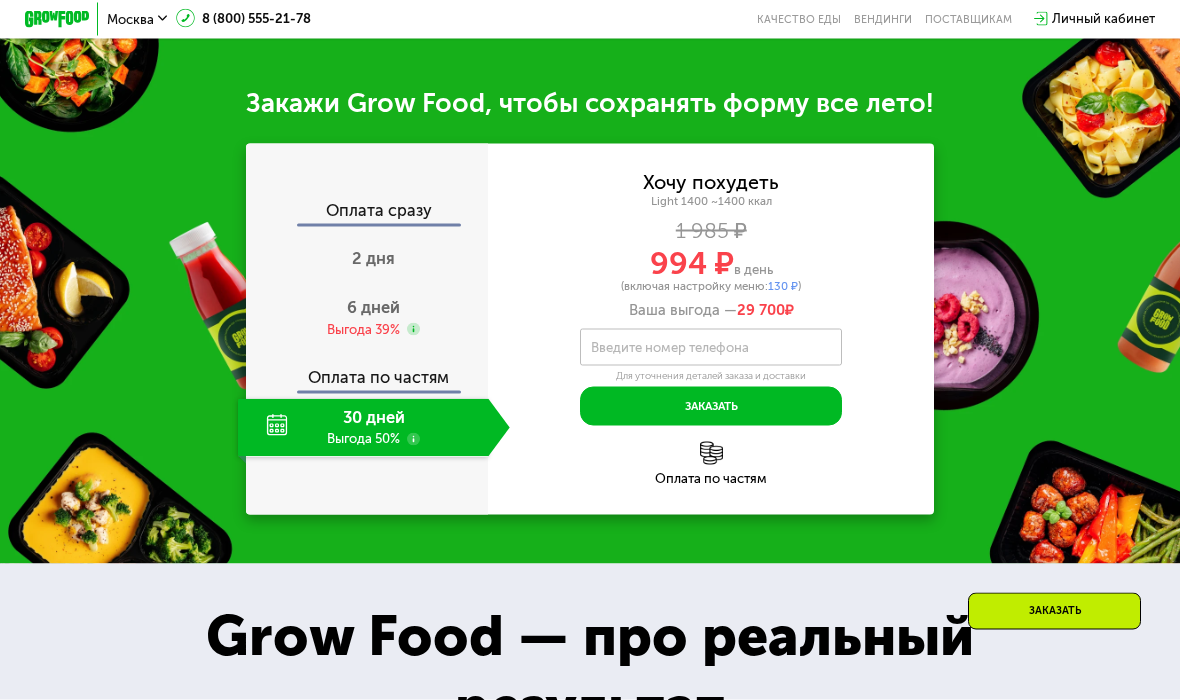 scroll, scrollTop: 1811, scrollLeft: 0, axis: vertical 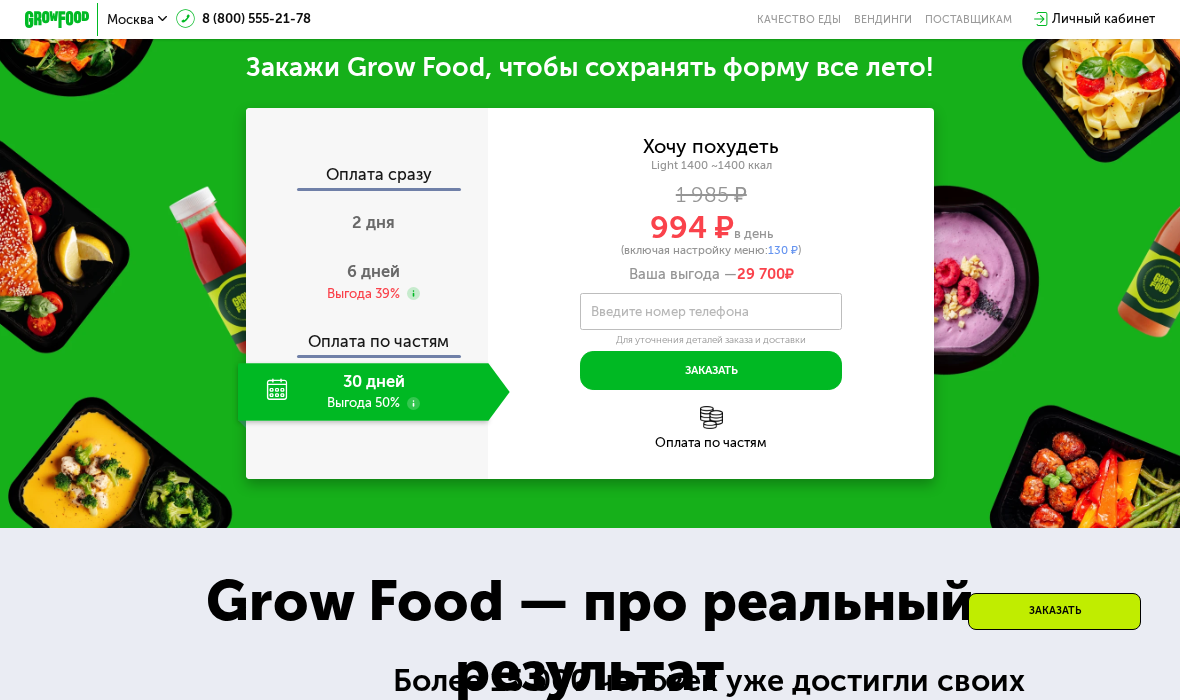 click on "6 дней" at bounding box center (373, 271) 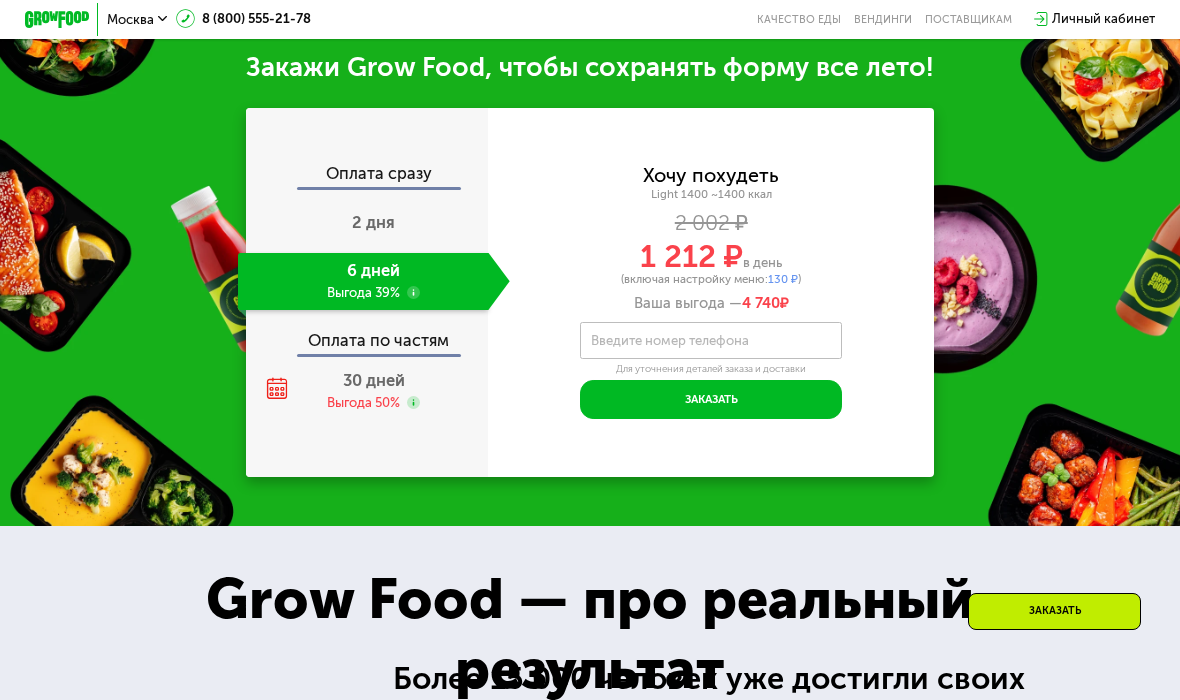 click on "2 дня" at bounding box center (374, 223) 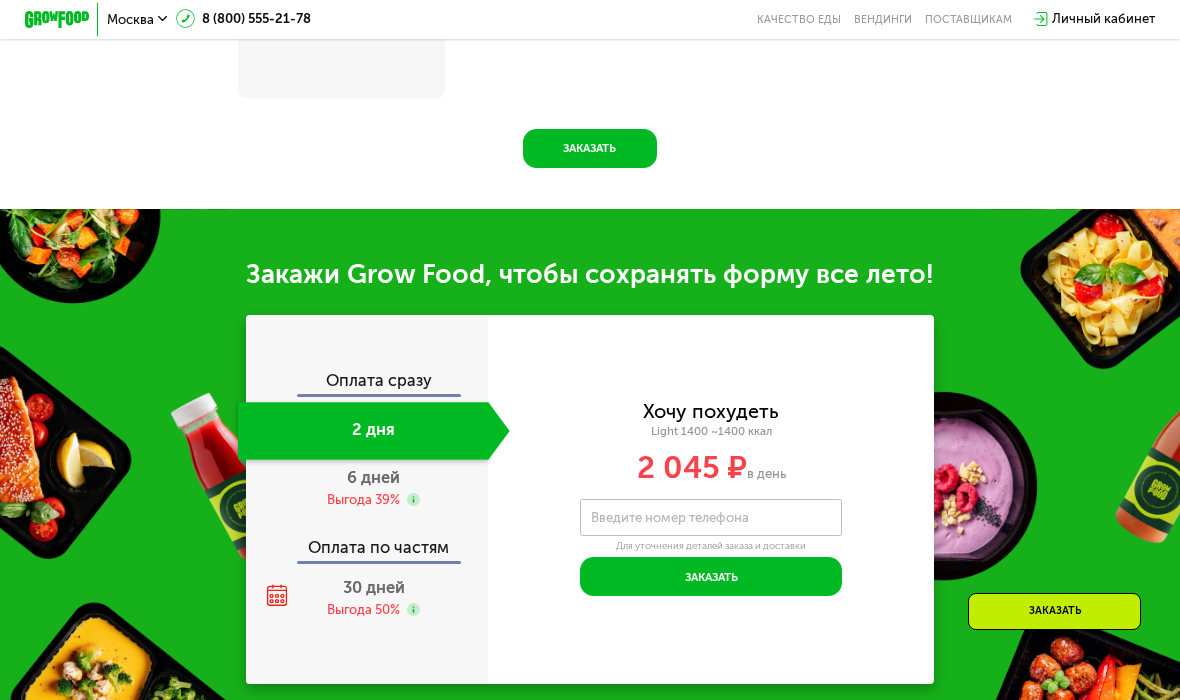 click on "30 дней" at bounding box center (374, 587) 